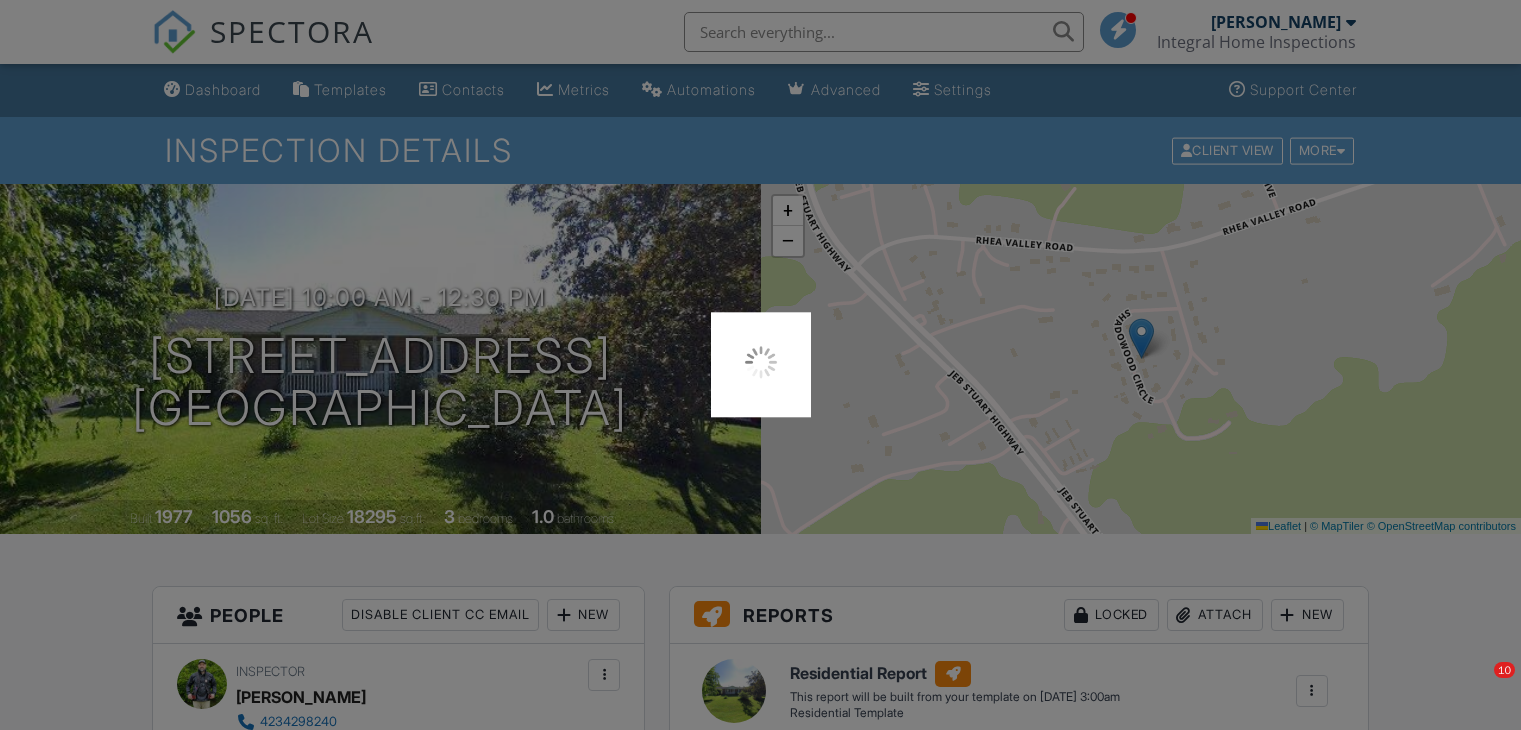 scroll, scrollTop: 0, scrollLeft: 0, axis: both 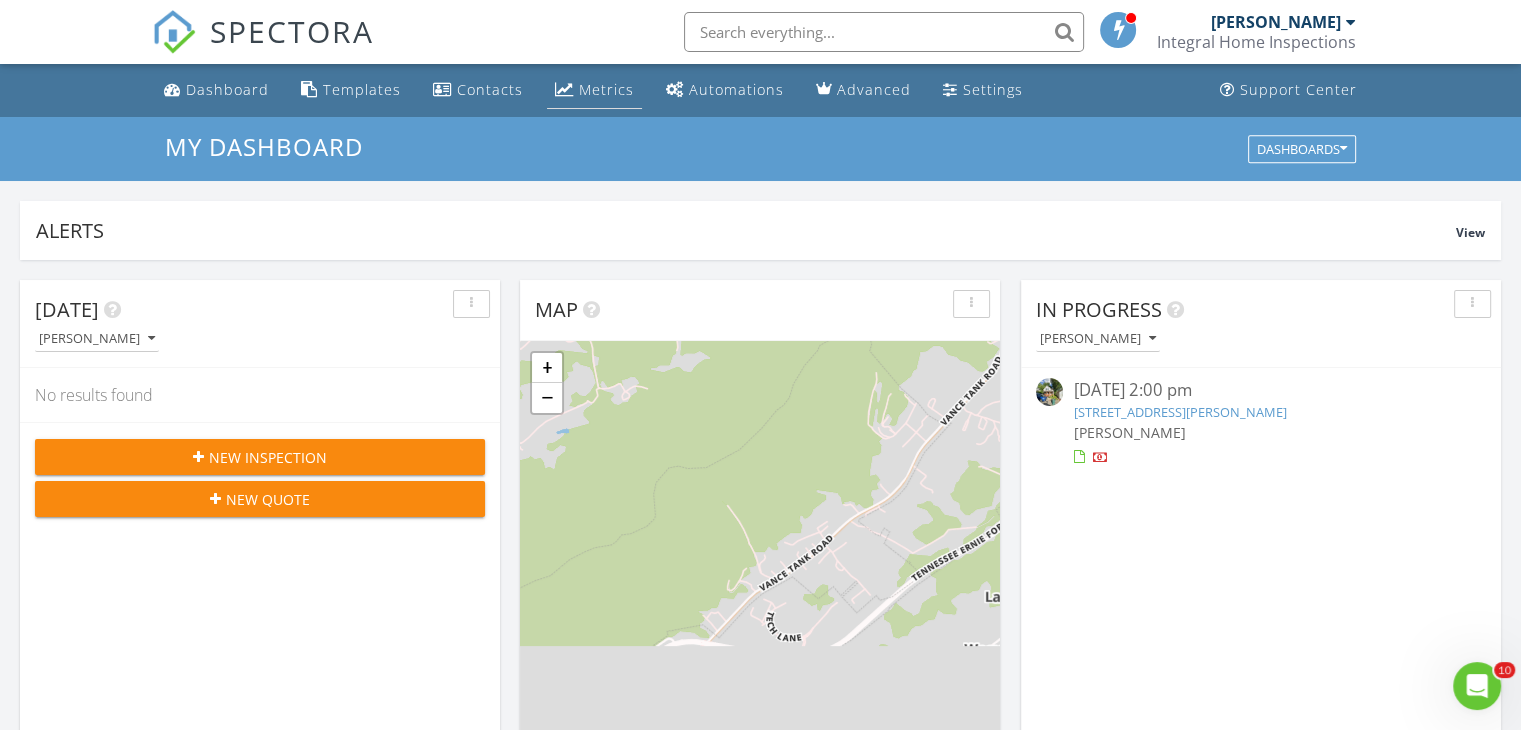 click on "Metrics" at bounding box center (606, 89) 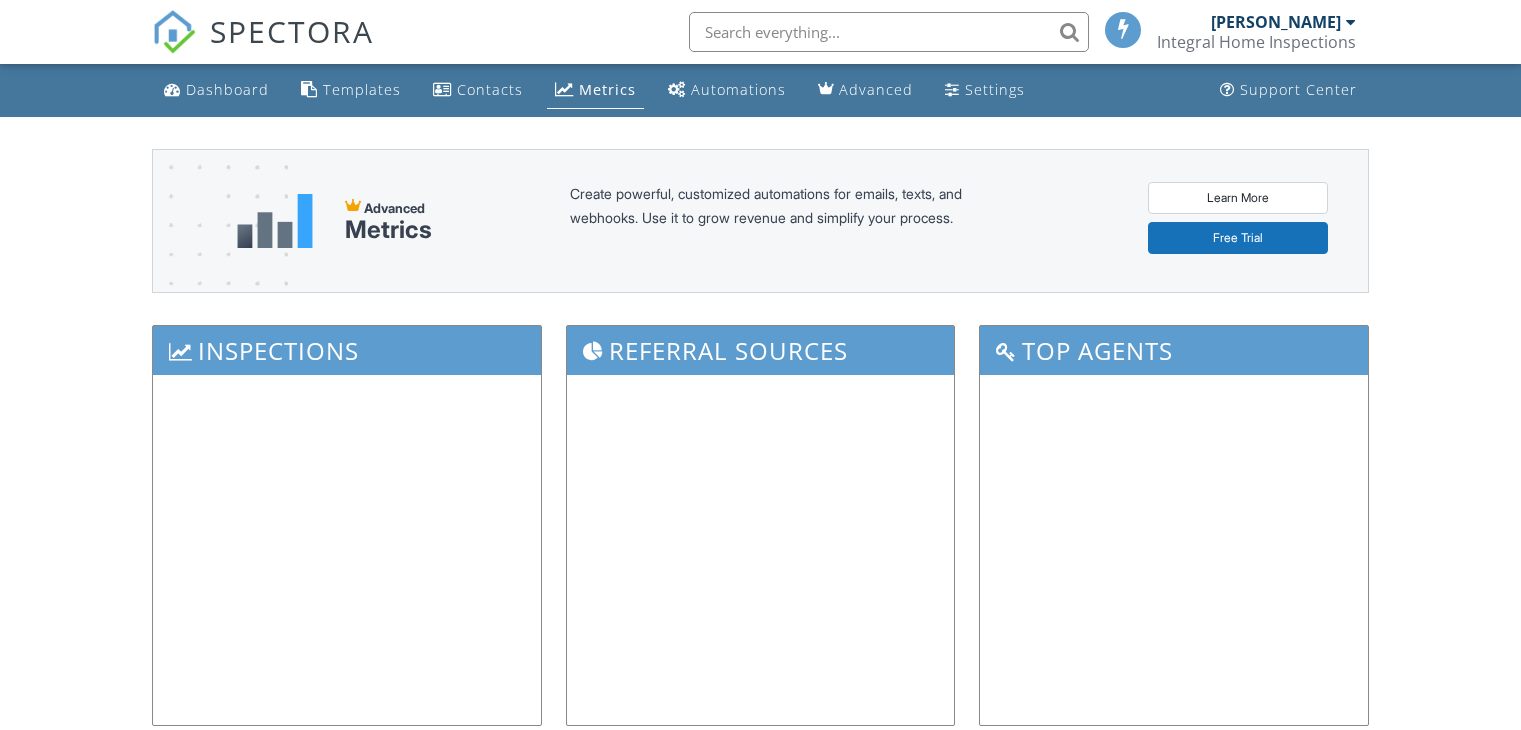 scroll, scrollTop: 0, scrollLeft: 0, axis: both 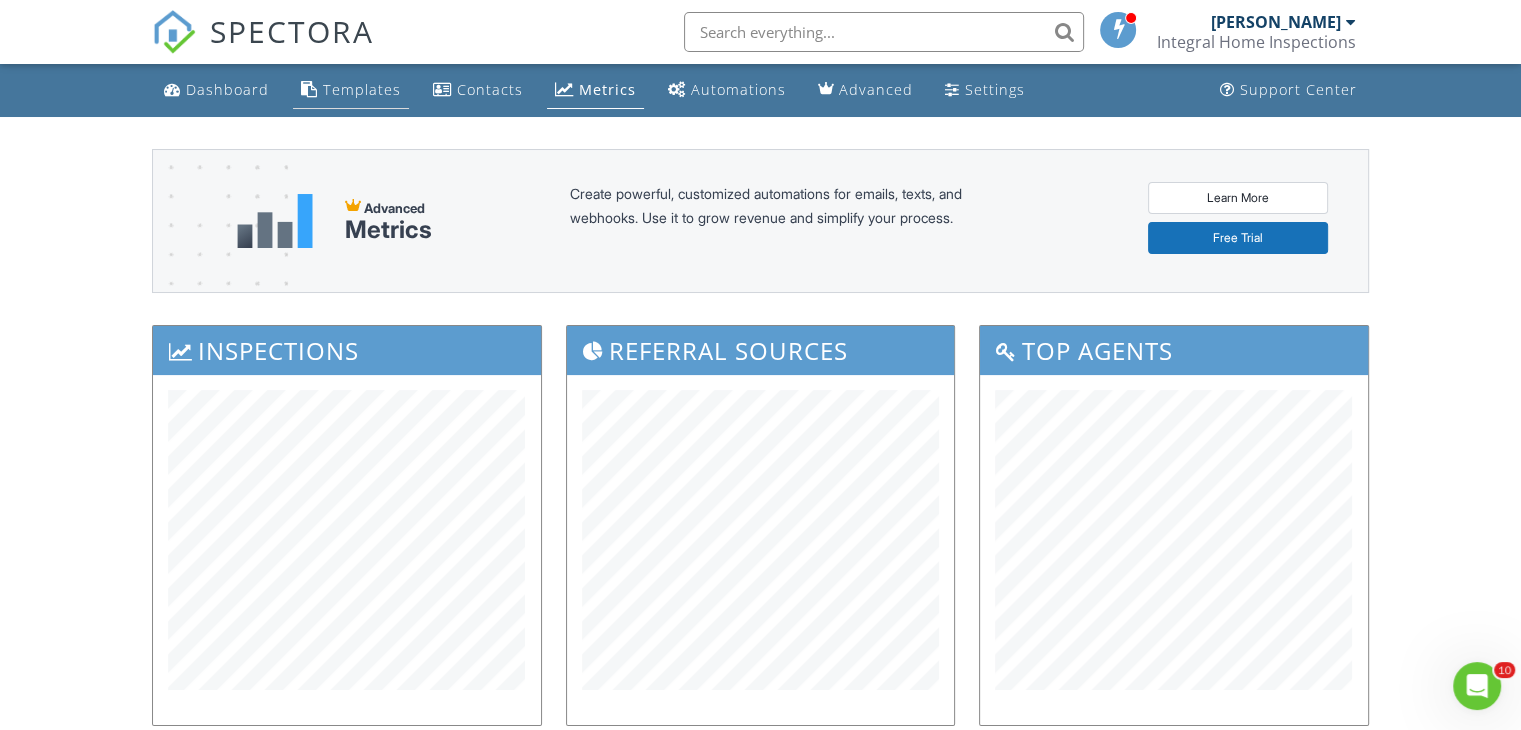 click on "Templates" at bounding box center (362, 89) 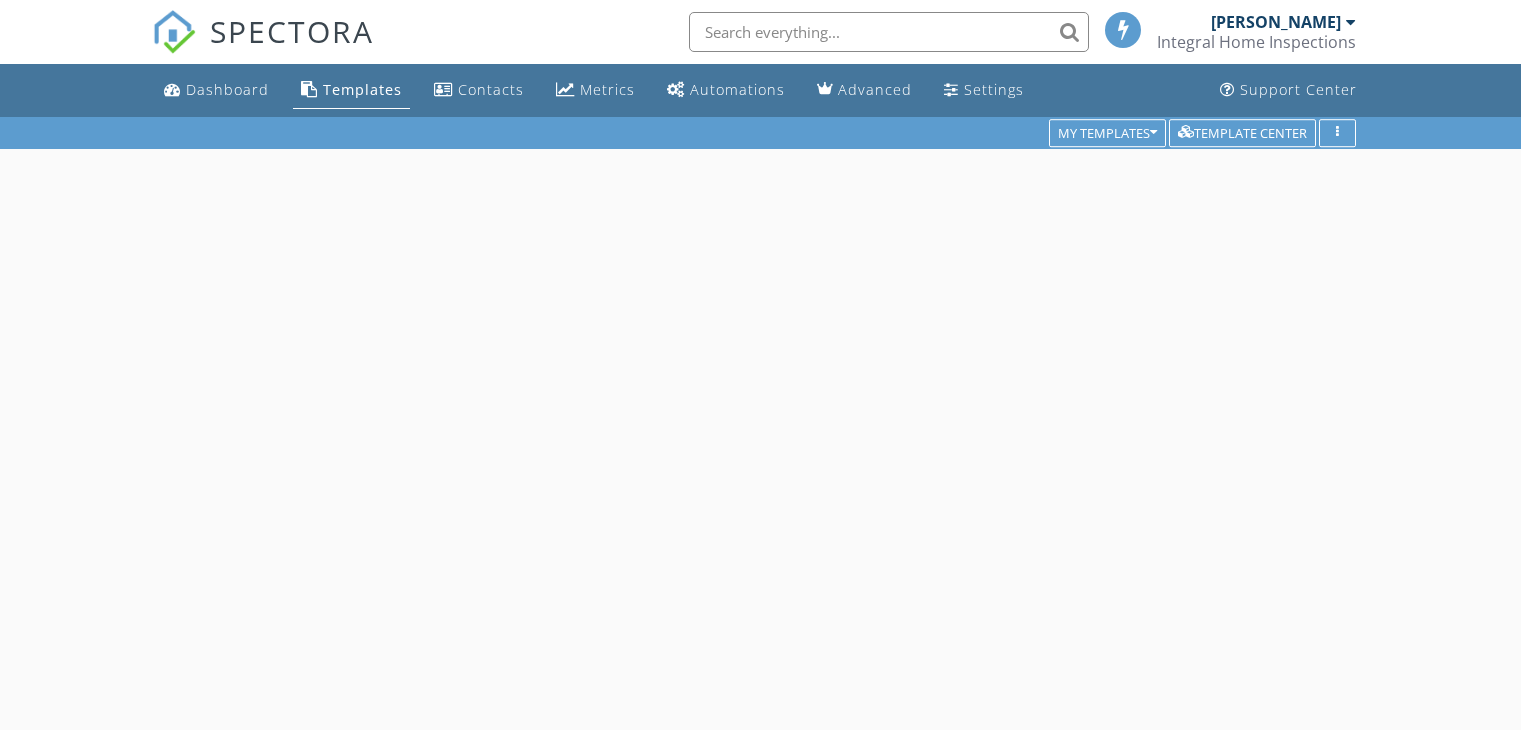 scroll, scrollTop: 0, scrollLeft: 0, axis: both 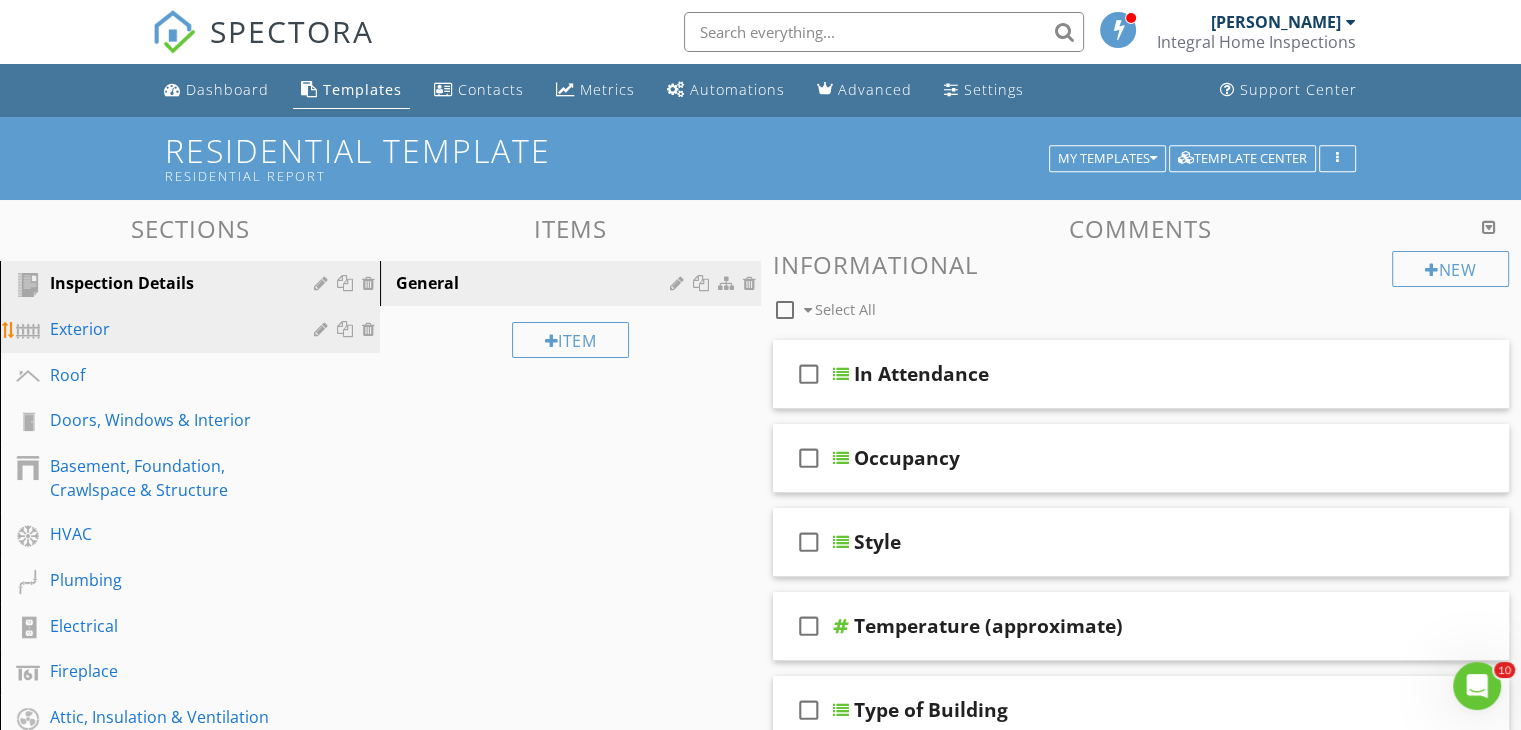 click on "Exterior" at bounding box center (167, 329) 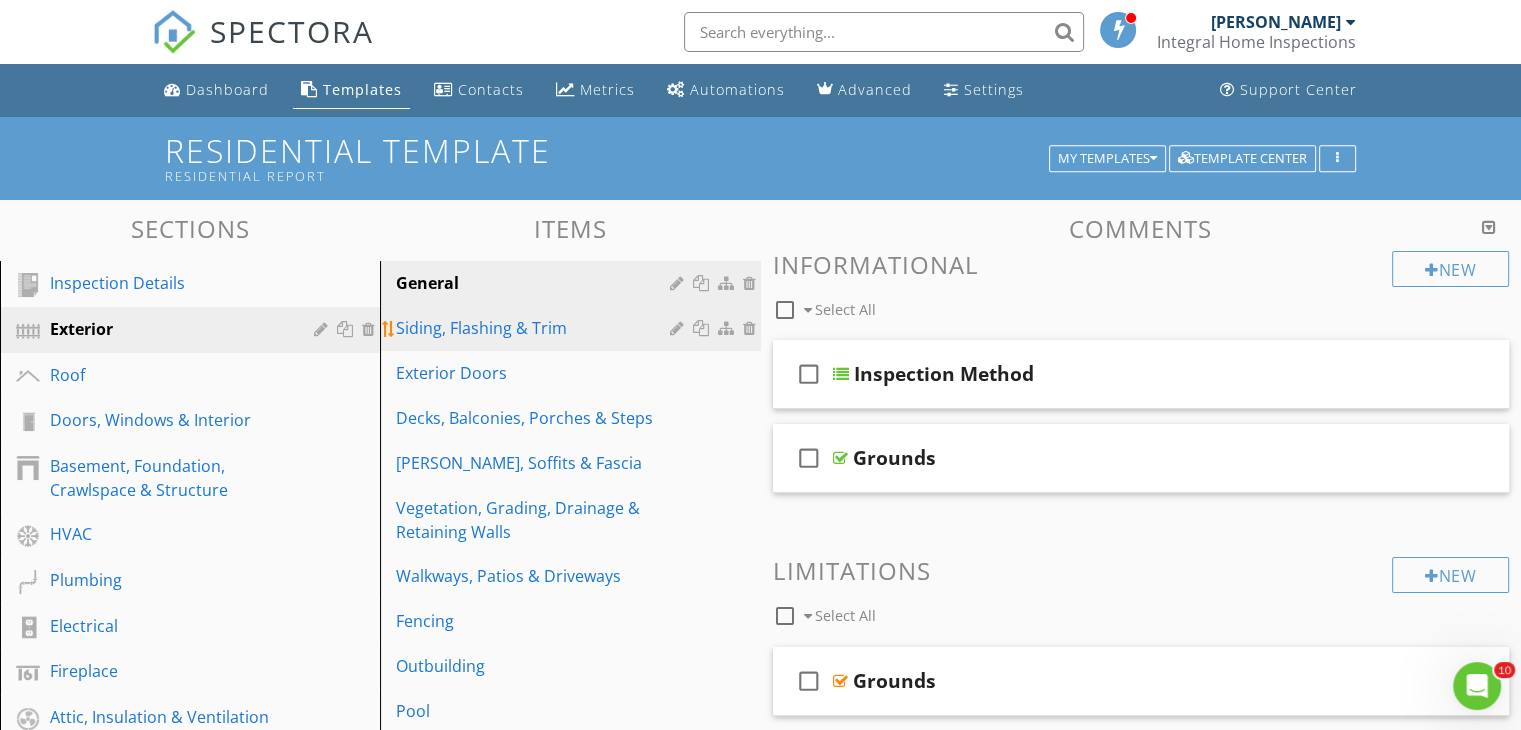 click on "Siding, Flashing & Trim" at bounding box center (535, 328) 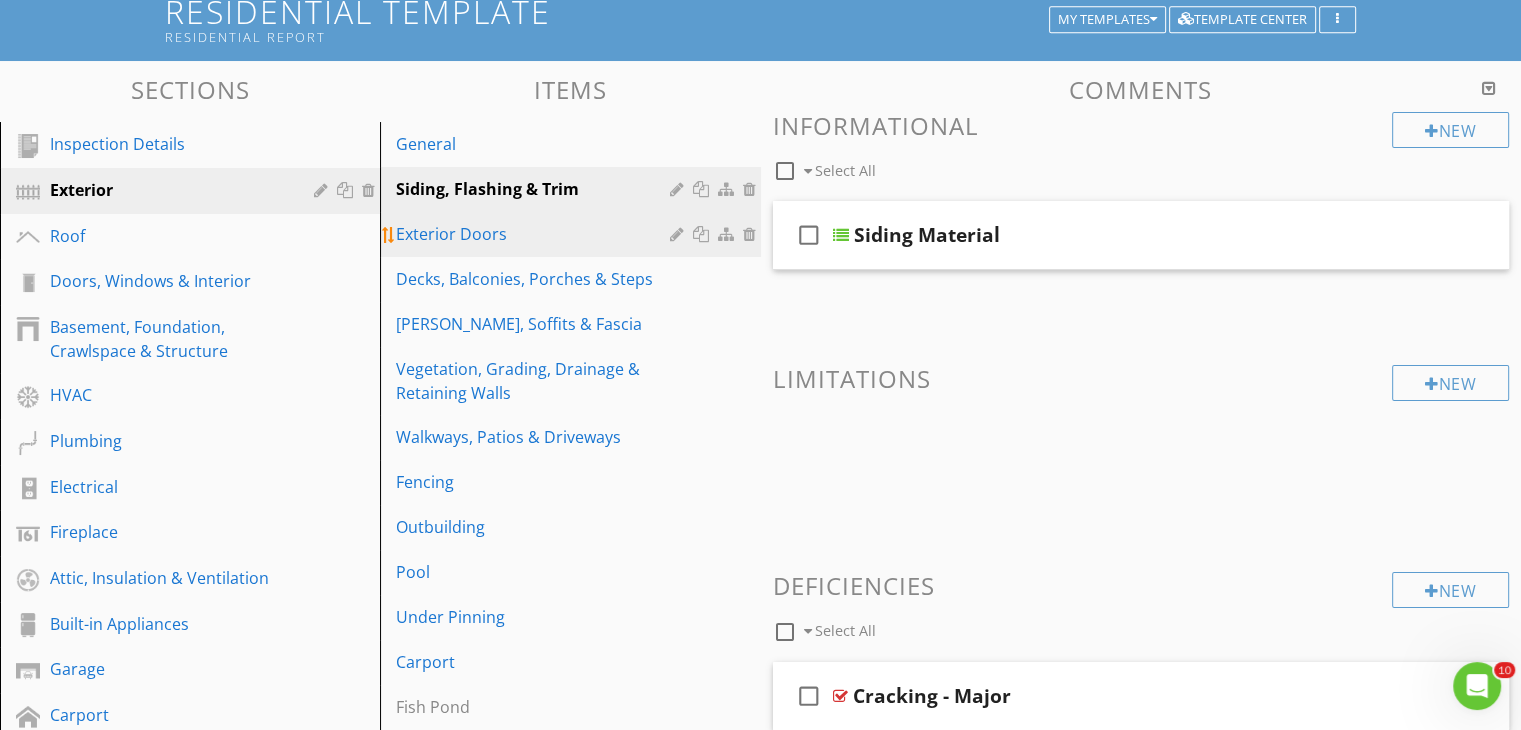 scroll, scrollTop: 0, scrollLeft: 0, axis: both 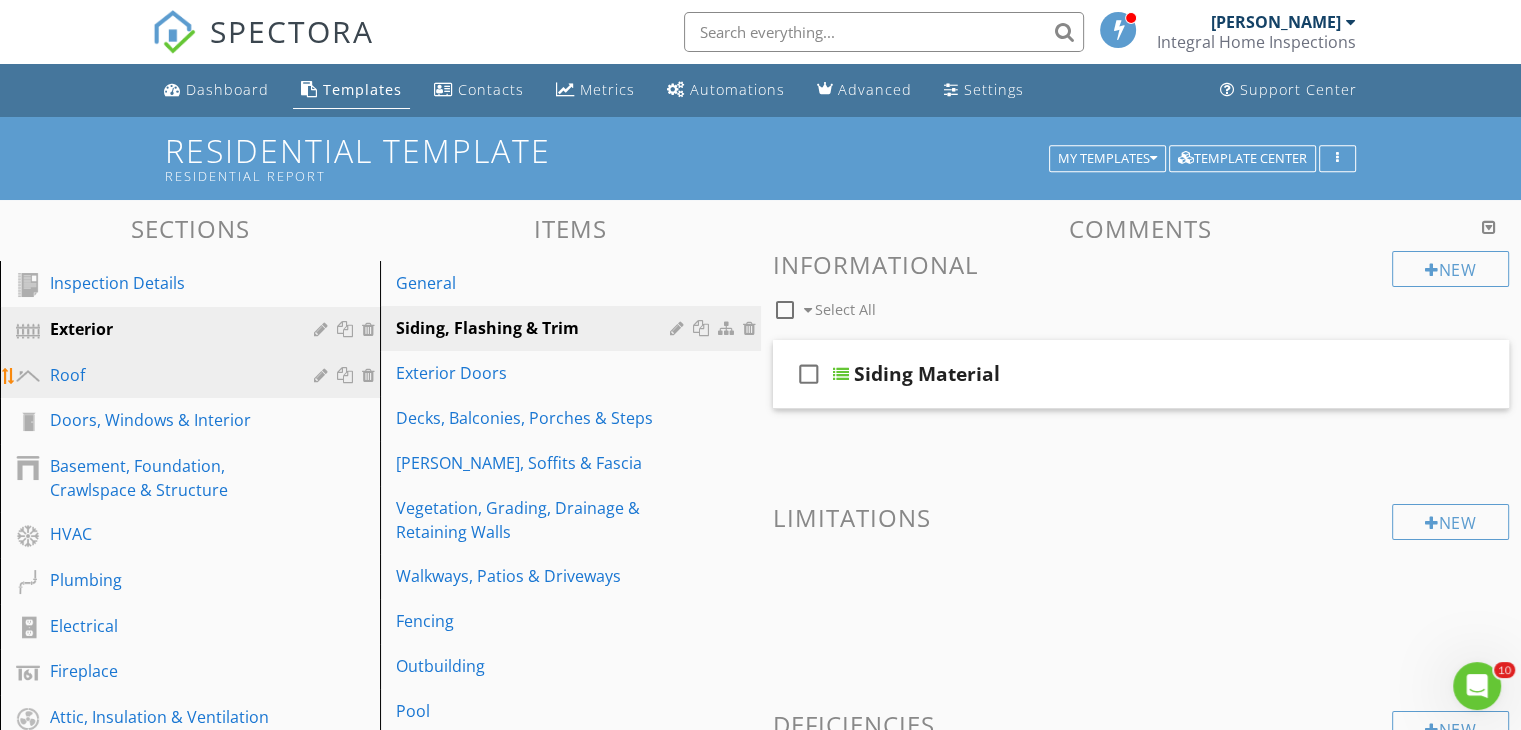 click on "Roof" at bounding box center [167, 375] 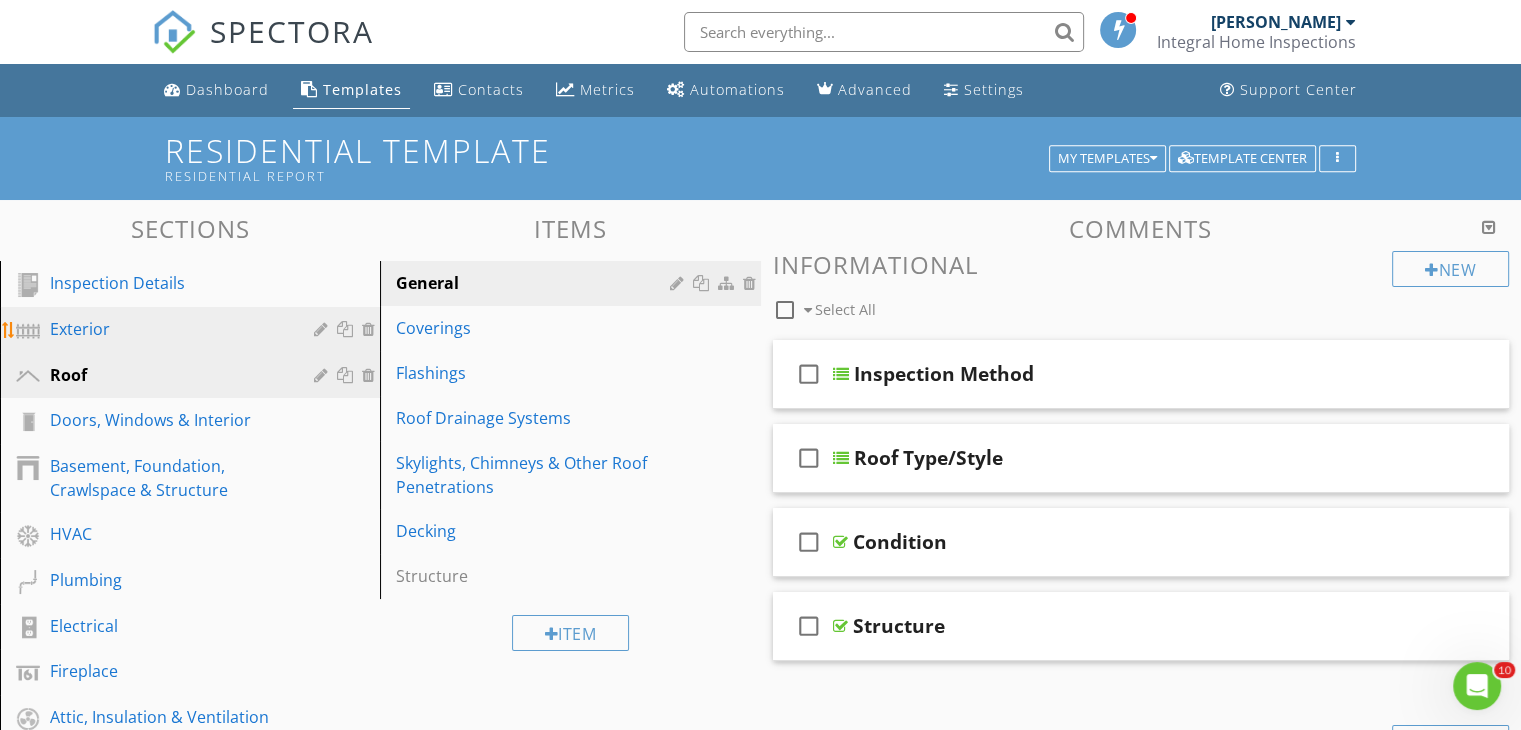 click on "Exterior" at bounding box center (167, 329) 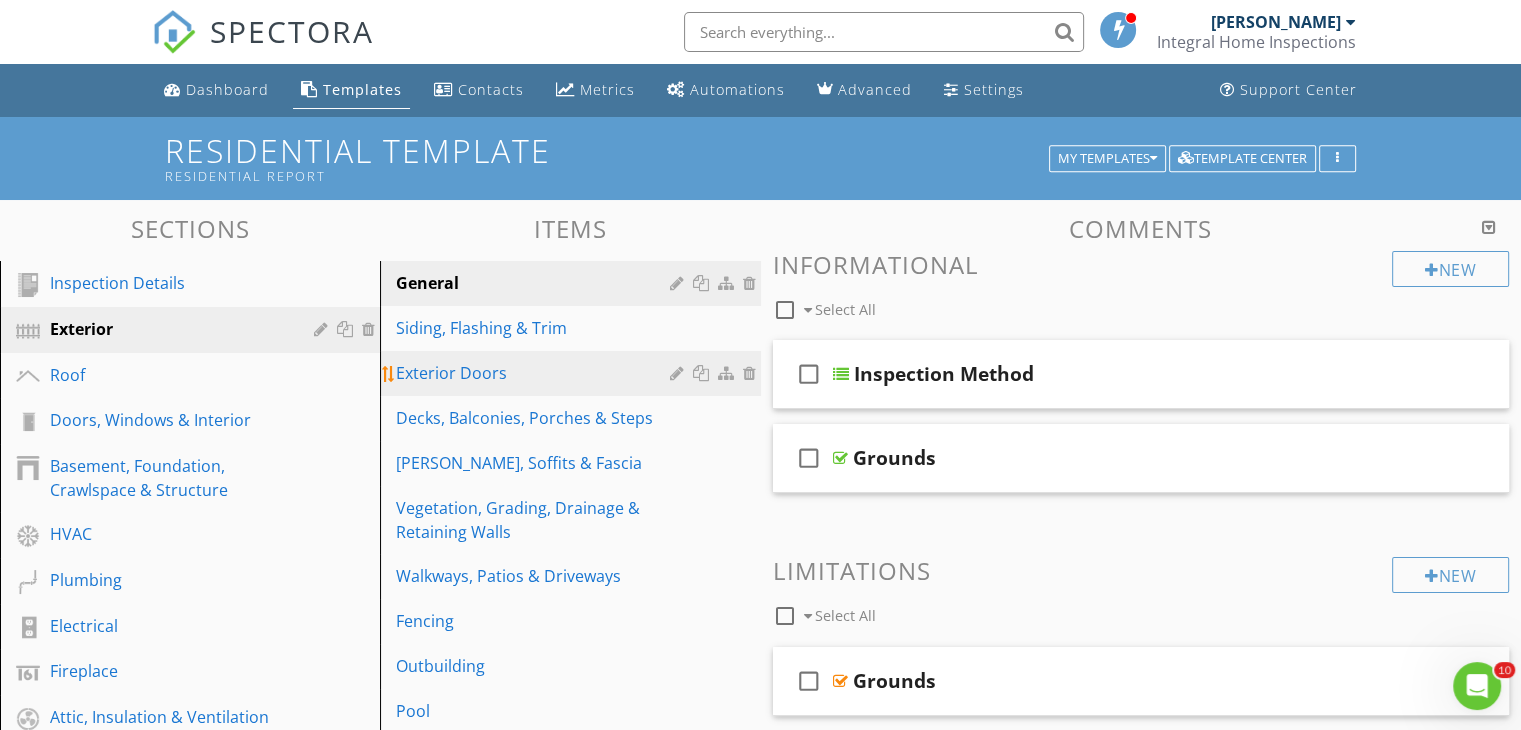 click on "Exterior Doors" at bounding box center [535, 373] 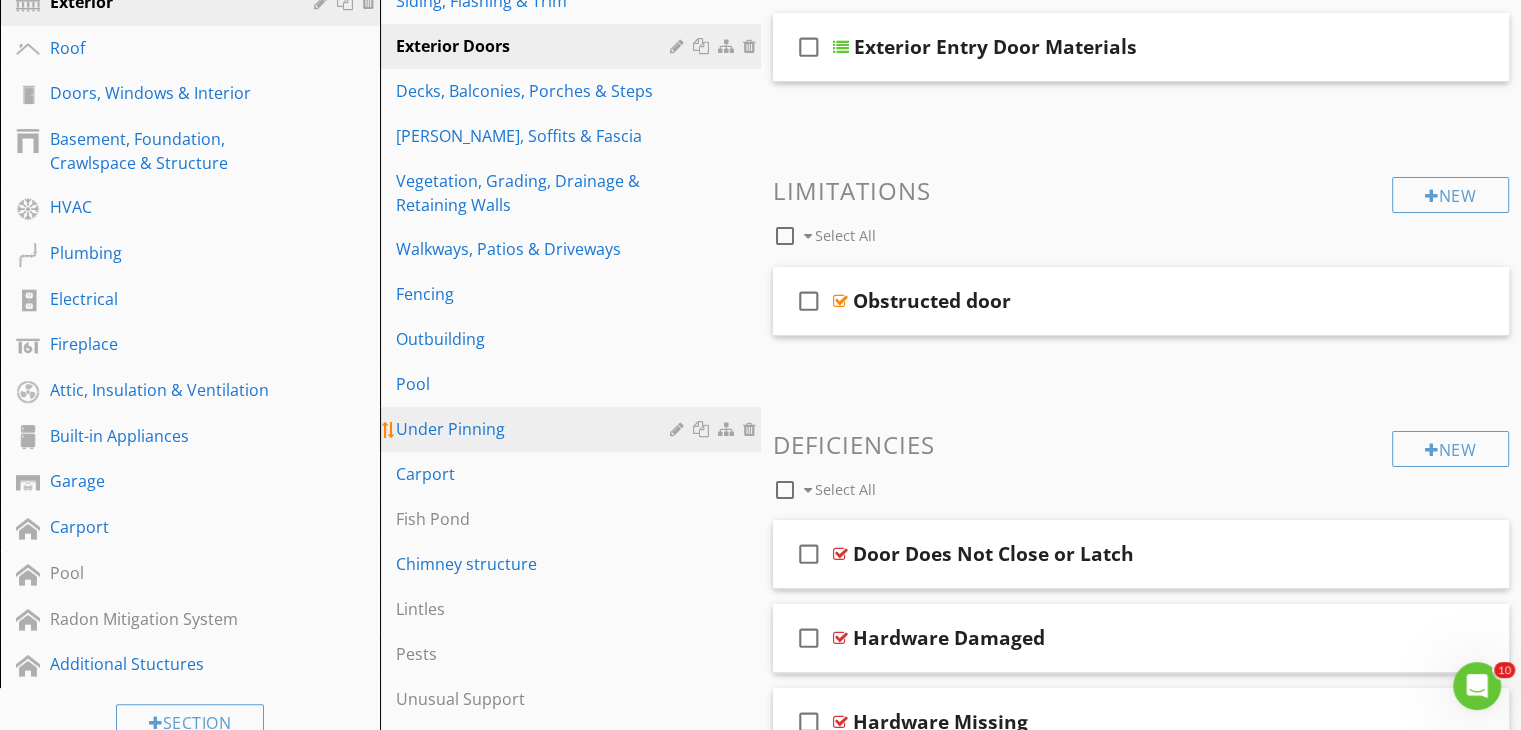 scroll, scrollTop: 0, scrollLeft: 0, axis: both 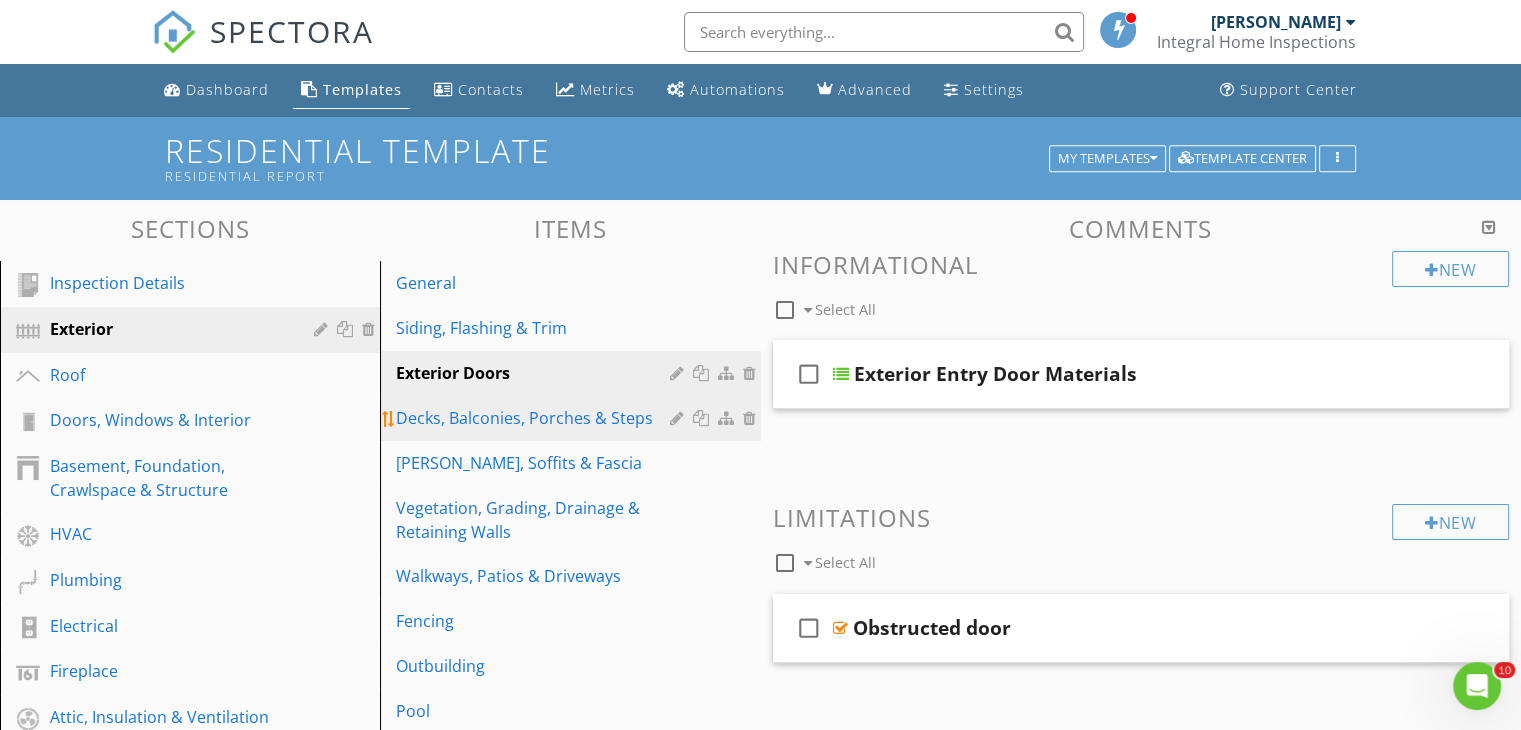 click on "Decks, Balconies, Porches & Steps" at bounding box center (535, 418) 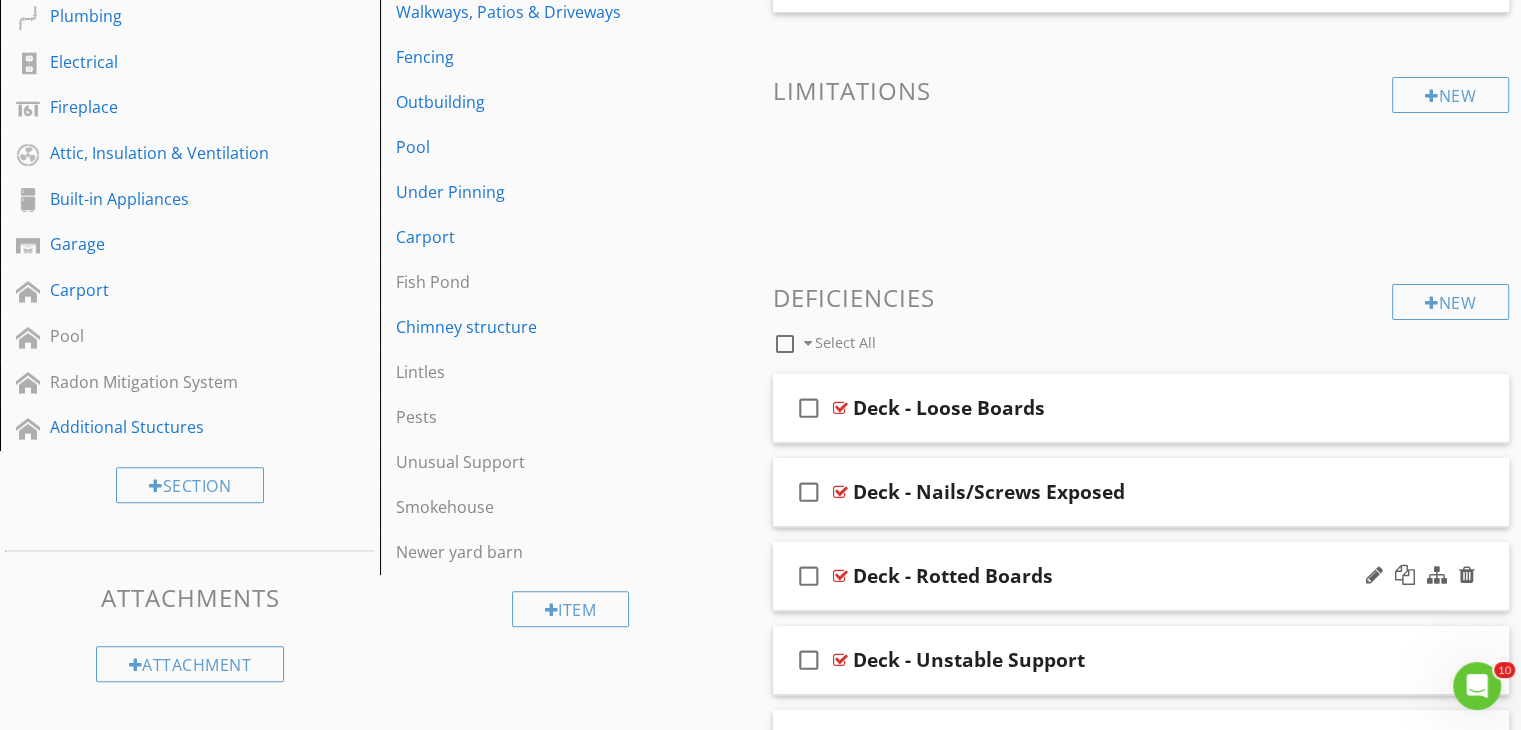 scroll, scrollTop: 323, scrollLeft: 0, axis: vertical 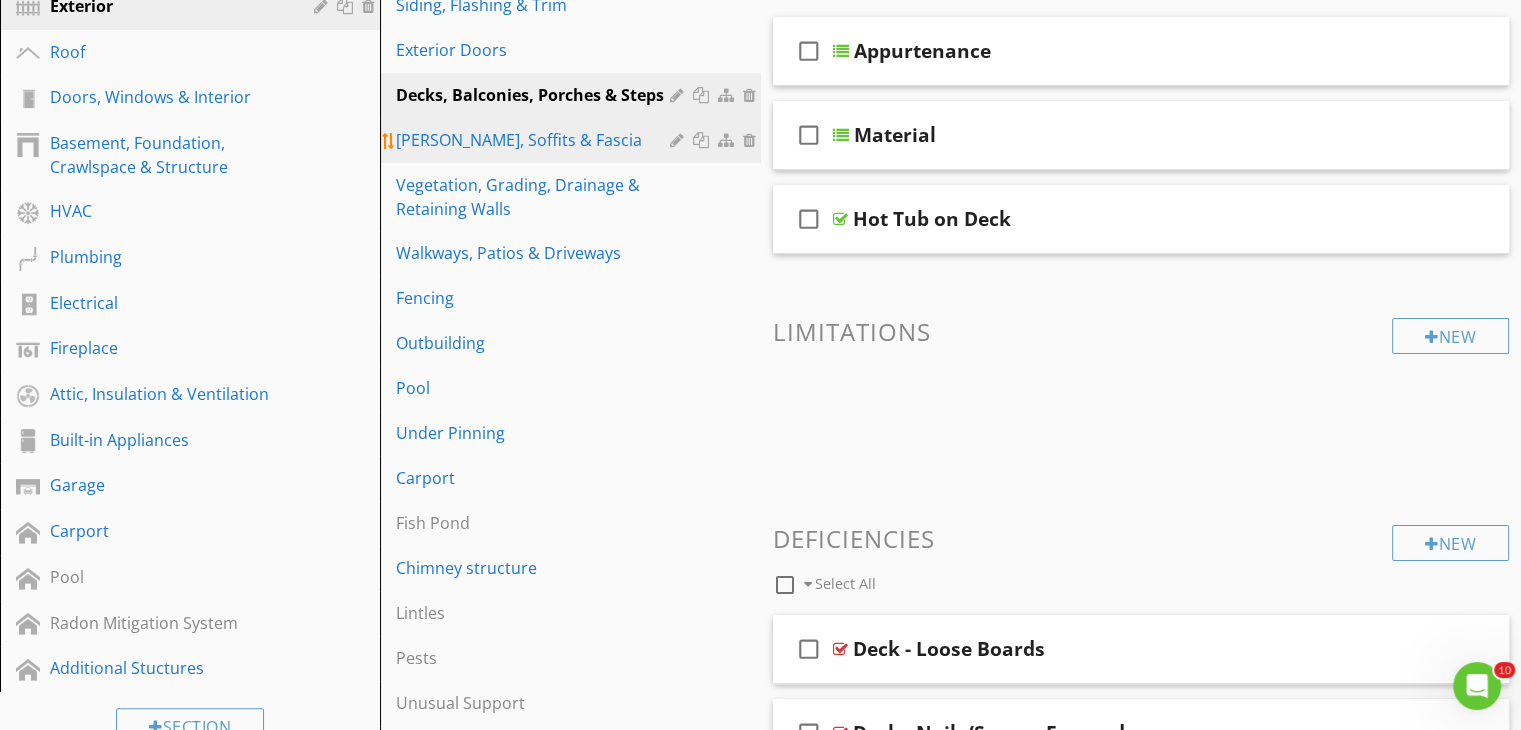 click on "Eaves, Soffits & Fascia" at bounding box center (535, 140) 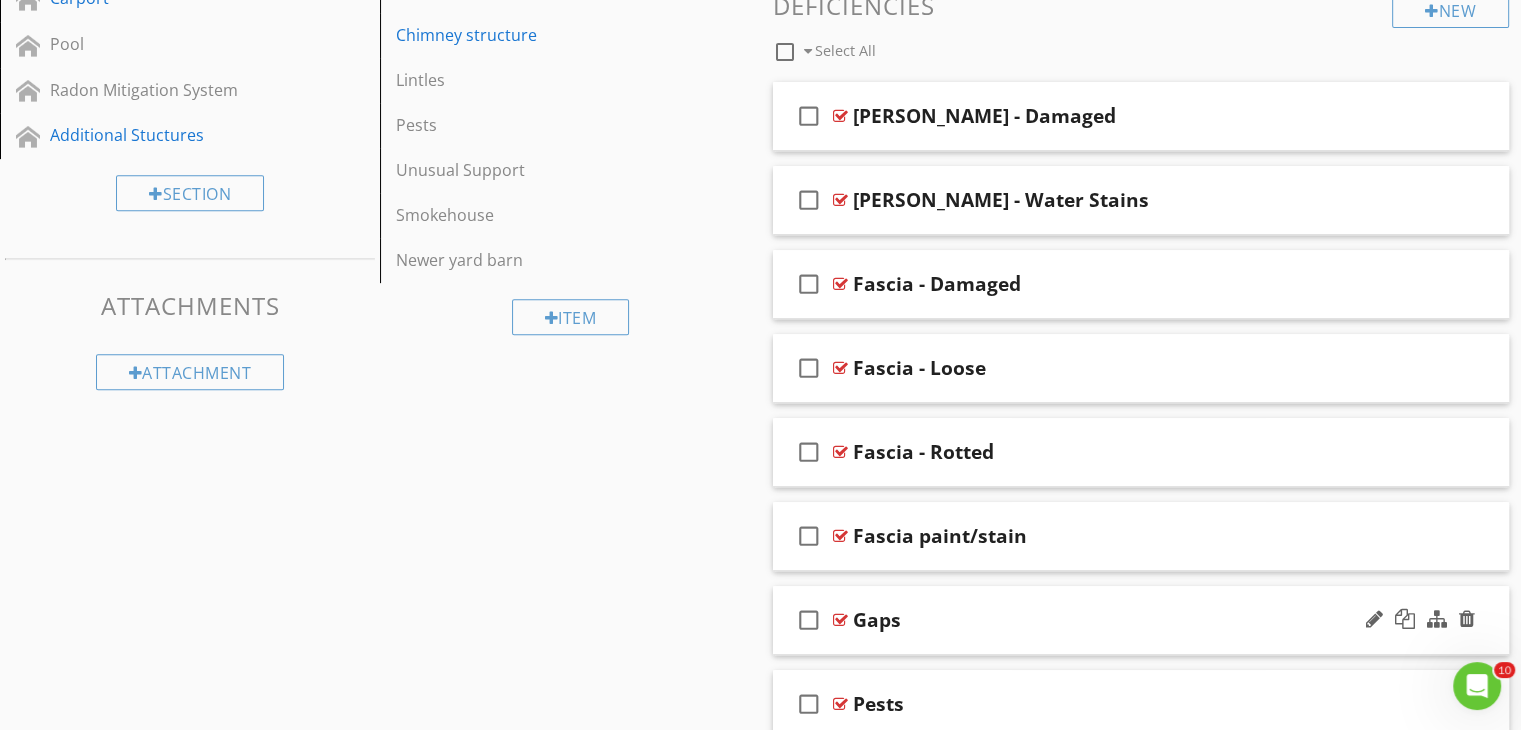 scroll, scrollTop: 1114, scrollLeft: 0, axis: vertical 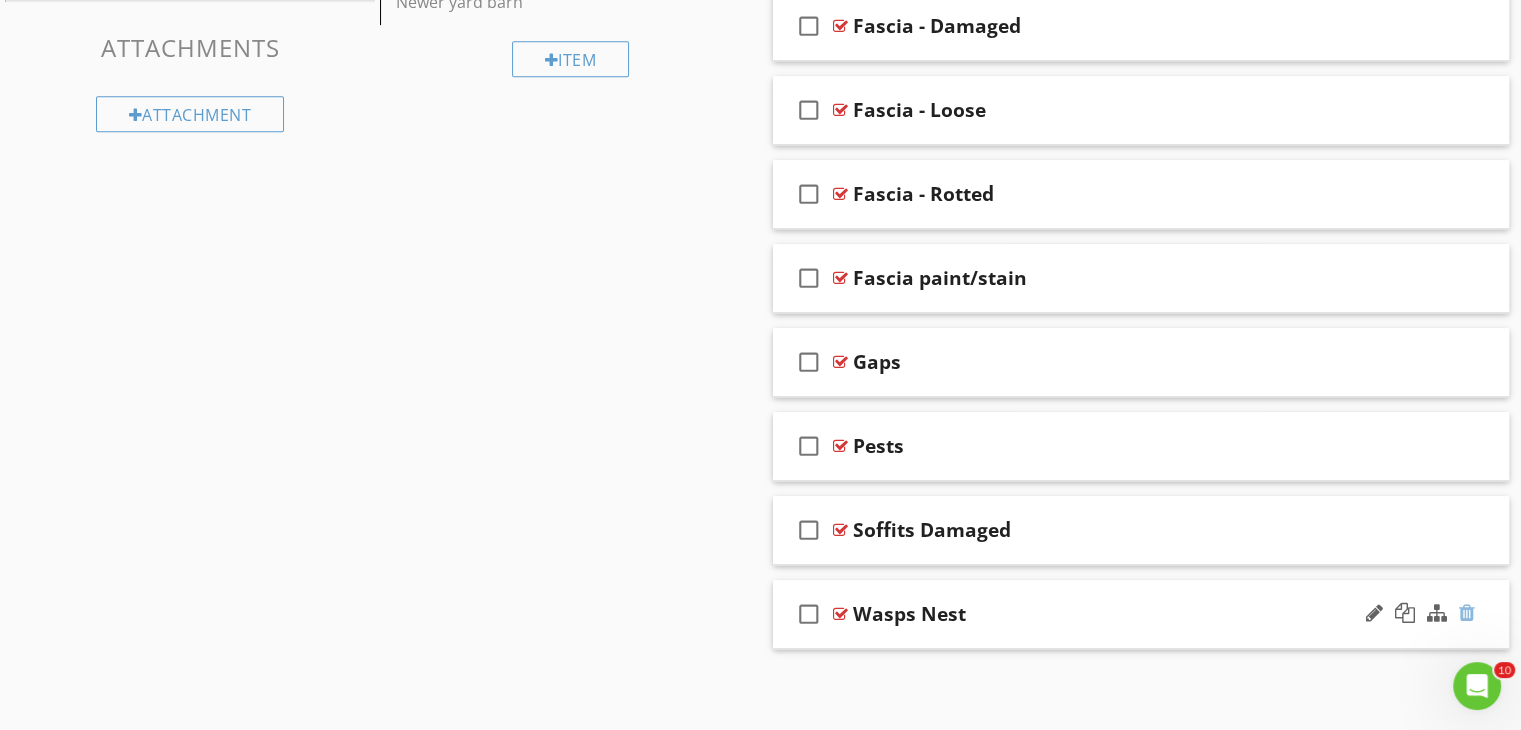 click at bounding box center [1467, 613] 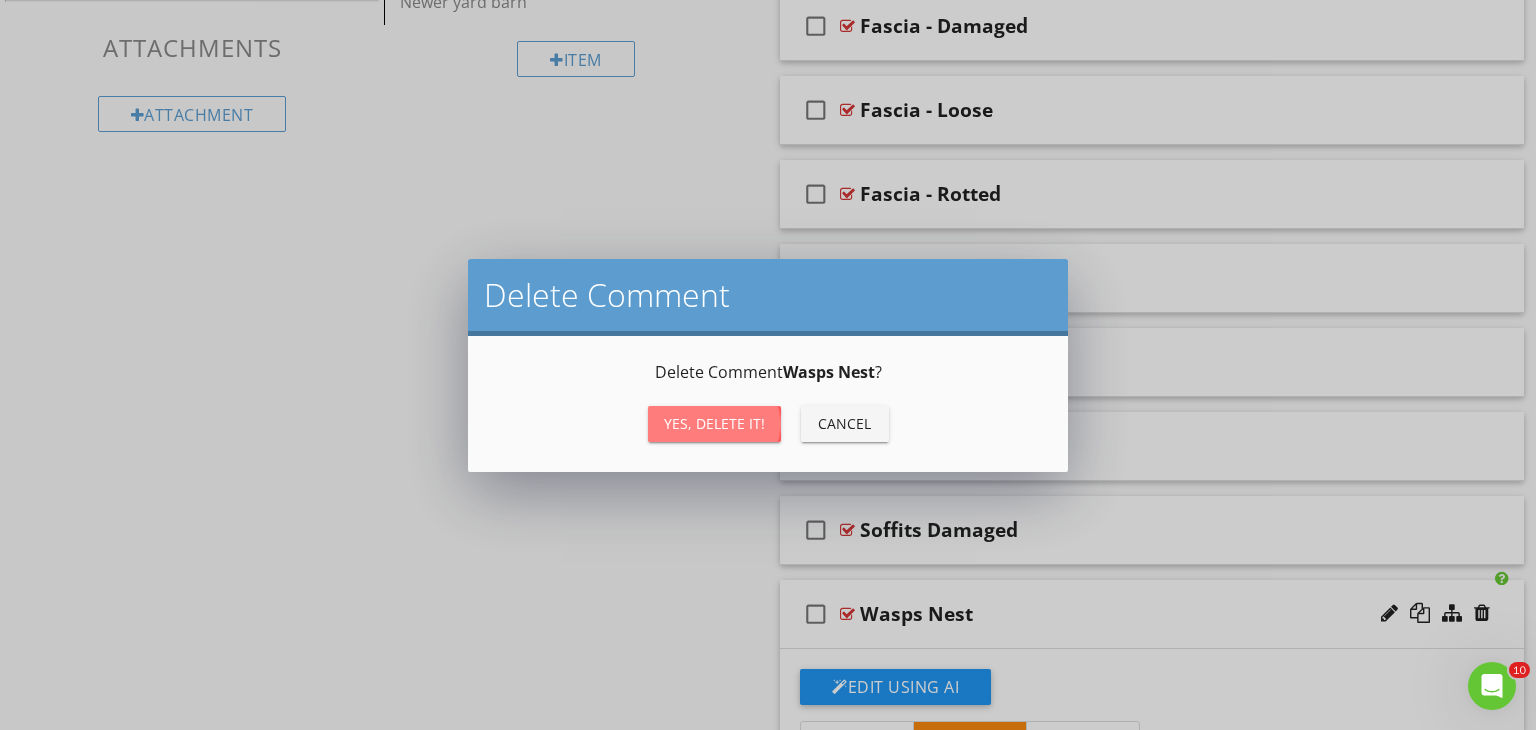 click on "Yes, Delete it!" at bounding box center (714, 423) 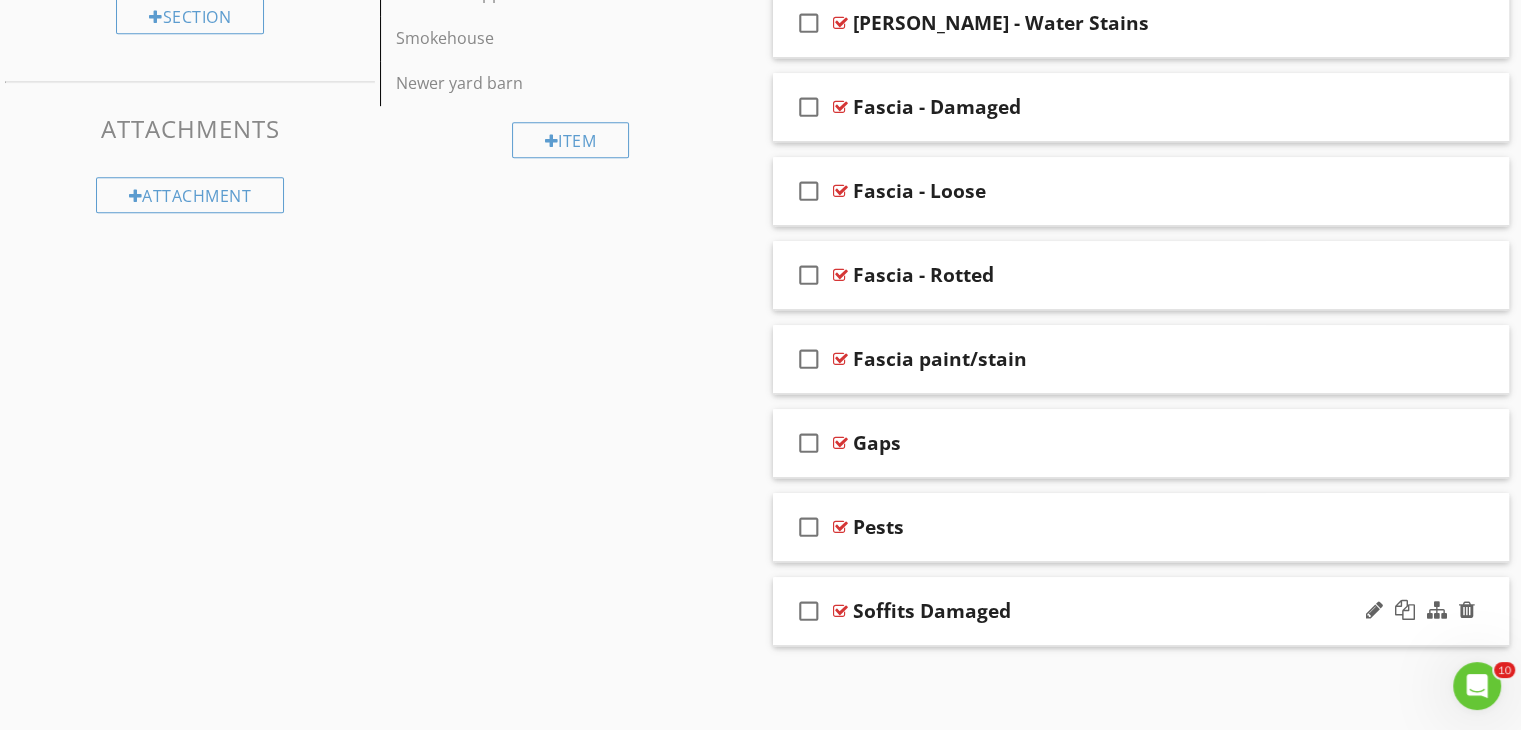 scroll, scrollTop: 1030, scrollLeft: 0, axis: vertical 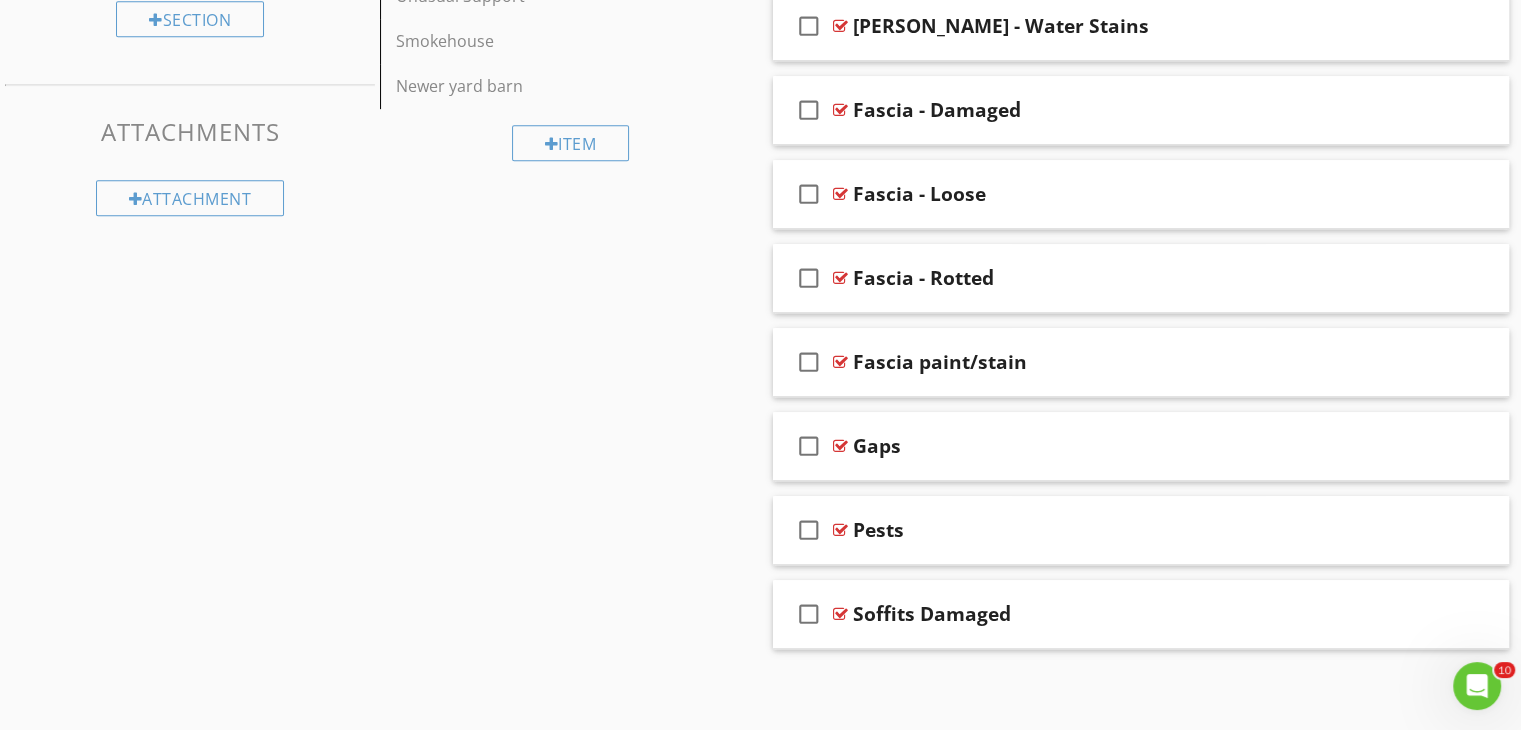 click on "Sections
Inspection Details           Exterior           Roof           Doors, Windows & Interior           Basement, Foundation, Crawlspace & Structure           HVAC           Plumbing           Electrical           Fireplace           Attic, Insulation & Ventilation           Built-in Appliances           Garage           Carport           Pool           Radon Mitigation System            Additional Stuctures
Section
Attachments
Attachment
Items
General           Siding, Flashing & Trim           Exterior Doors           Decks, Balconies, Porches & Steps           Eaves, Soffits & Fascia           Vegetation, Grading, Drainage & Retaining Walls           Walkways, Patios & Driveways           Fencing            Outbuilding            Pool           Under Pinning           Carport            Fish Pond            Chimney structure           Lintles           Pests" at bounding box center [760, -59] 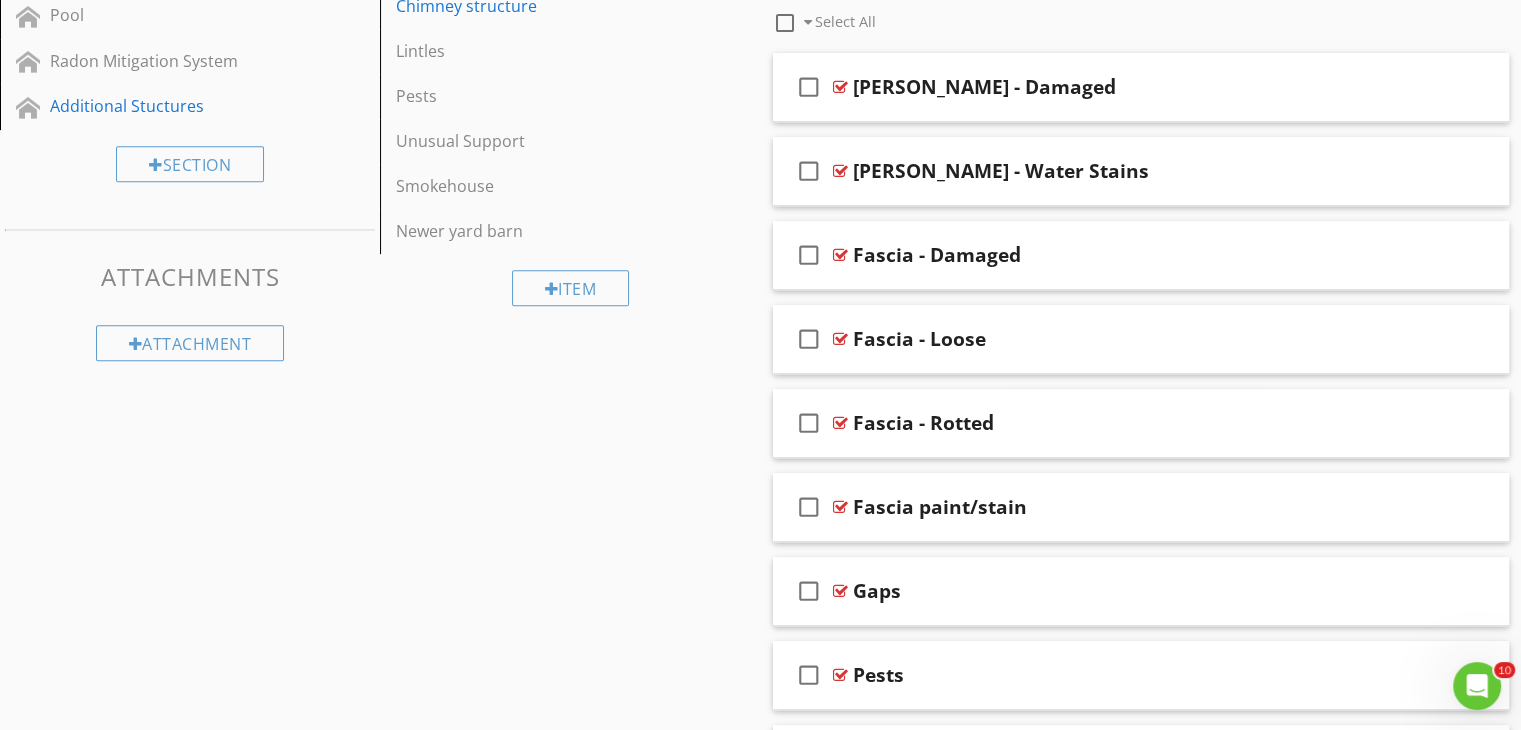 scroll, scrollTop: 930, scrollLeft: 0, axis: vertical 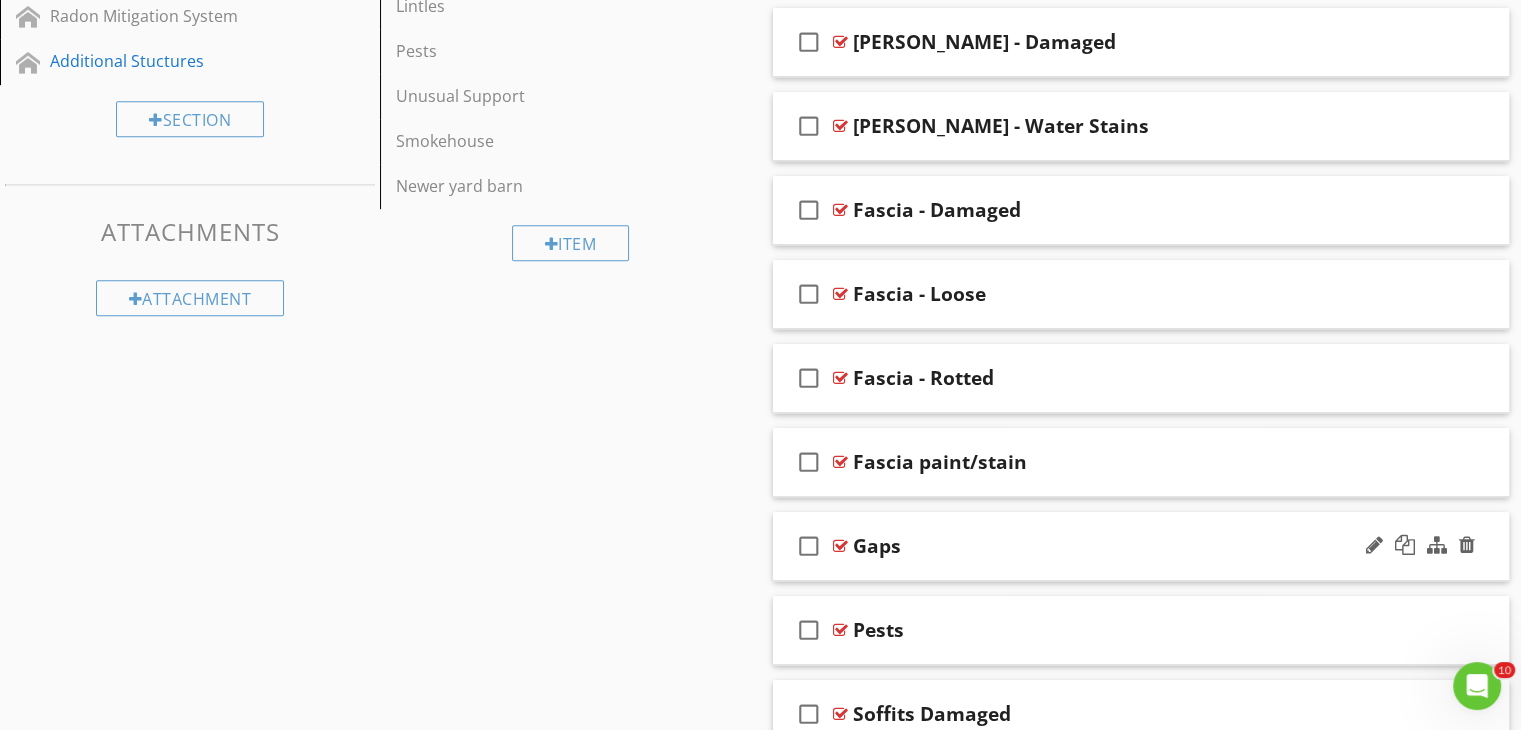 click on "Gaps" at bounding box center [1114, 546] 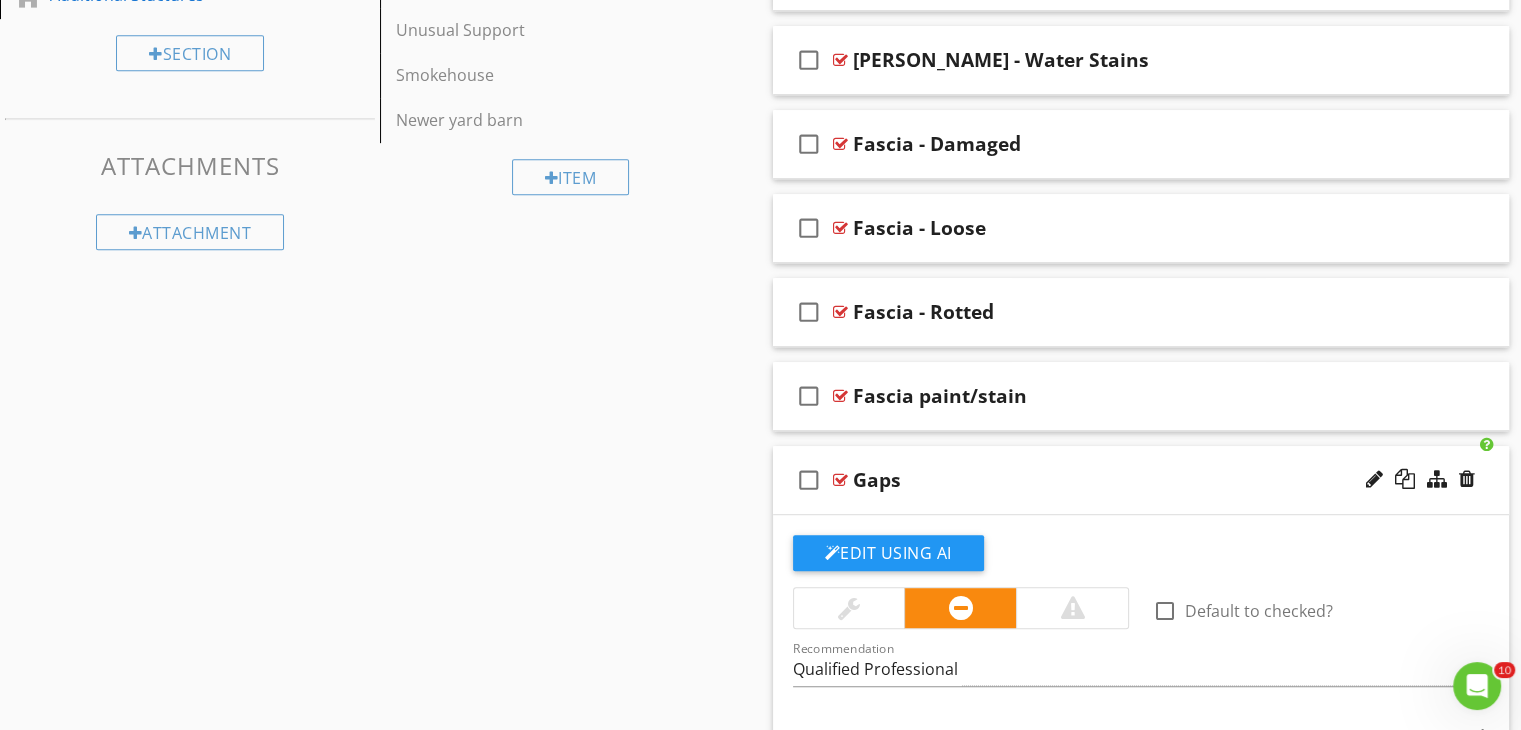 scroll, scrollTop: 1330, scrollLeft: 0, axis: vertical 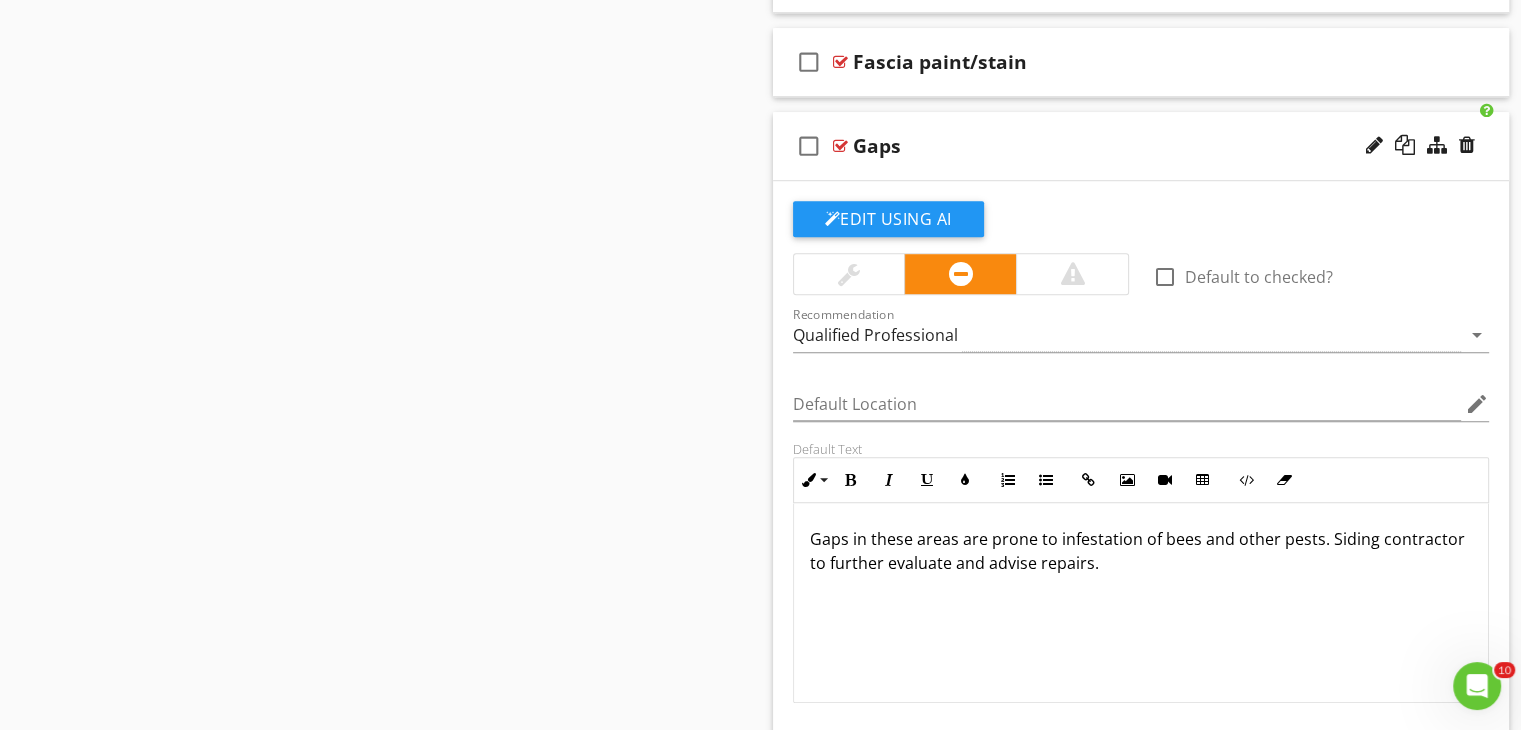 click on "Edit Using AI
check_box_outline_blank Default to checked?           Recommendation Qualified Professional arrow_drop_down   Default Location edit       Default Text   Inline Style XLarge Large Normal Small Light Small/Light Bold Italic Underline Colors Ordered List Unordered List Insert Link Insert Image Insert Video Insert Table Code View Clear Formatting Gaps in these areas are prone to infestation of bees and other pests. Siding contractor to further evaluate and advise repairs. Enter text here <p>Gaps in these areas are prone to infestation of bees and other pests. Siding contractor to further evaluate and advise repairs.</p>
Add Default Photo" at bounding box center [1141, 517] 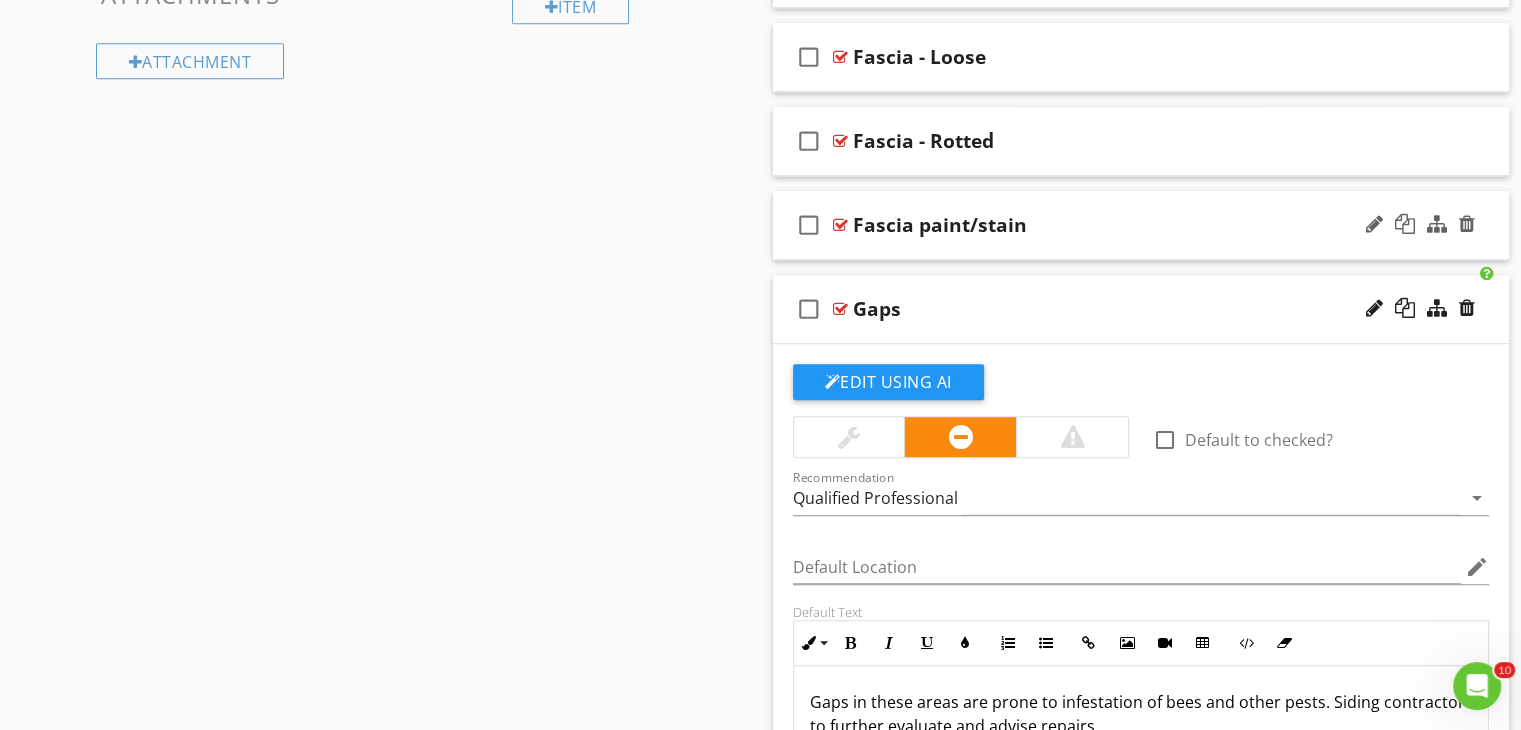 scroll, scrollTop: 1130, scrollLeft: 0, axis: vertical 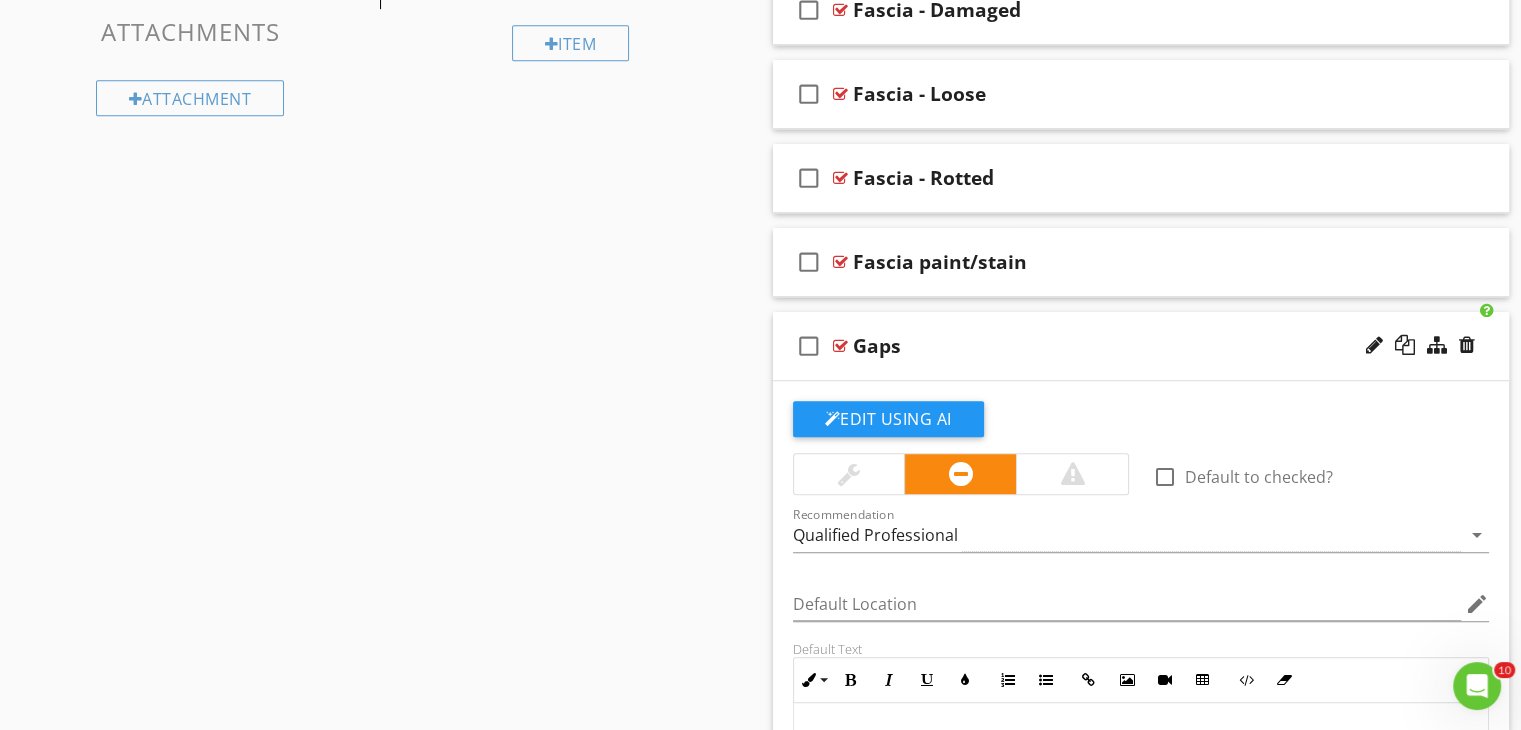 click on "Gaps" at bounding box center [1114, 346] 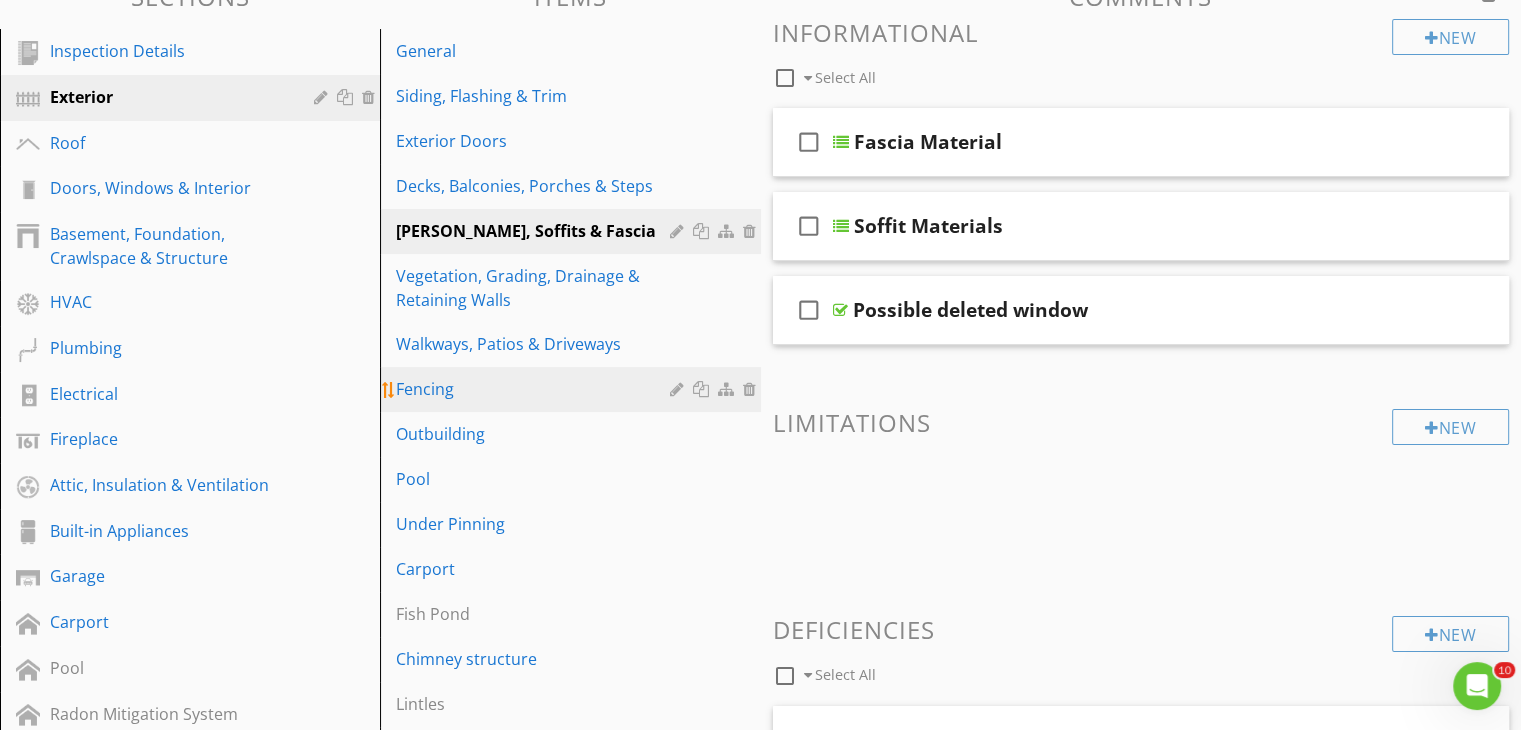 scroll, scrollTop: 230, scrollLeft: 0, axis: vertical 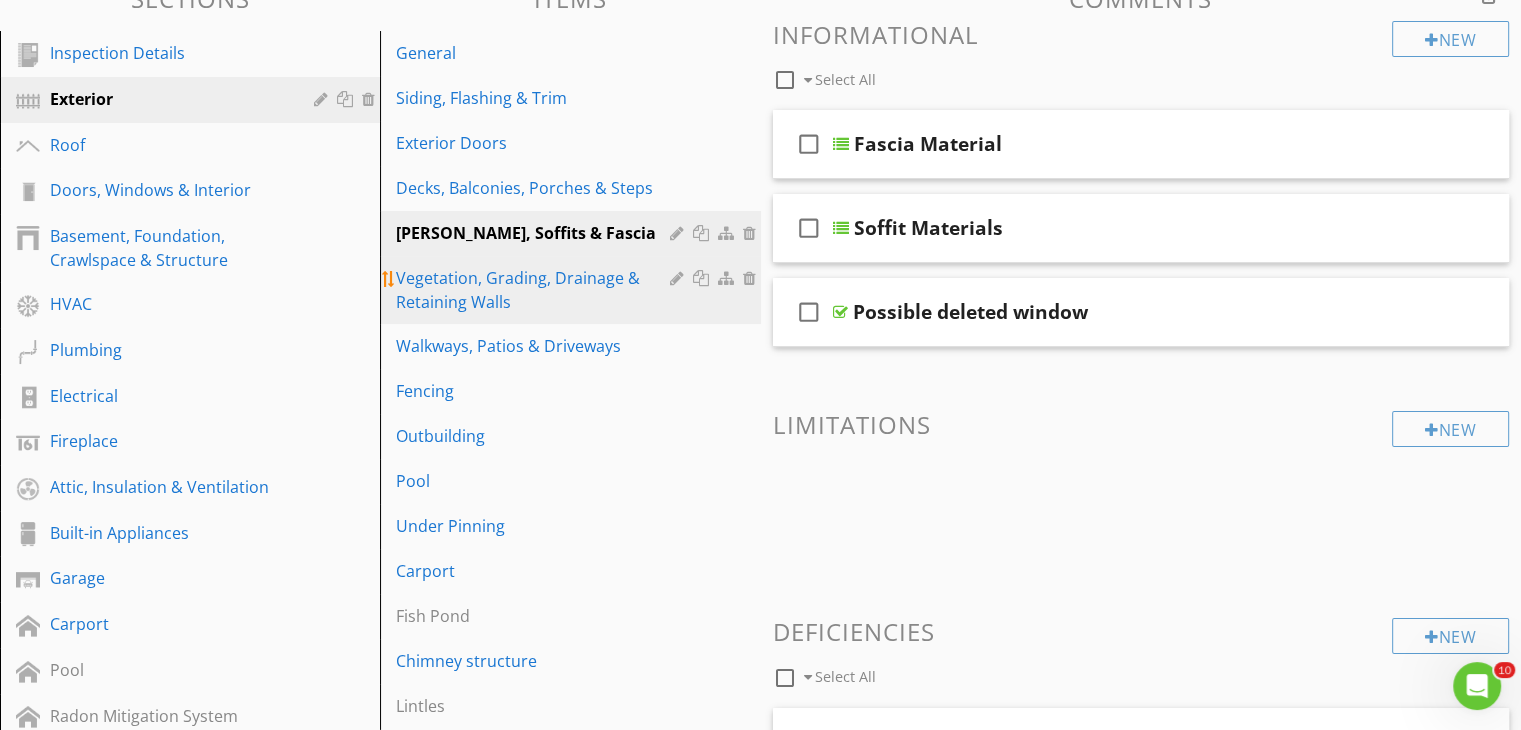 click on "Vegetation, Grading, Drainage & Retaining Walls" at bounding box center [535, 290] 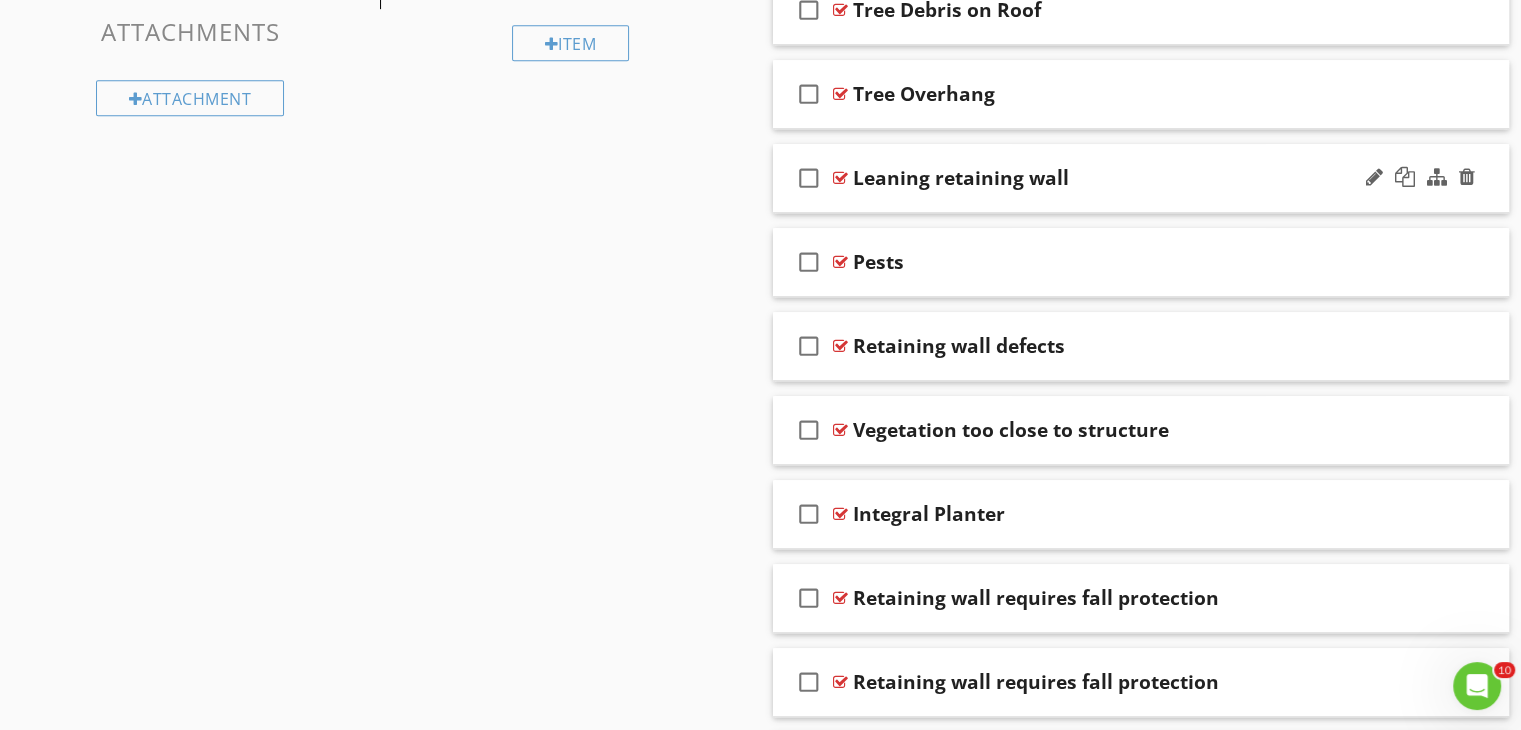 scroll, scrollTop: 1230, scrollLeft: 0, axis: vertical 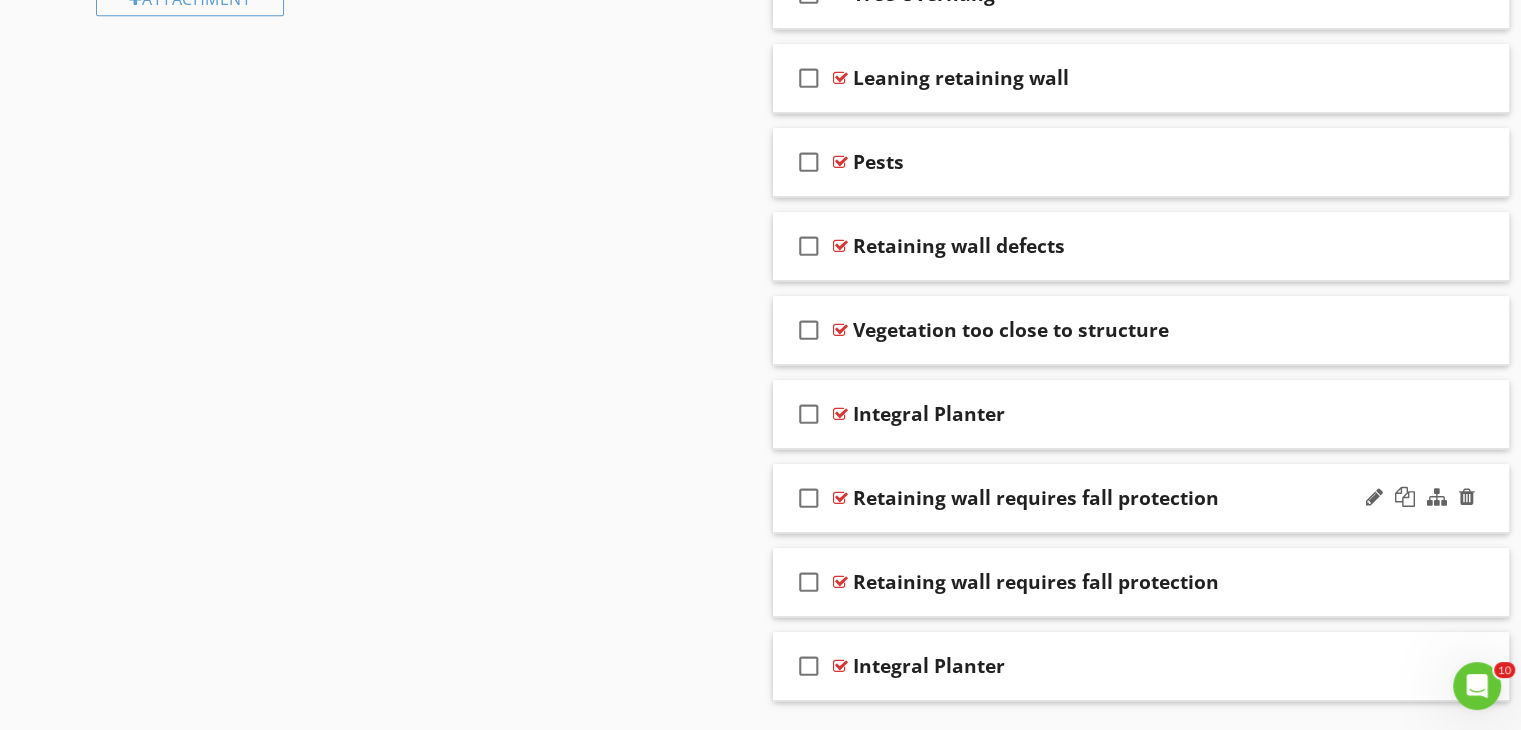 click on "Retaining wall requires fall protection" at bounding box center [1114, 498] 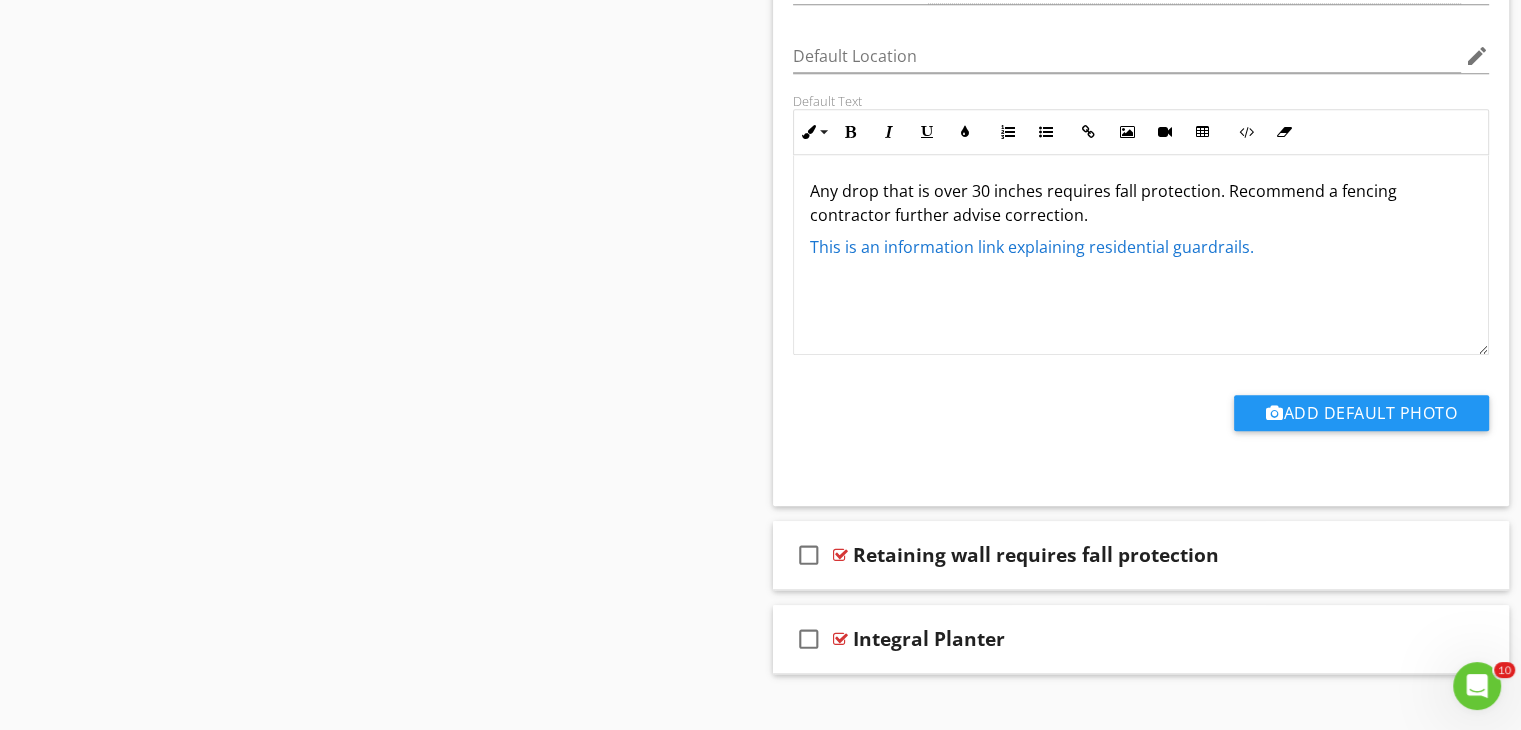 scroll, scrollTop: 1953, scrollLeft: 0, axis: vertical 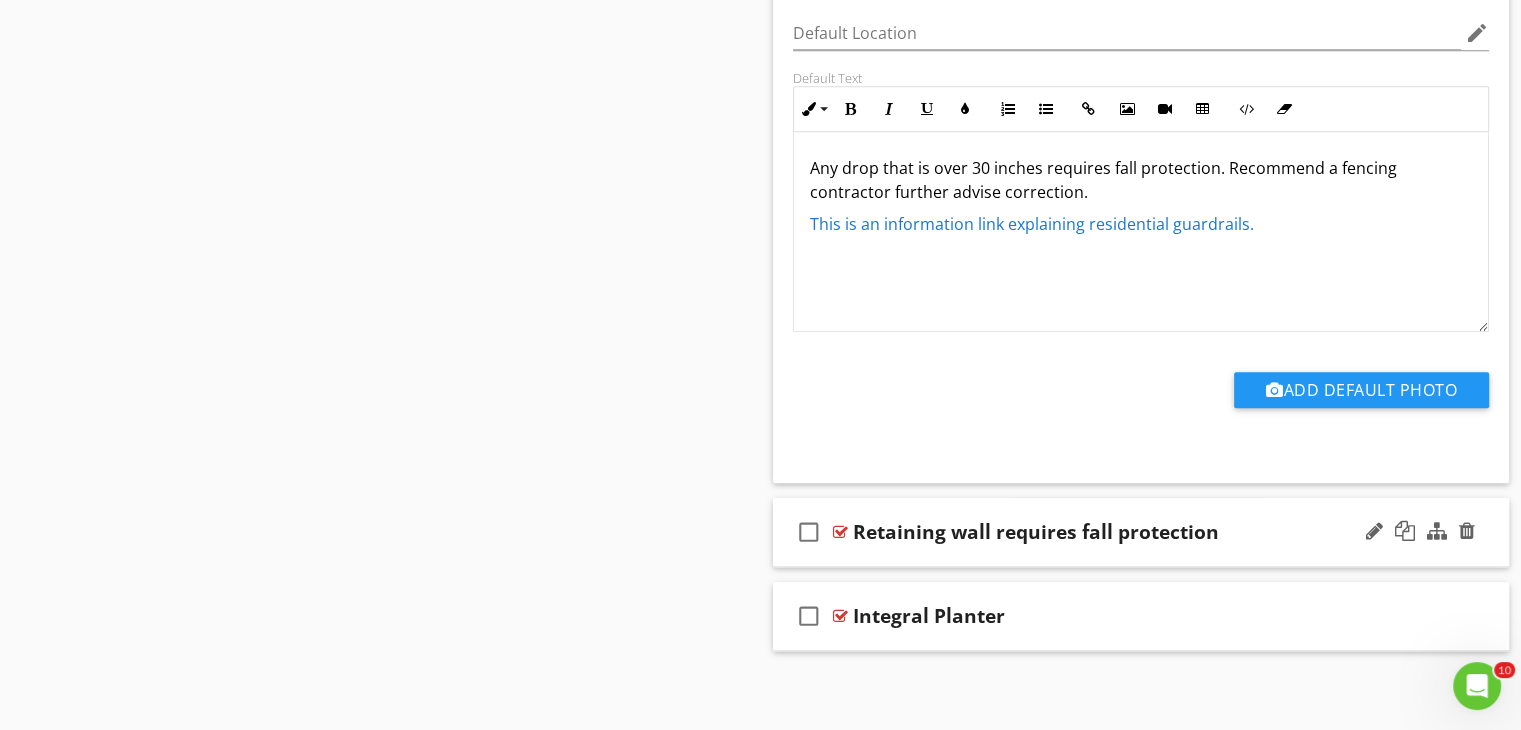 click on "Retaining wall requires fall protection" at bounding box center [1114, 532] 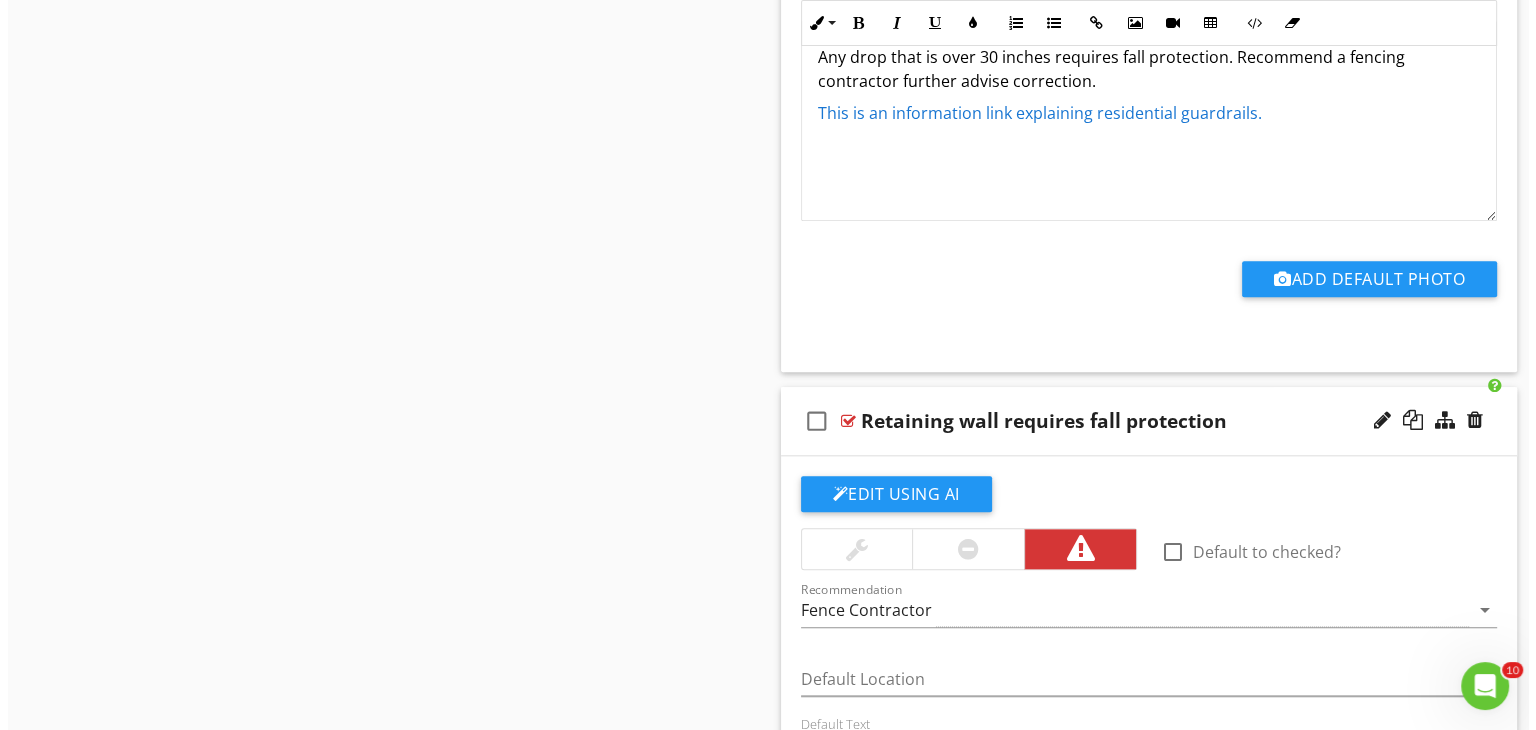 scroll, scrollTop: 2253, scrollLeft: 0, axis: vertical 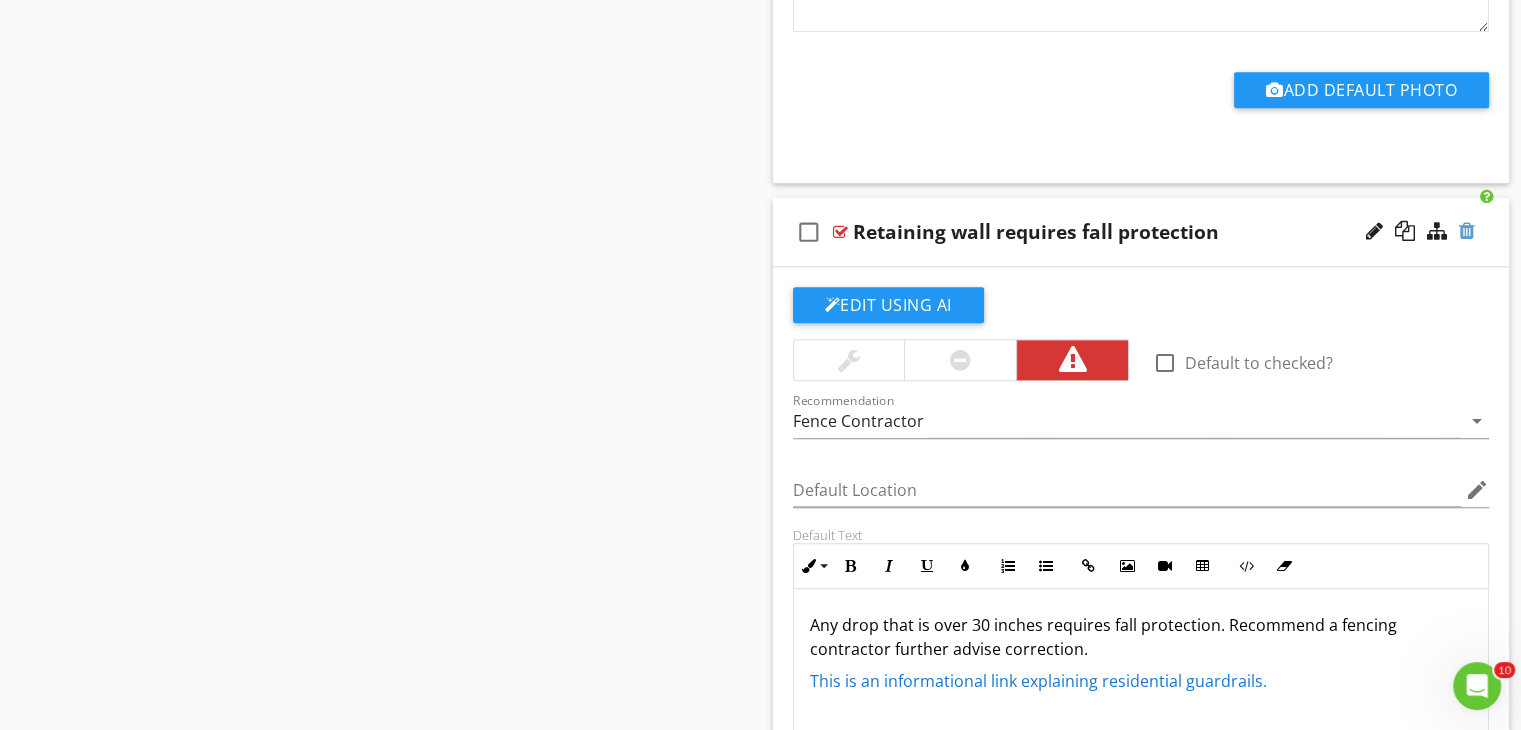 click at bounding box center (1467, 231) 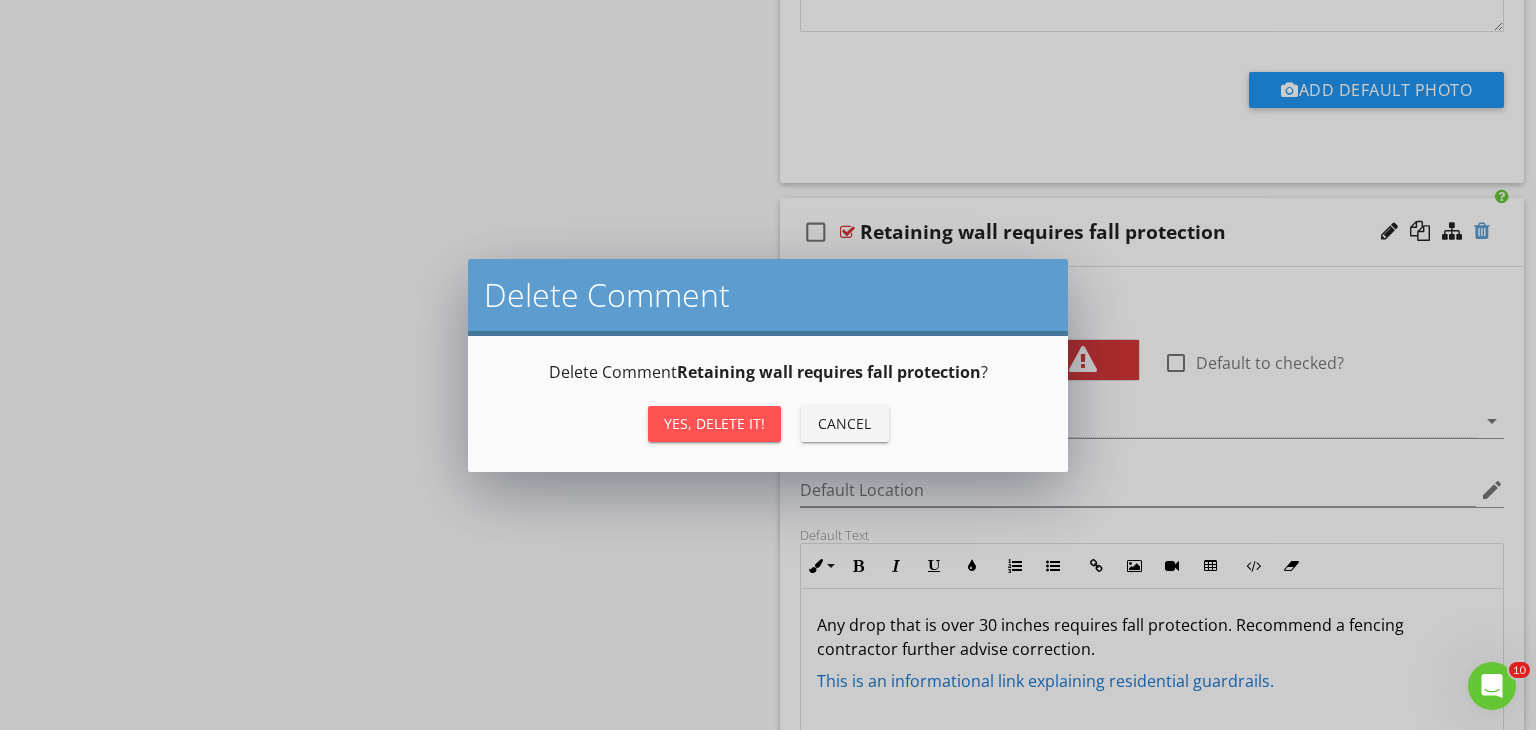 type on "<p>Any drop that is over 30 inches requires fall protection. Recommend a fencing contractor further advise correction.</p><p><a draggable="false" fr-original-style="" href="https://www.simplifiedbuilding.com/projects/residential-railing-requirements?srsltid=AfmBOoqUx-SnZA5sT-z1vbHE4N5Etwc1WpT3dY5A40HyJavabIQ07YOh" style="color: rgb(25, 118, 210);">This is an informational link explaining residential guardrails.</a></p>" 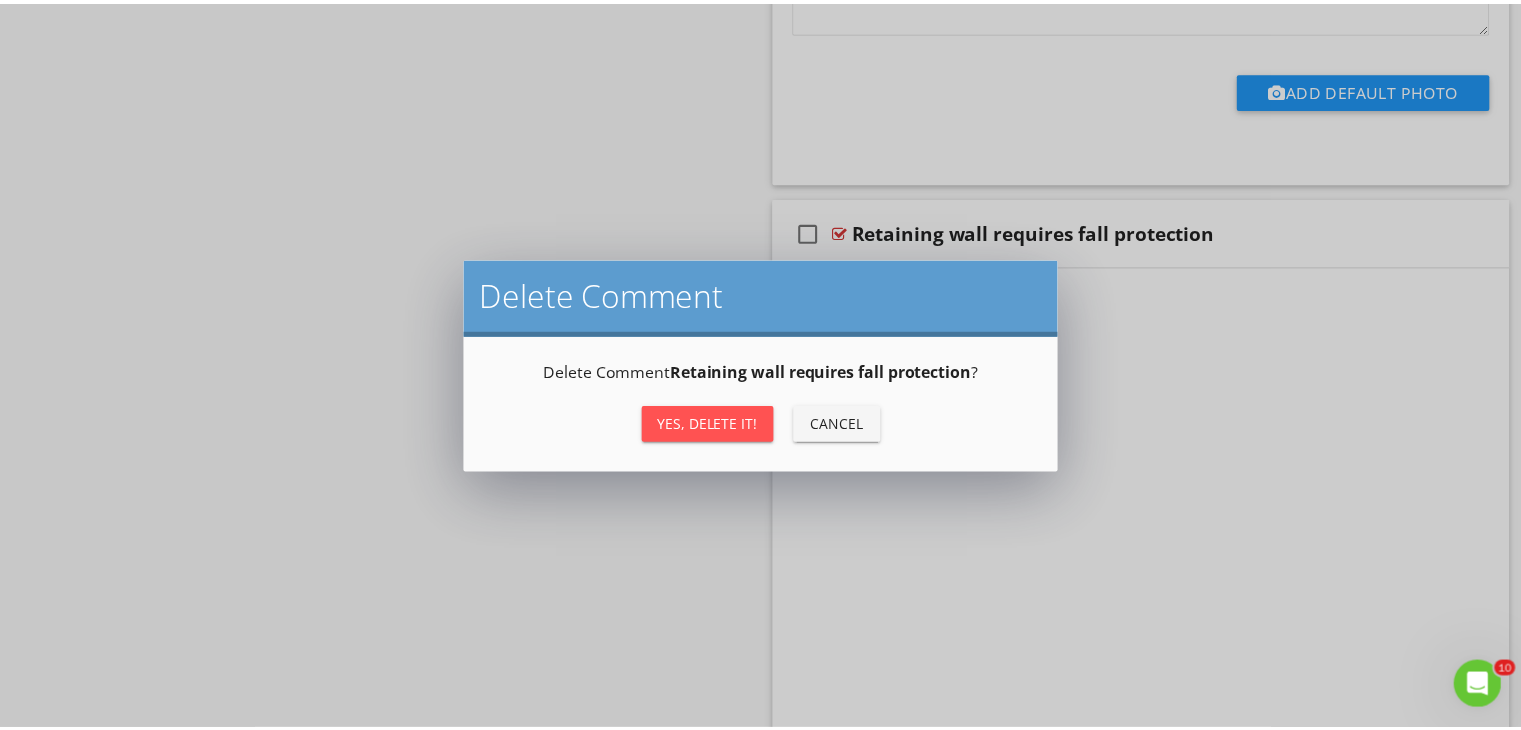 scroll, scrollTop: 1953, scrollLeft: 0, axis: vertical 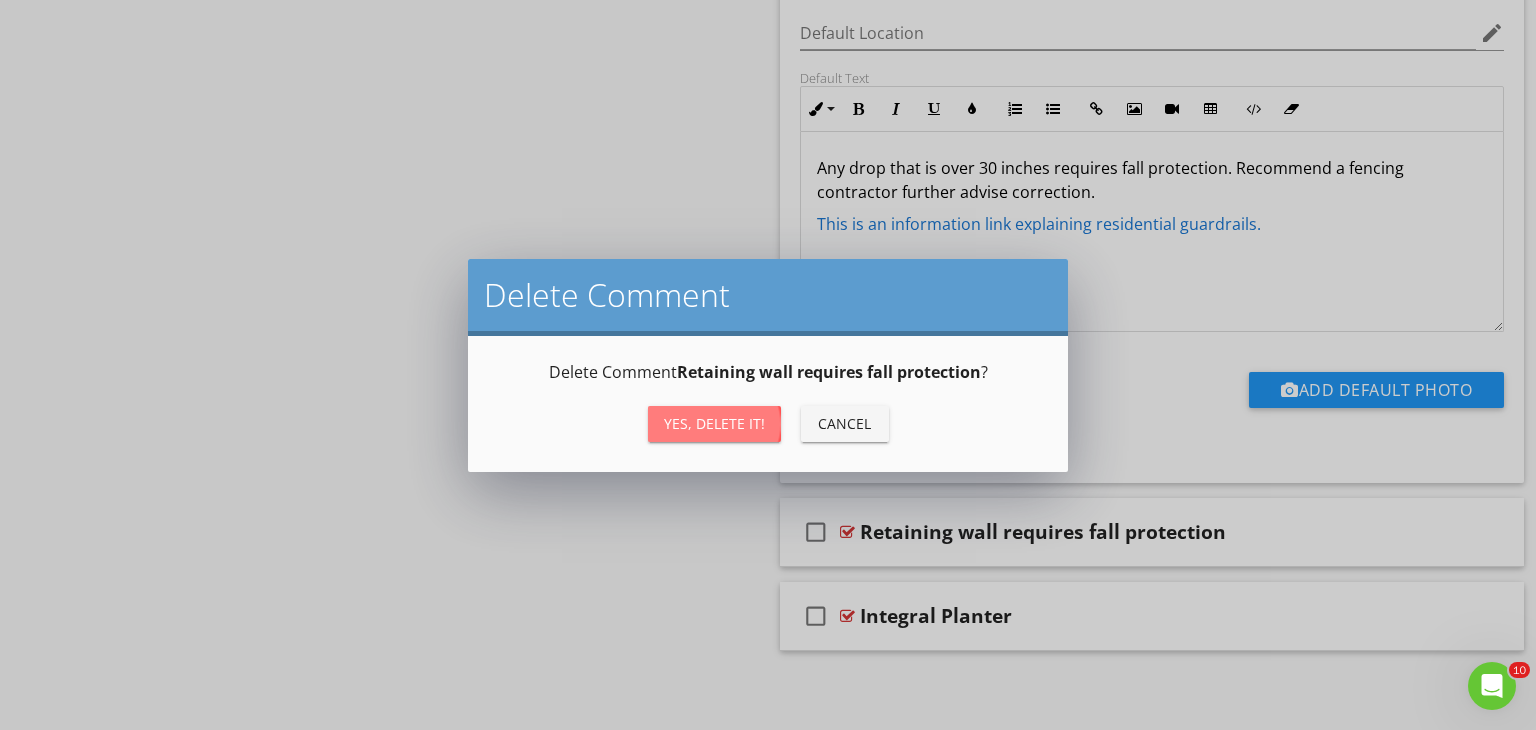 click on "Yes, Delete it!" at bounding box center (714, 423) 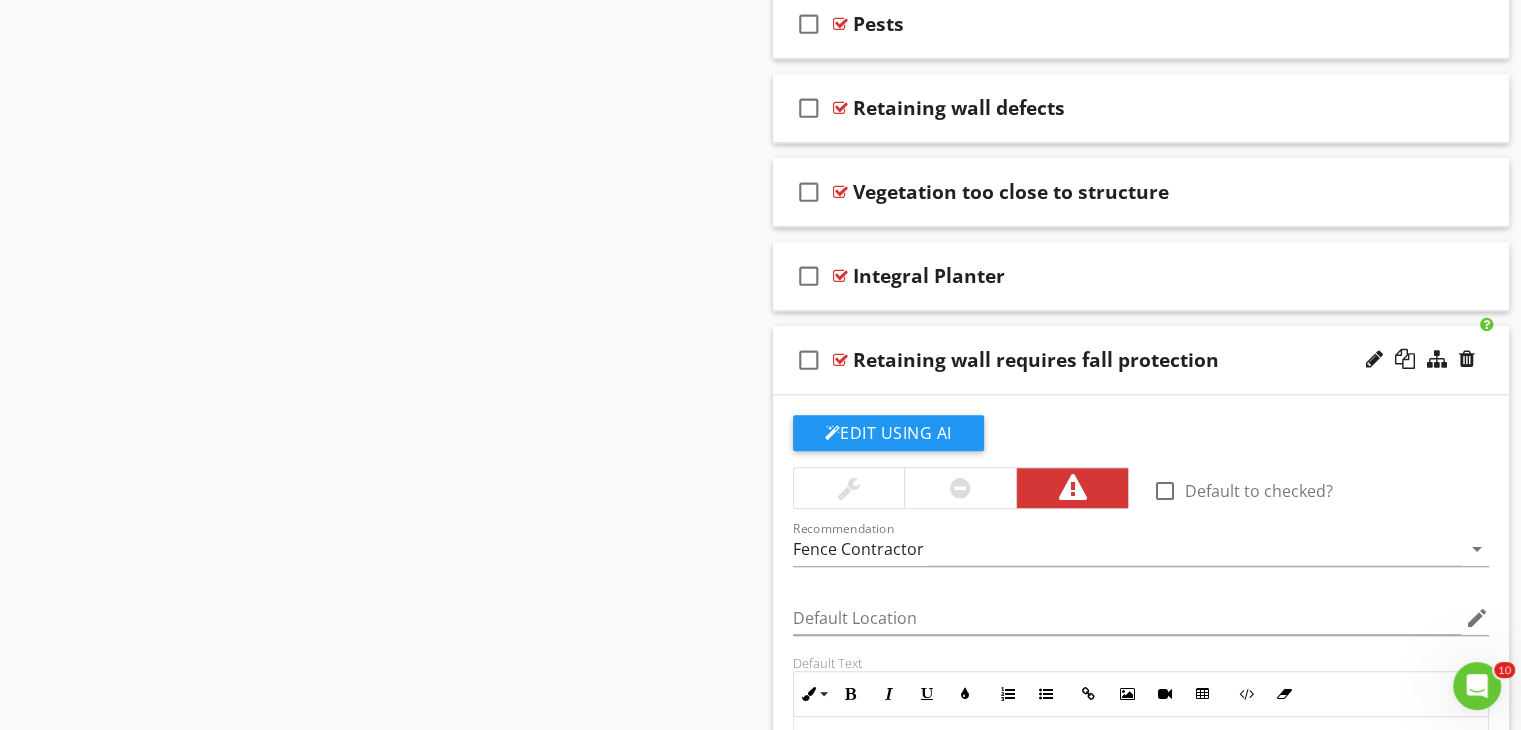 scroll, scrollTop: 1270, scrollLeft: 0, axis: vertical 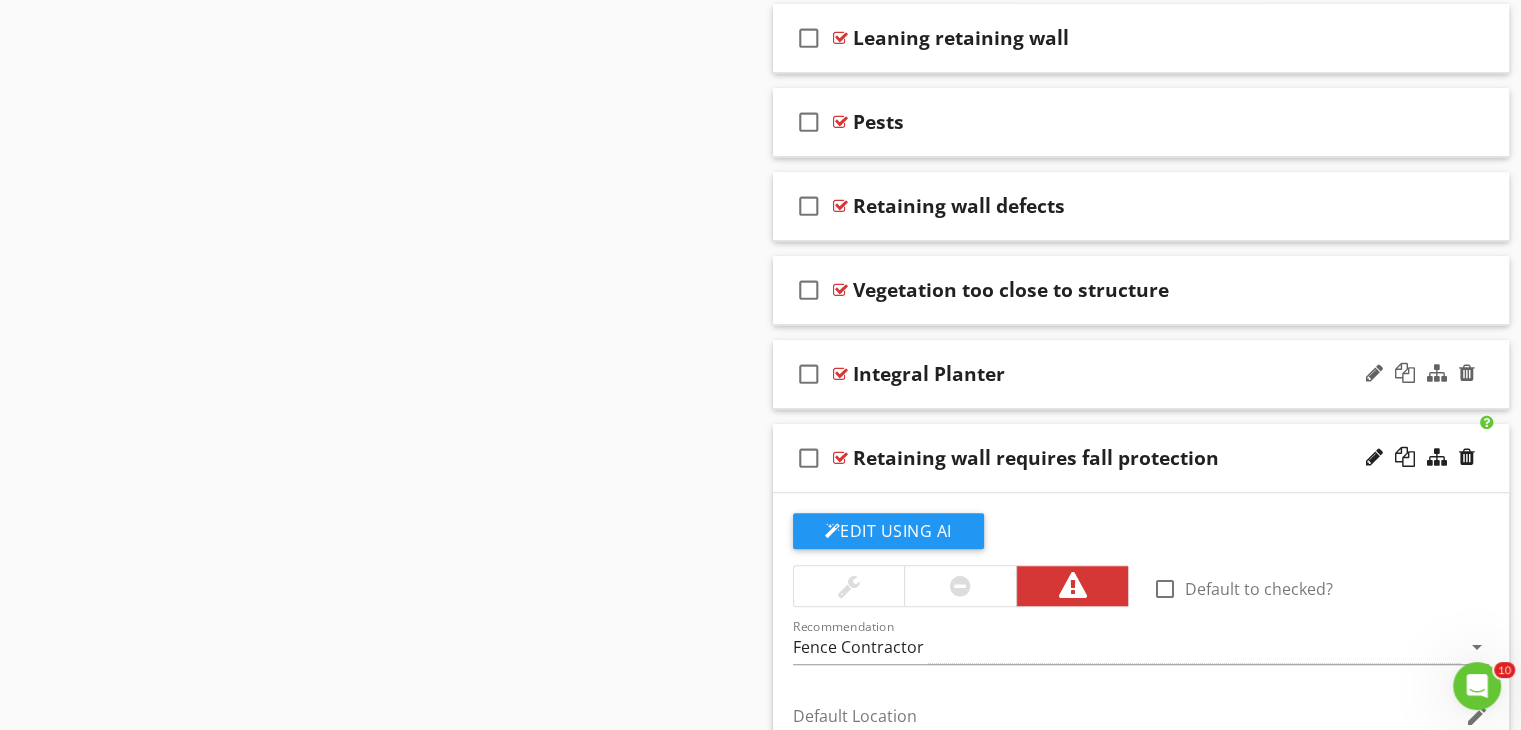 click on "Integral Planter" at bounding box center (1114, 374) 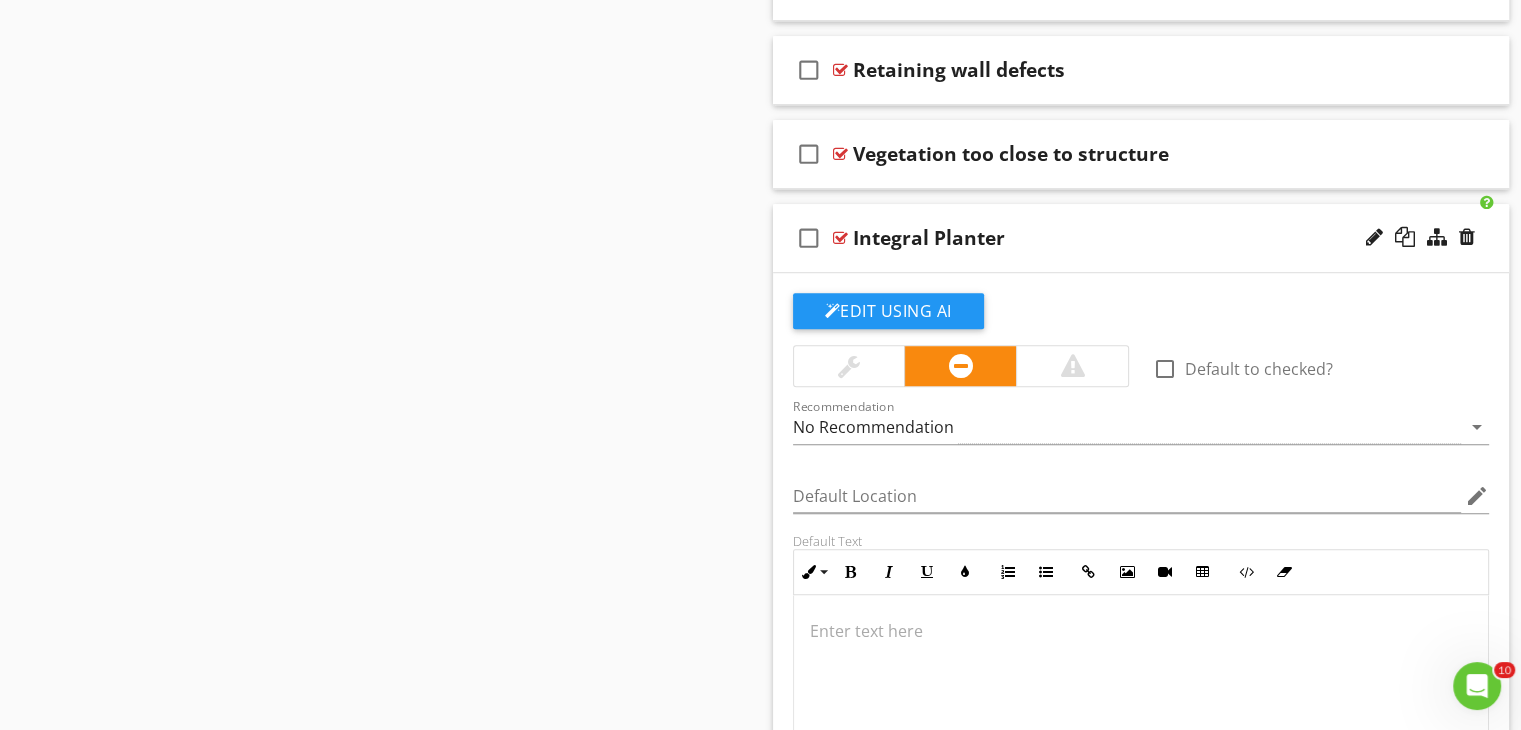 scroll, scrollTop: 1570, scrollLeft: 0, axis: vertical 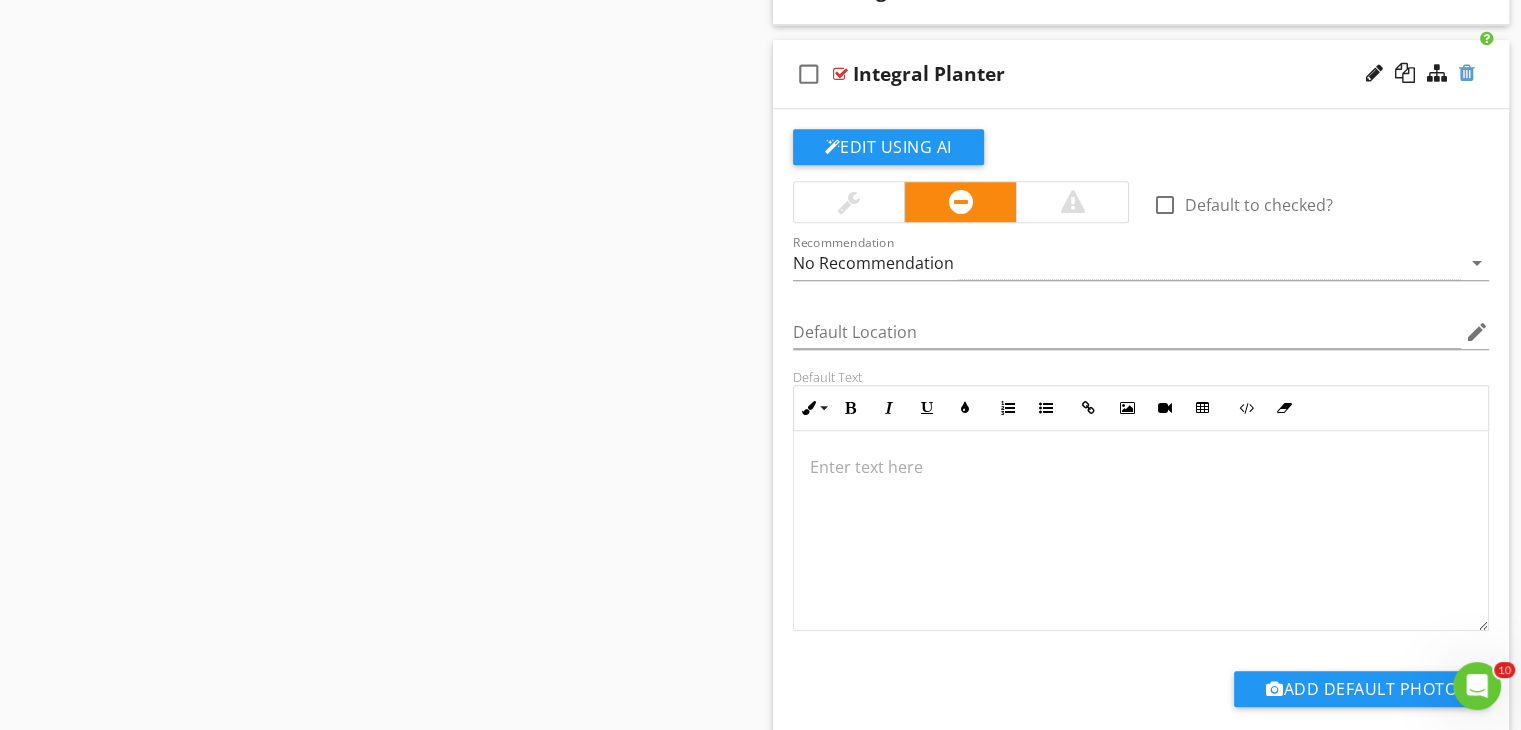 click at bounding box center (1467, 73) 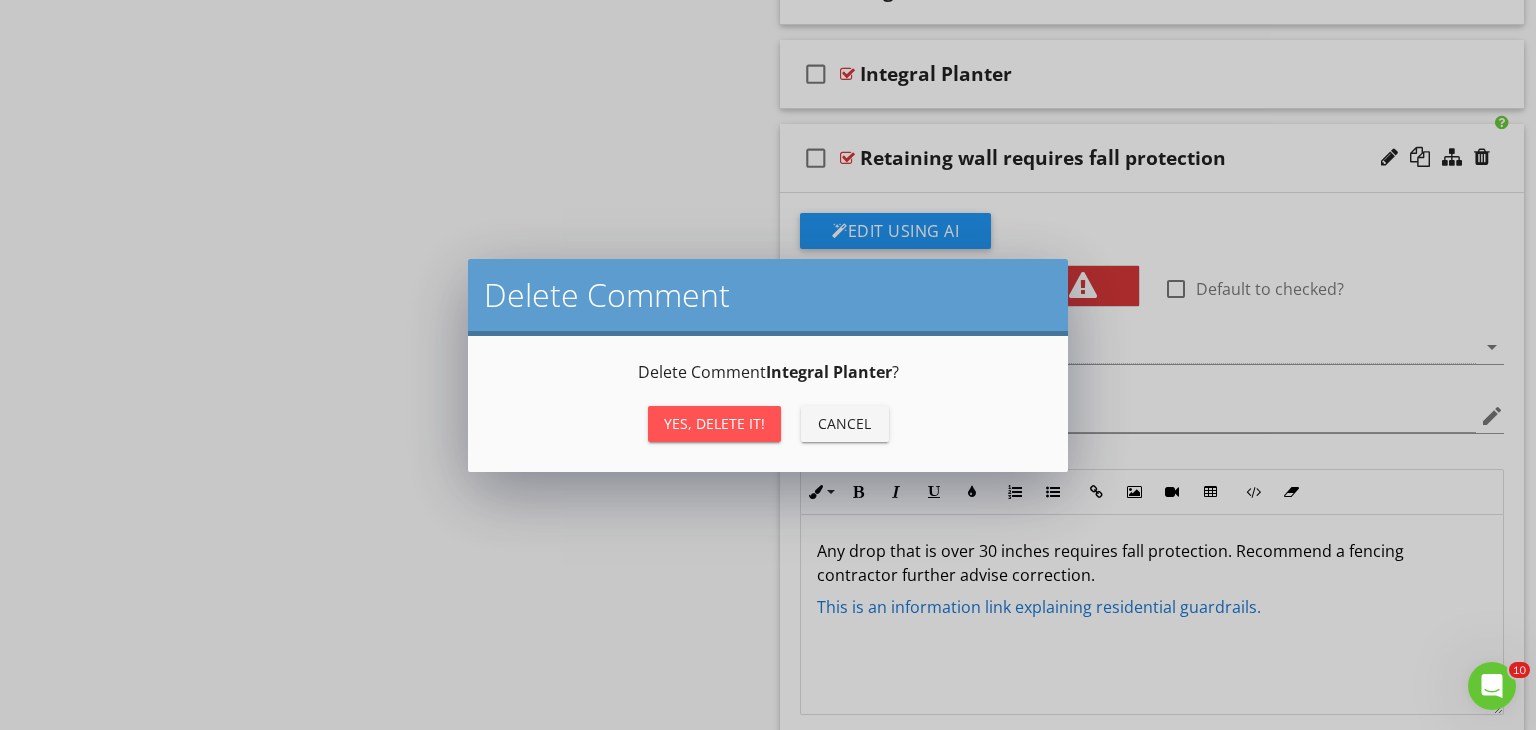 click on "Yes, Delete it!" at bounding box center [714, 423] 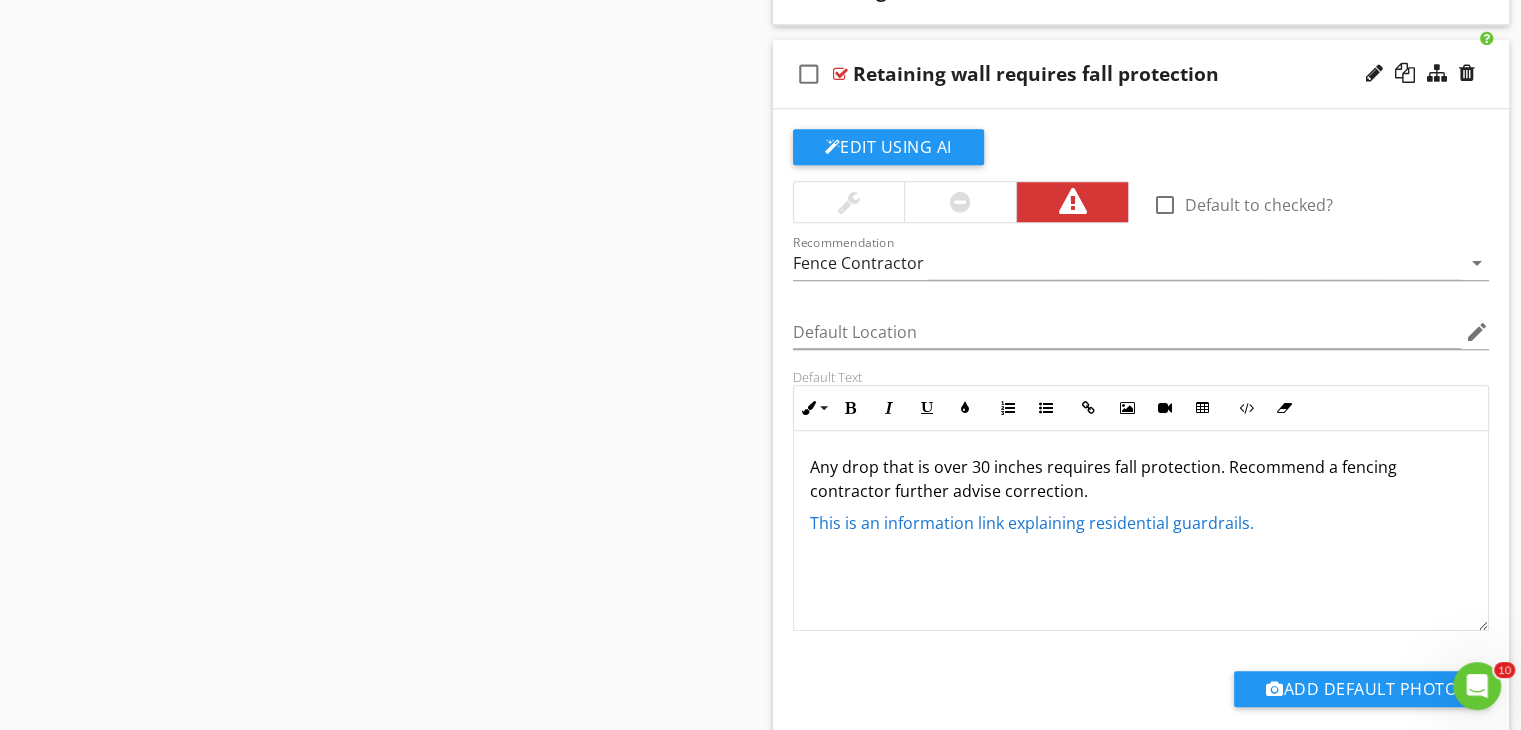 scroll, scrollTop: 0, scrollLeft: 0, axis: both 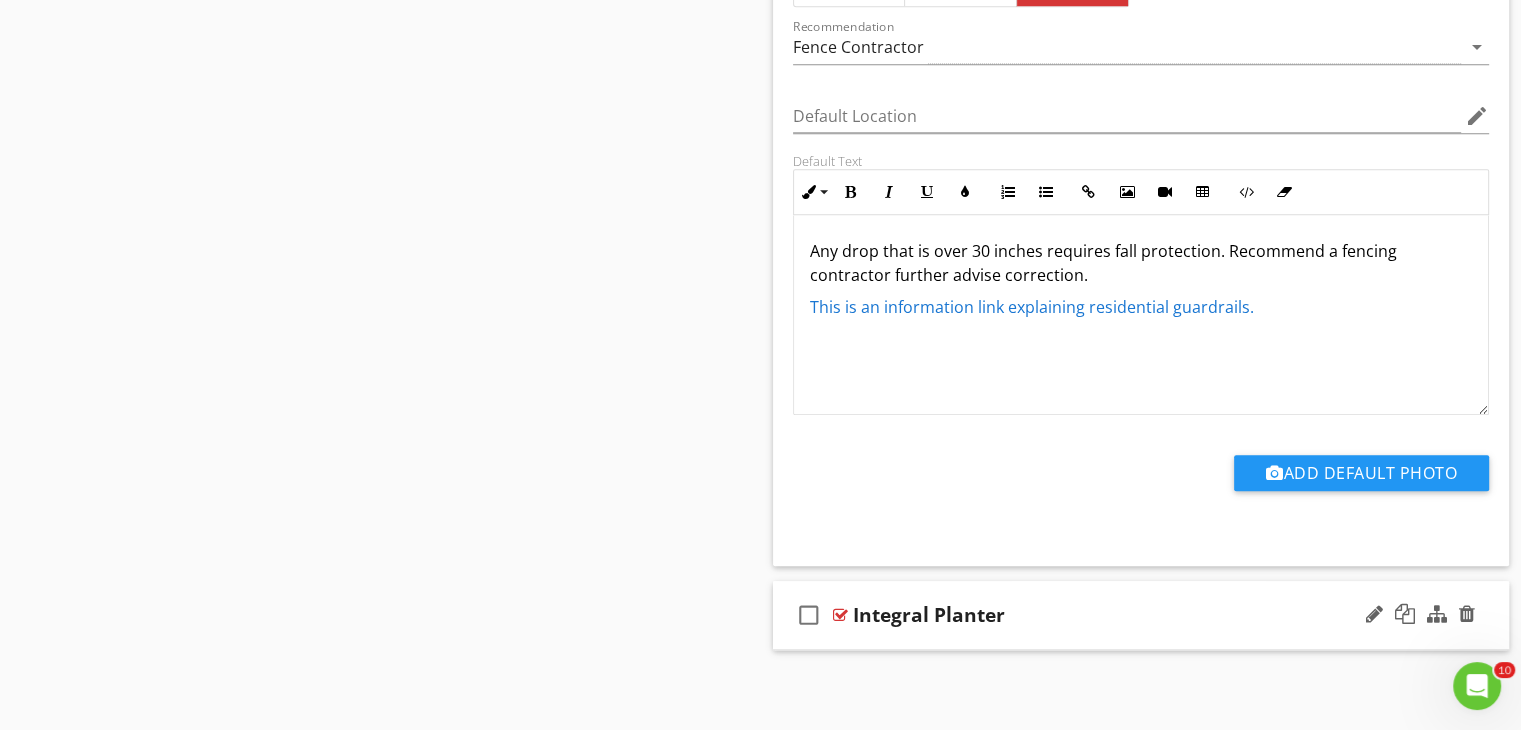click on "Integral Planter" at bounding box center (1114, 615) 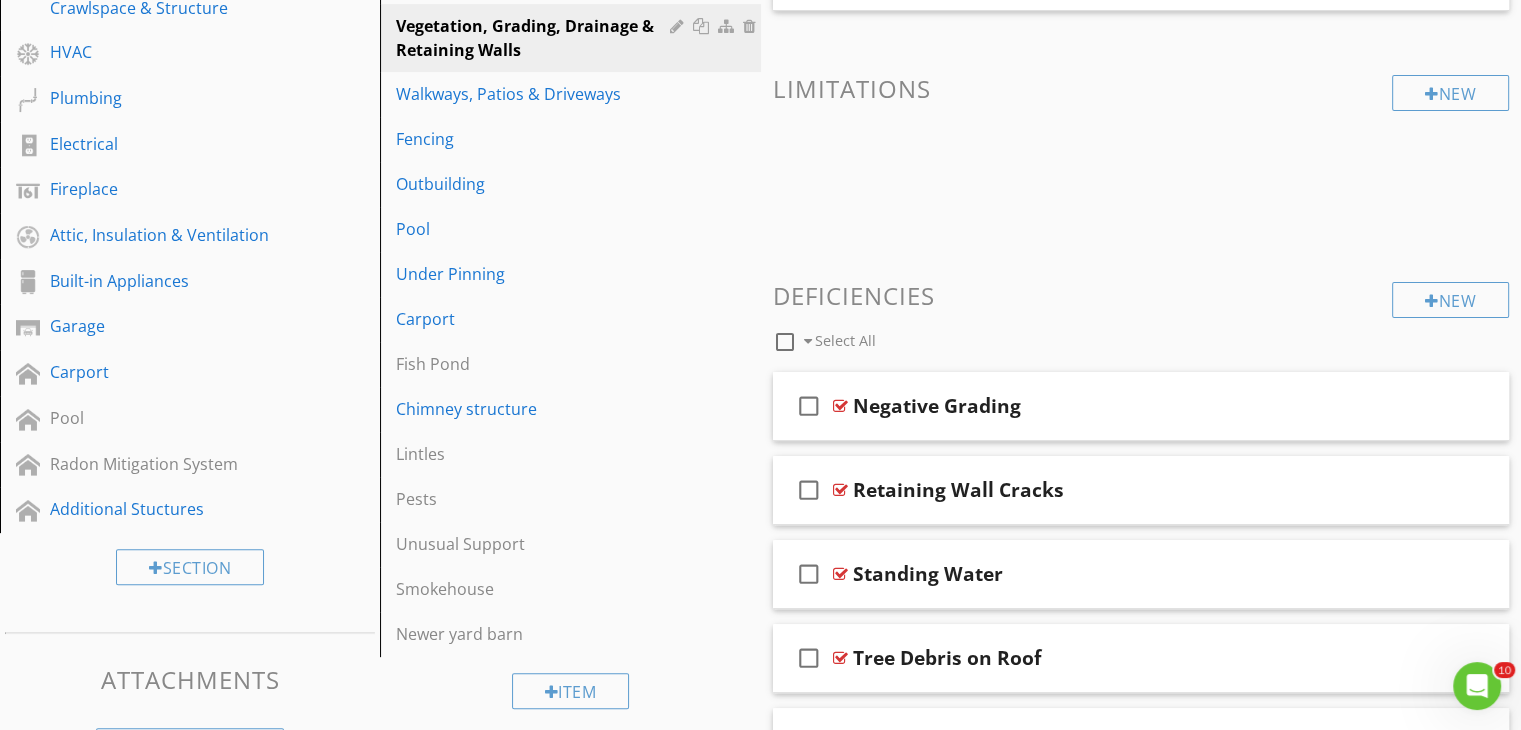 scroll, scrollTop: 286, scrollLeft: 0, axis: vertical 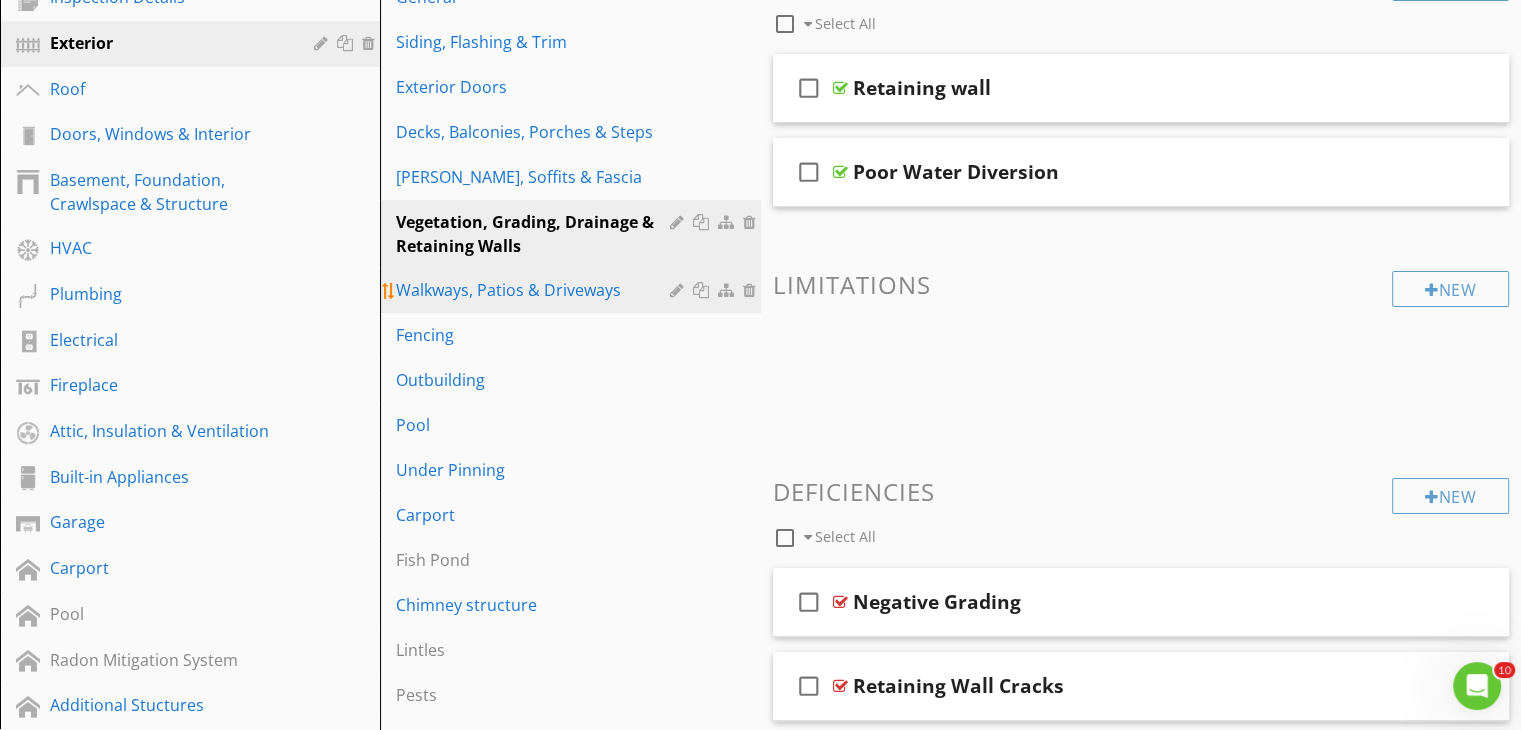 click on "Walkways, Patios & Driveways" at bounding box center [535, 290] 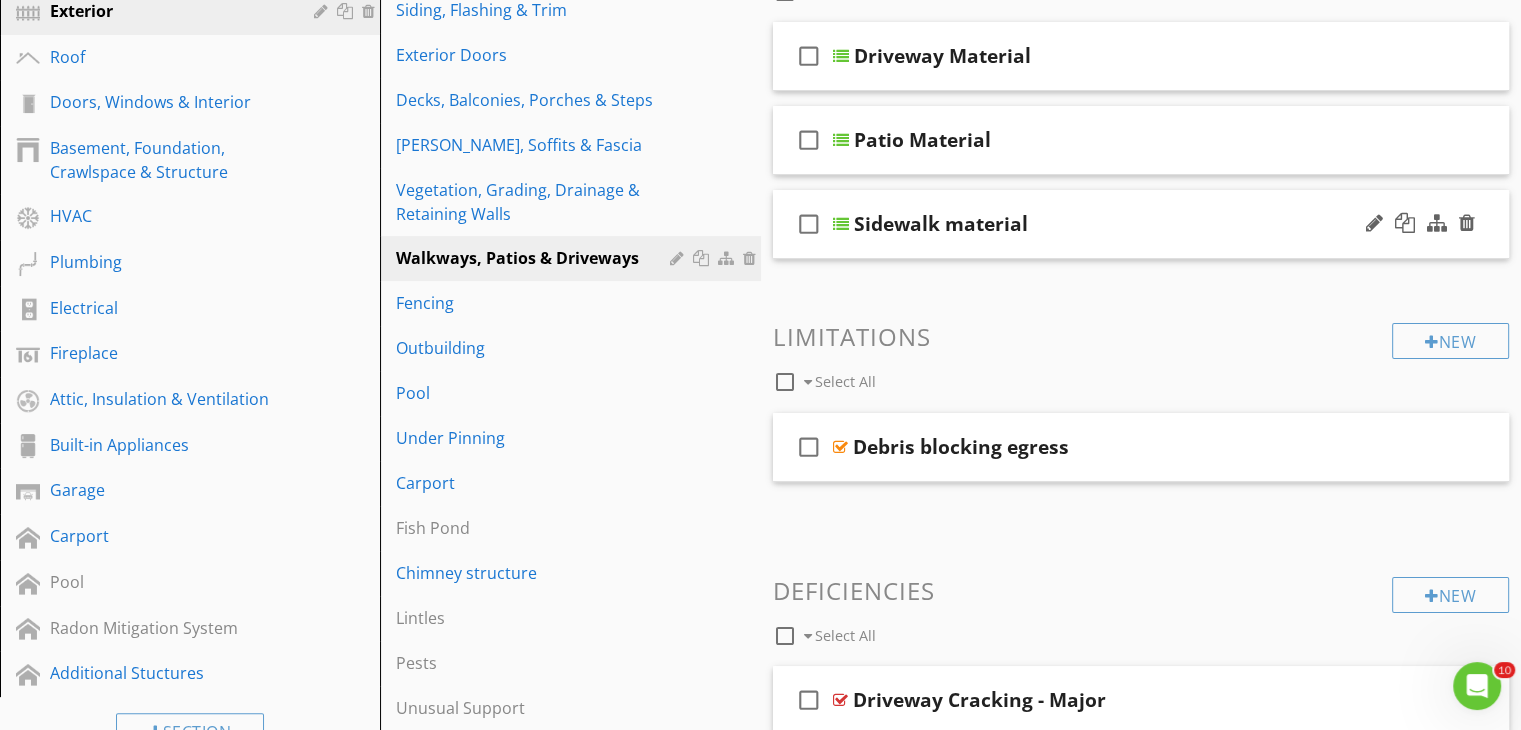 scroll, scrollTop: 286, scrollLeft: 0, axis: vertical 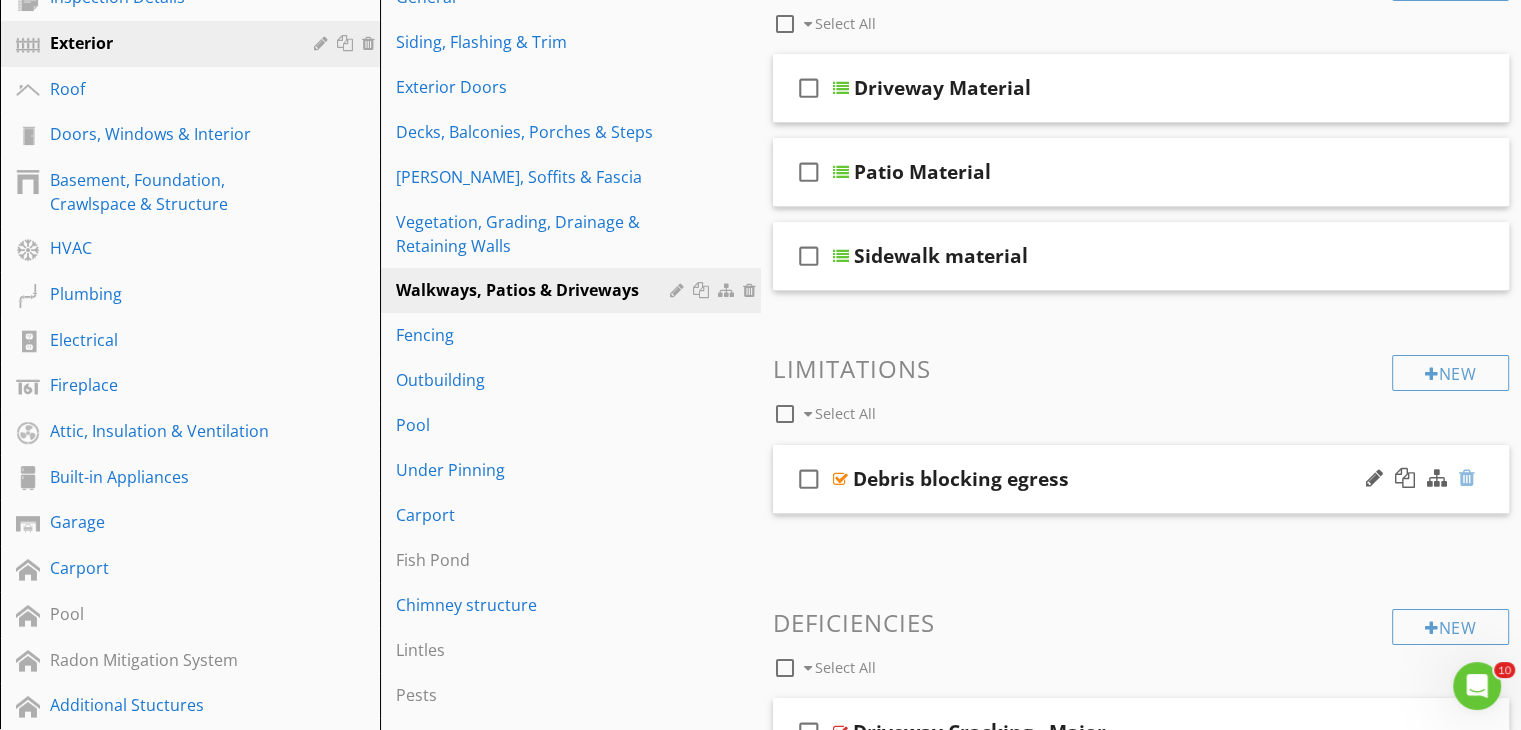 click at bounding box center (1467, 478) 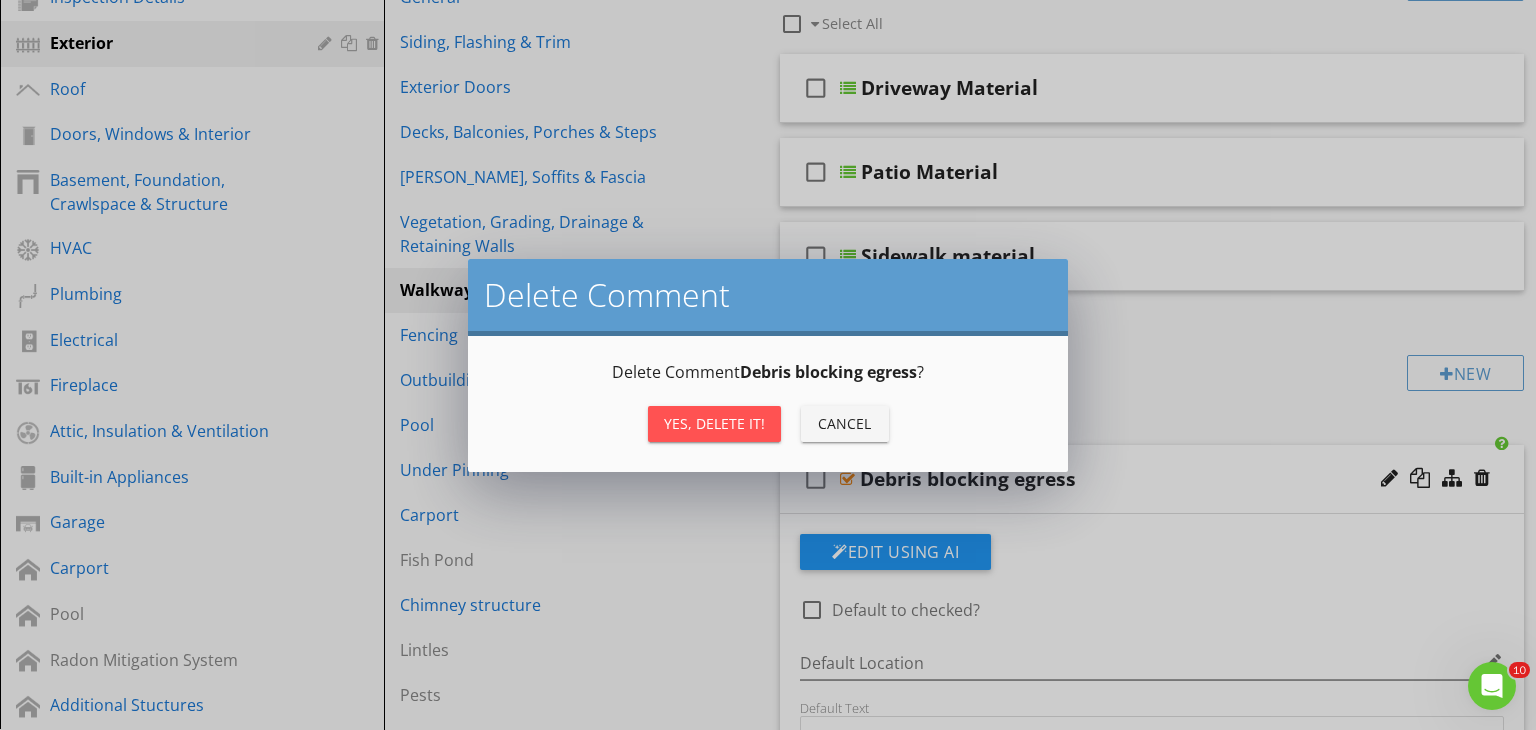 click on "Yes, Delete it!" at bounding box center (714, 423) 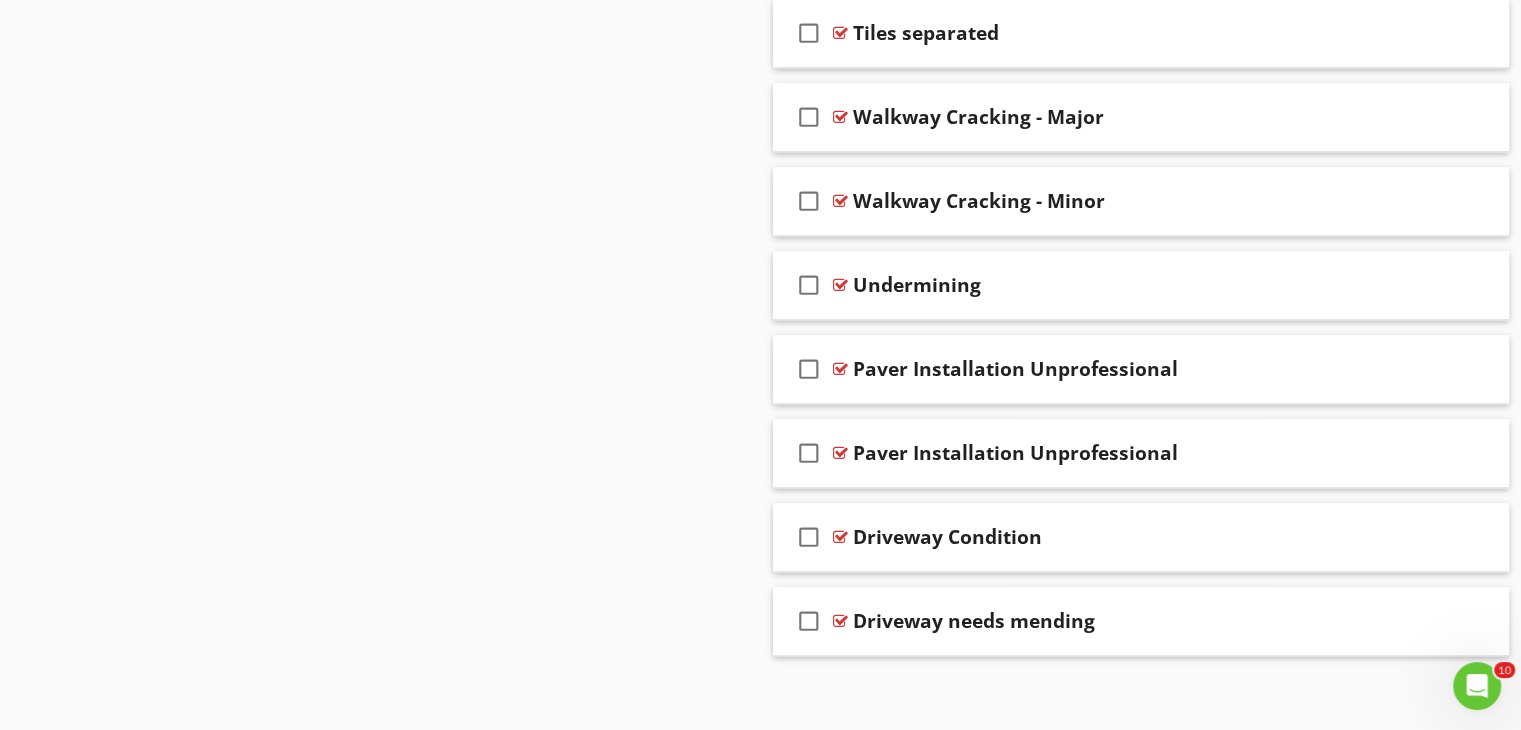 scroll, scrollTop: 1617, scrollLeft: 0, axis: vertical 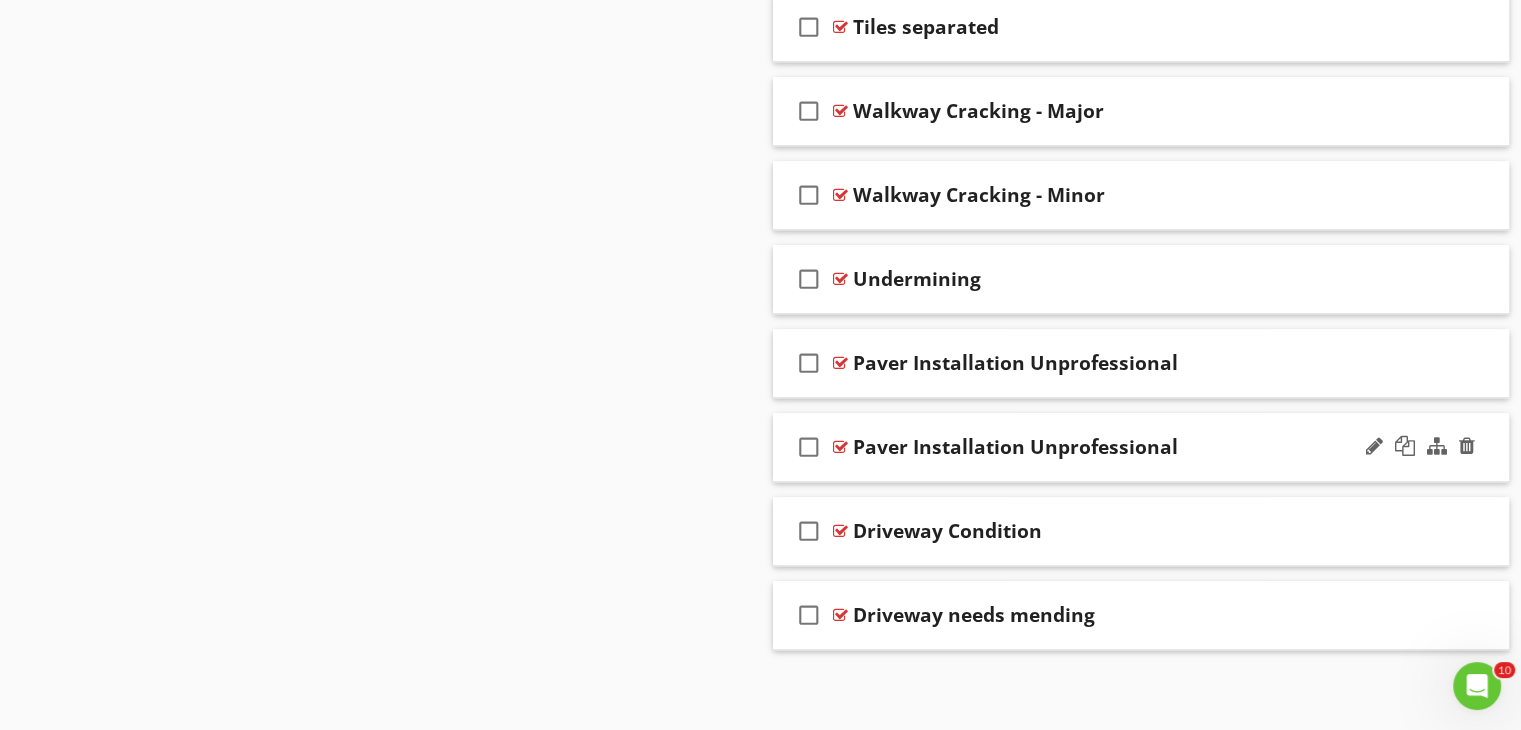 click on "Paver Installation Unprofessional" at bounding box center [1114, 447] 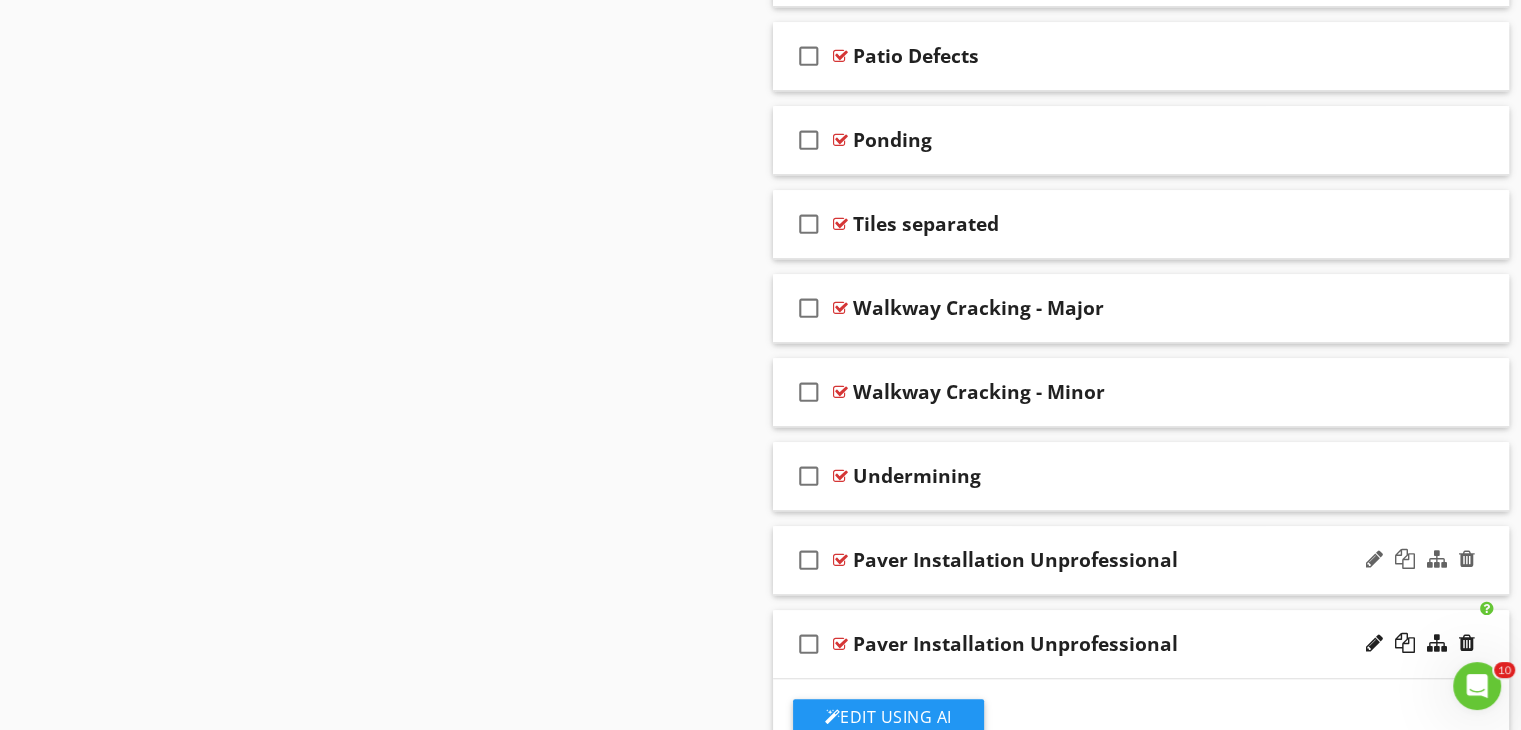 scroll, scrollTop: 1417, scrollLeft: 0, axis: vertical 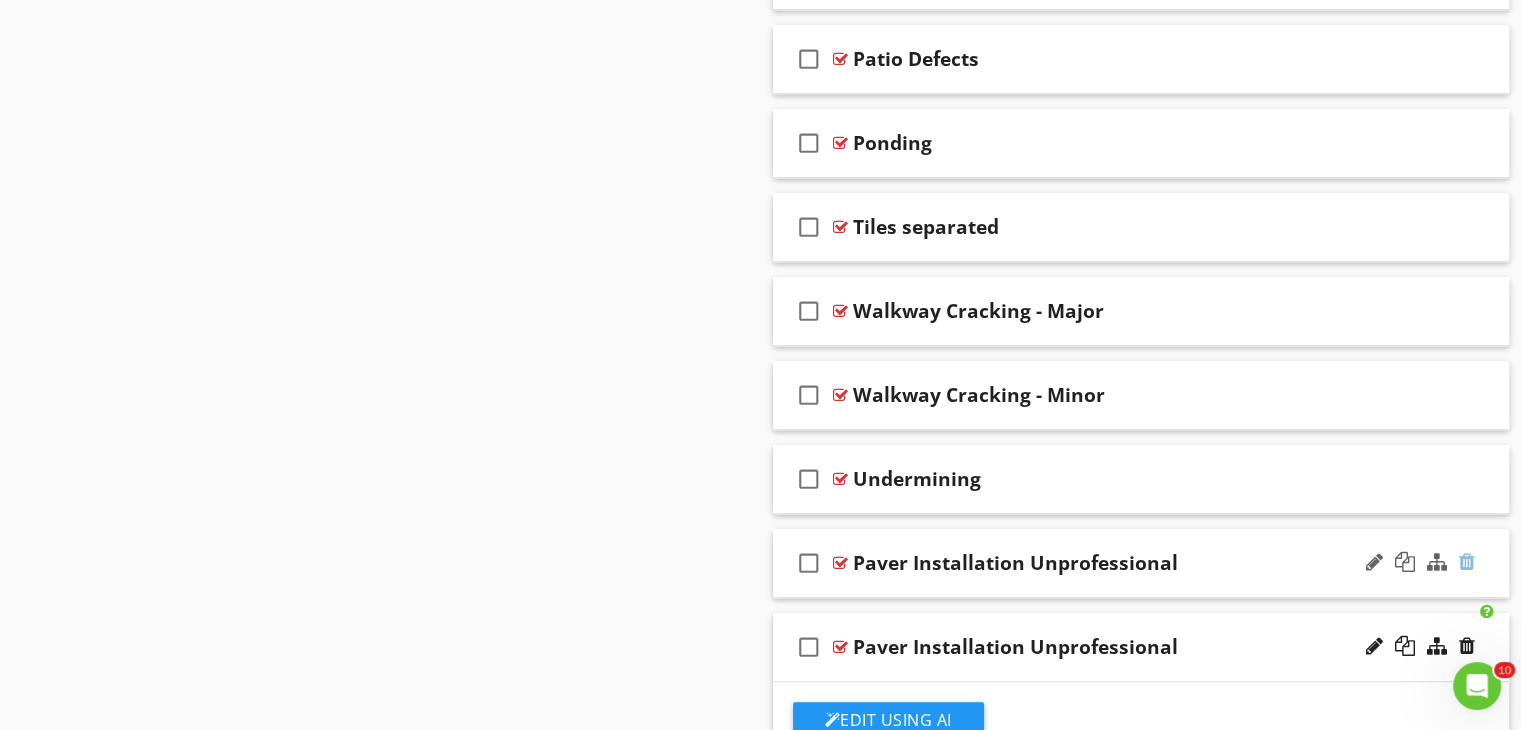 click at bounding box center [1467, 562] 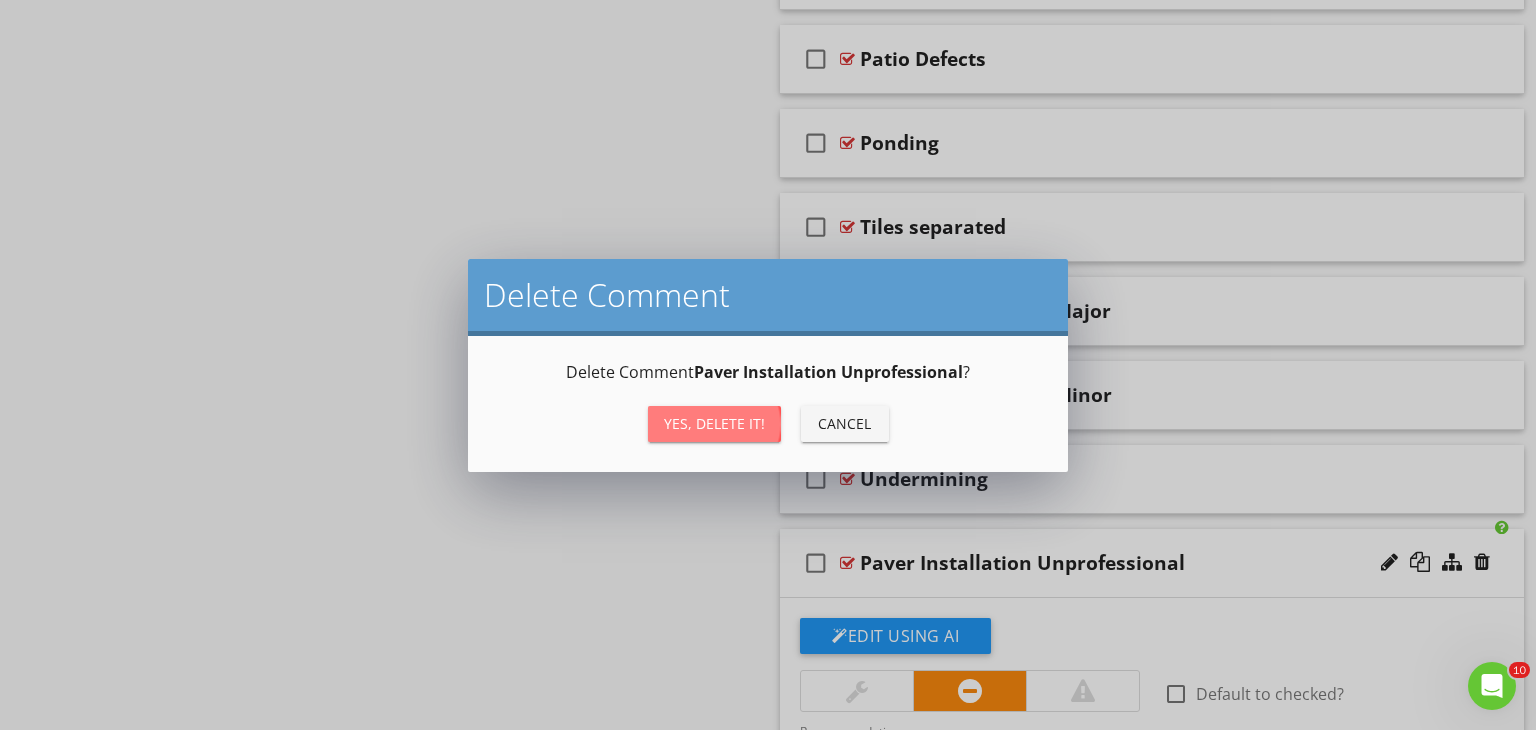 click on "Yes, Delete it!" at bounding box center [714, 423] 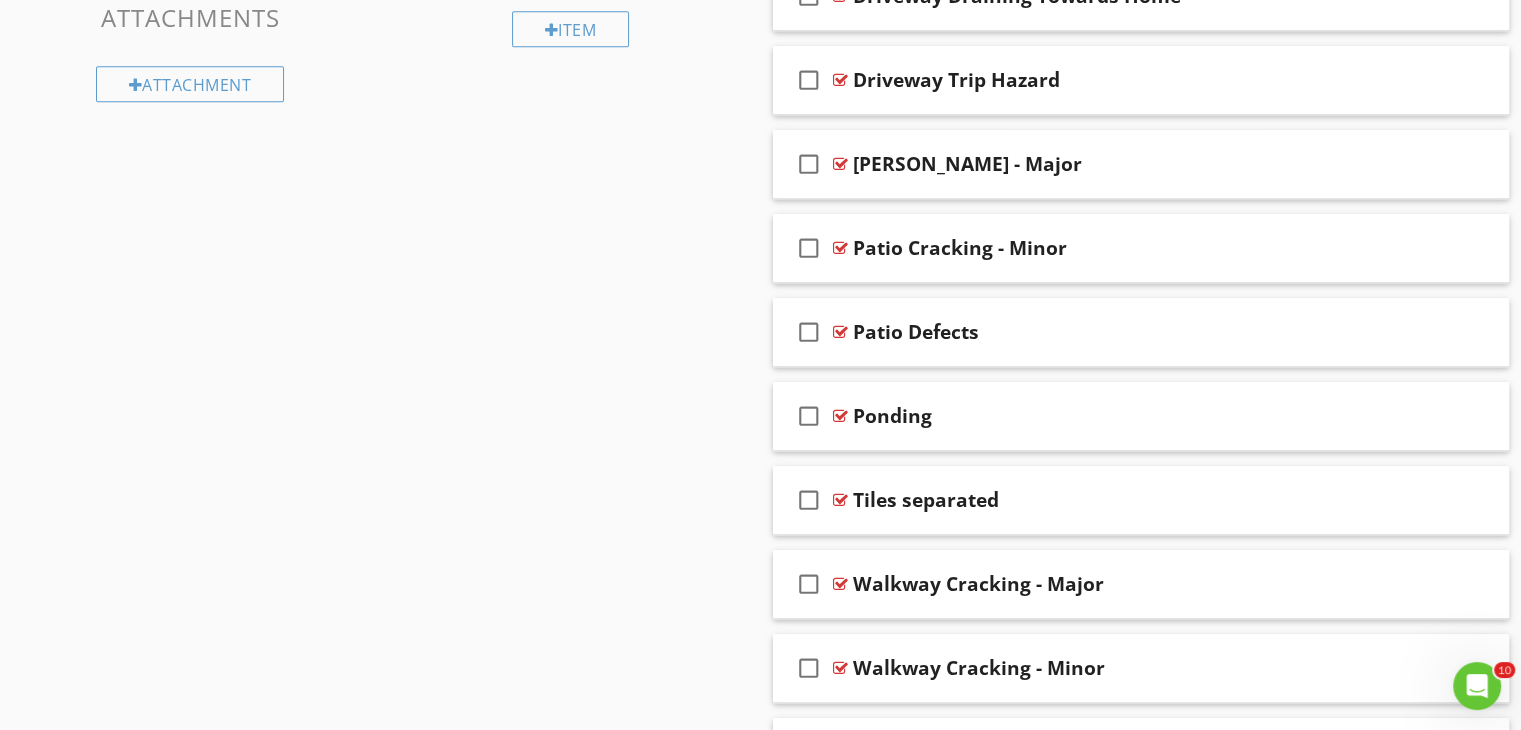 scroll, scrollTop: 1017, scrollLeft: 0, axis: vertical 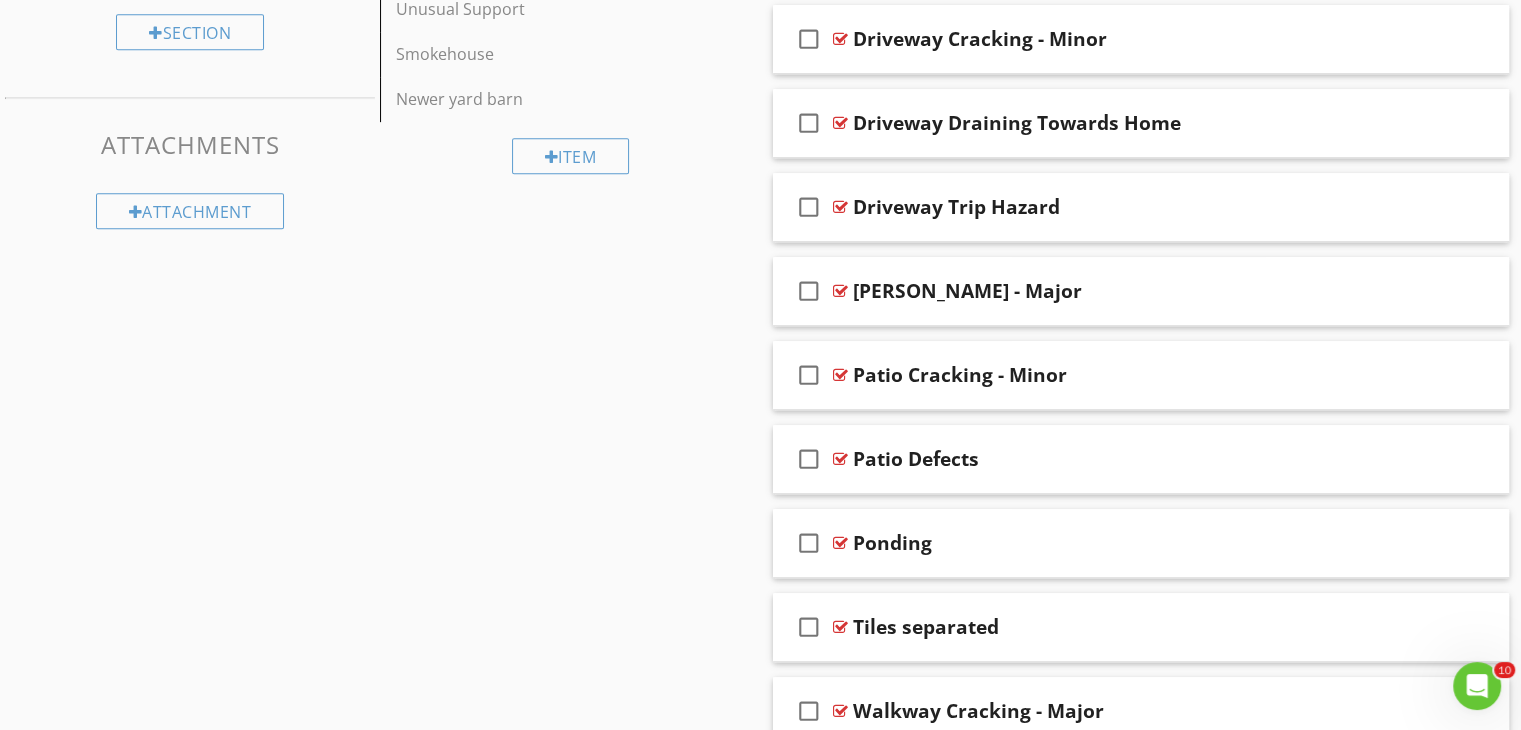 click on "Sections
Inspection Details           Exterior           Roof           Doors, Windows & Interior           Basement, Foundation, Crawlspace & Structure           HVAC           Plumbing           Electrical           Fireplace           Attic, Insulation & Ventilation           Built-in Appliances           Garage           Carport           Pool           Radon Mitigation System            Additional Stuctures
Section
Attachments
Attachment
Items
General           Siding, Flashing & Trim           Exterior Doors           Decks, Balconies, Porches & Steps           Eaves, Soffits & Fascia           Vegetation, Grading, Drainage & Retaining Walls           Walkways, Patios & Driveways           Fencing            Outbuilding            Pool           Under Pinning           Carport            Fish Pond            Chimney structure           Lintles           Pests" at bounding box center (760, 543) 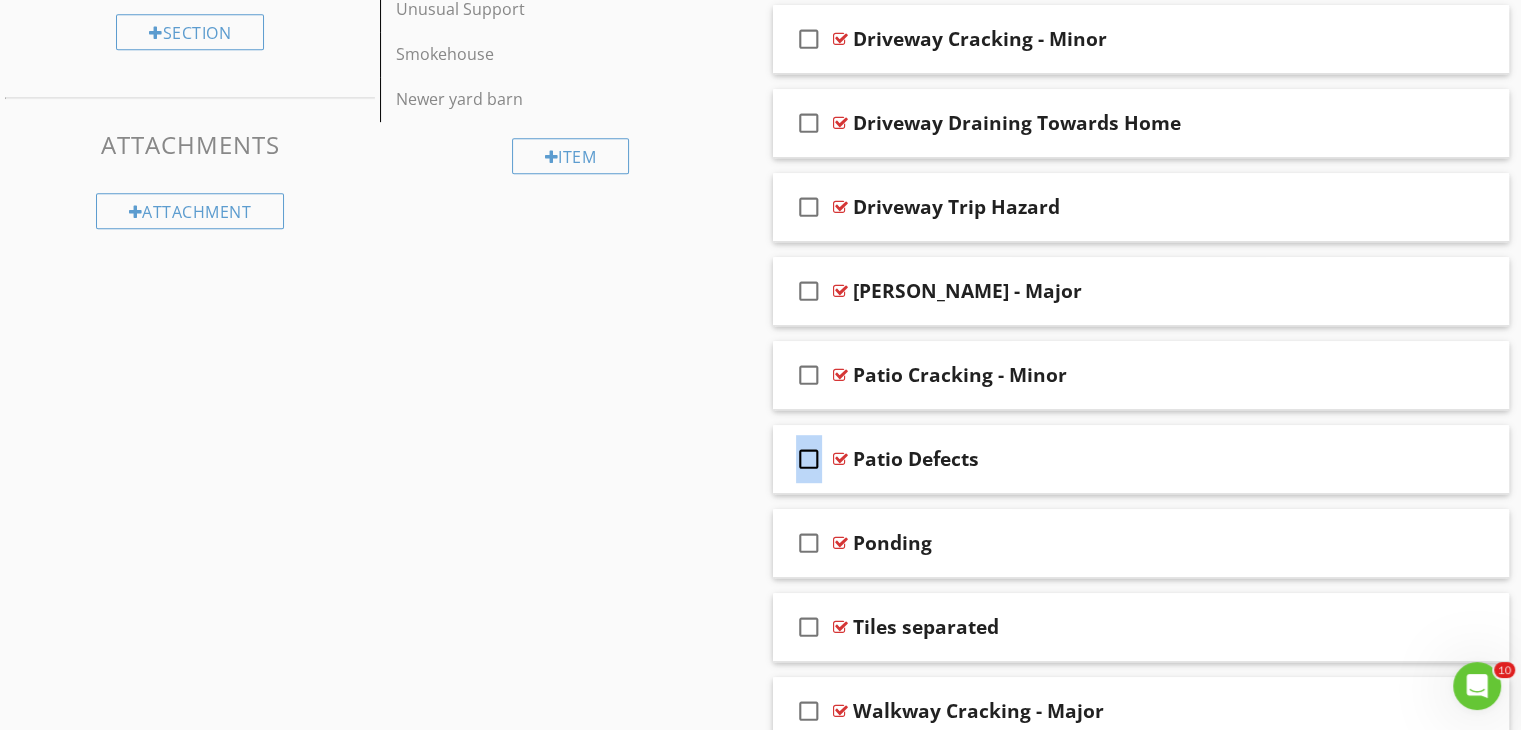 click on "Sections
Inspection Details           Exterior           Roof           Doors, Windows & Interior           Basement, Foundation, Crawlspace & Structure           HVAC           Plumbing           Electrical           Fireplace           Attic, Insulation & Ventilation           Built-in Appliances           Garage           Carport           Pool           Radon Mitigation System            Additional Stuctures
Section
Attachments
Attachment
Items
General           Siding, Flashing & Trim           Exterior Doors           Decks, Balconies, Porches & Steps           Eaves, Soffits & Fascia           Vegetation, Grading, Drainage & Retaining Walls           Walkways, Patios & Driveways           Fencing            Outbuilding            Pool           Under Pinning           Carport            Fish Pond            Chimney structure           Lintles           Pests" at bounding box center [760, 543] 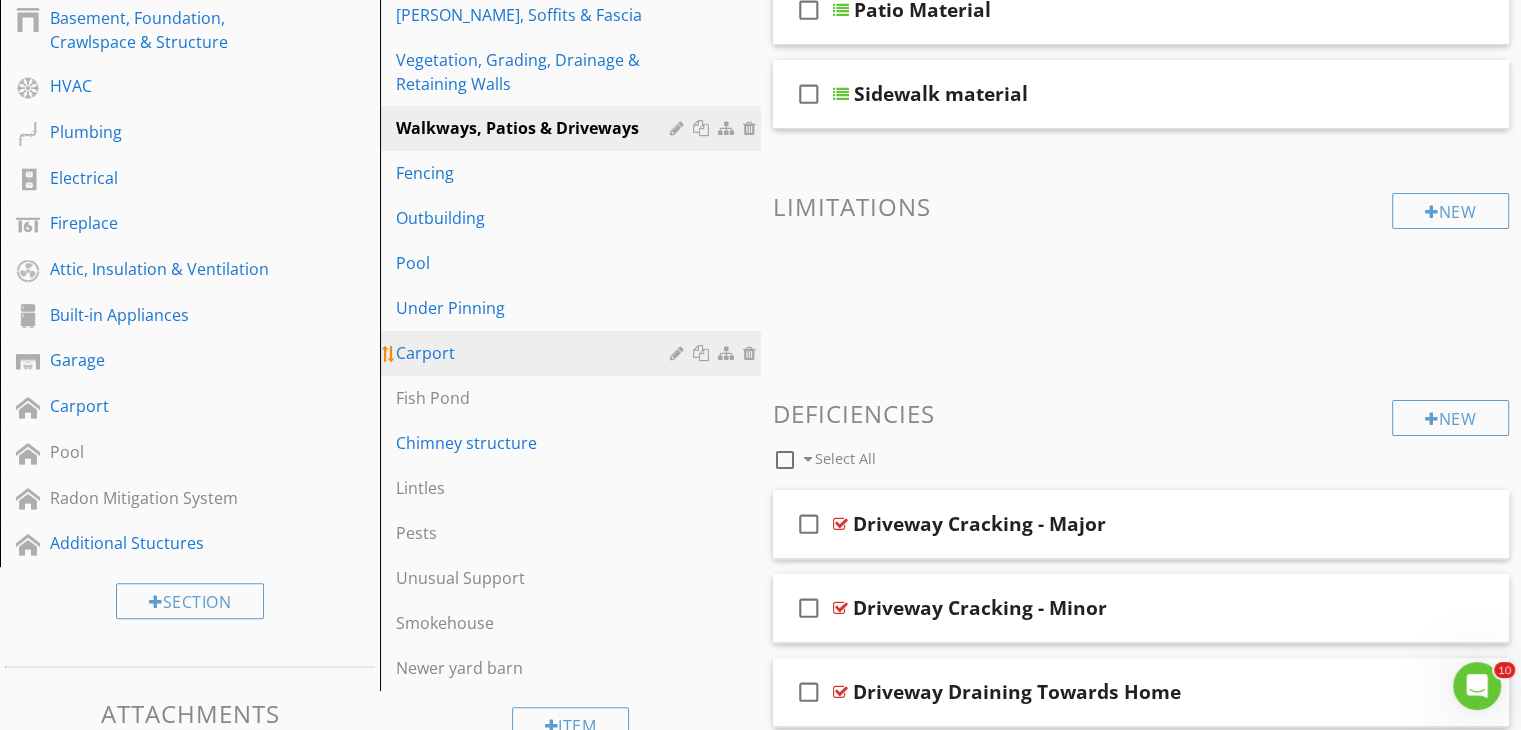 scroll, scrollTop: 417, scrollLeft: 0, axis: vertical 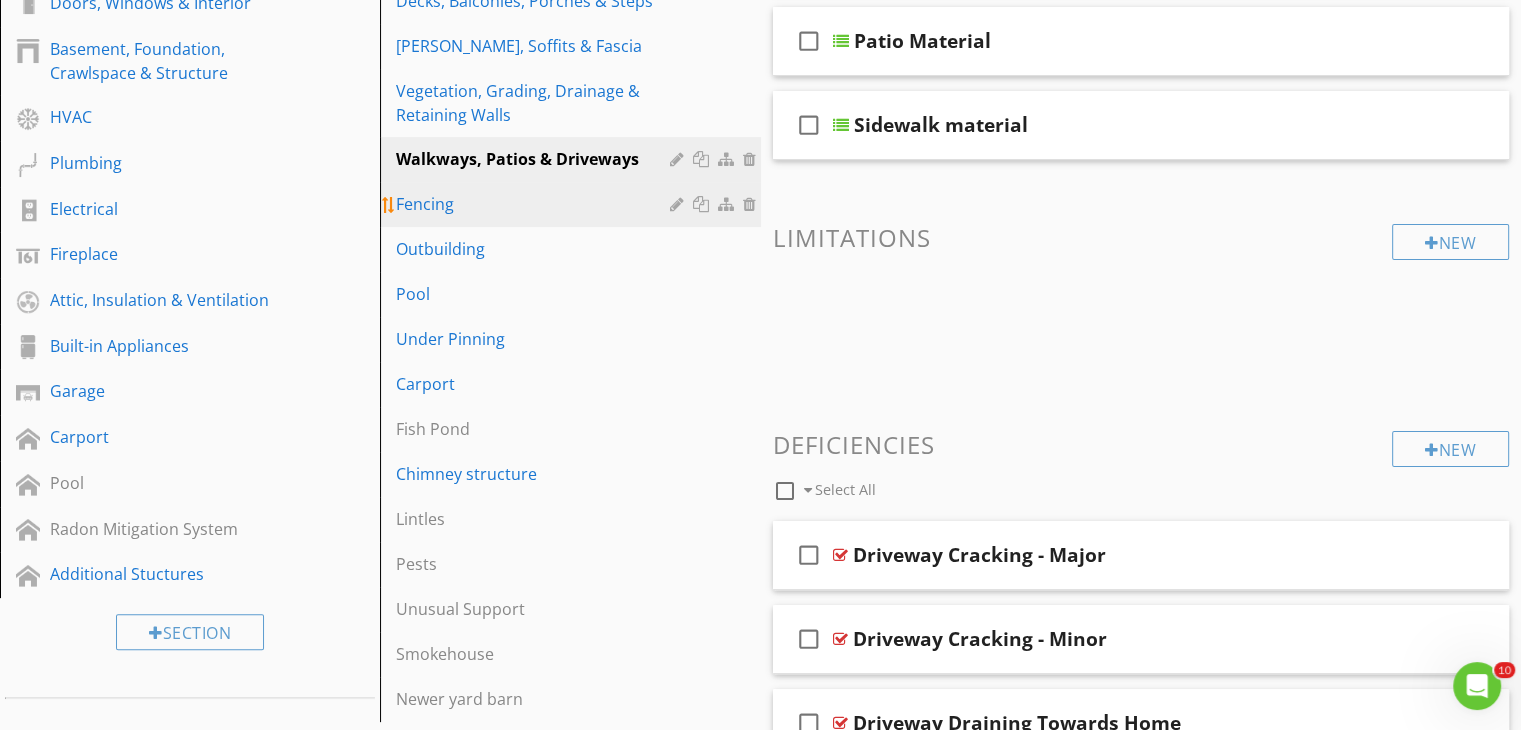 click on "Fencing" at bounding box center (535, 204) 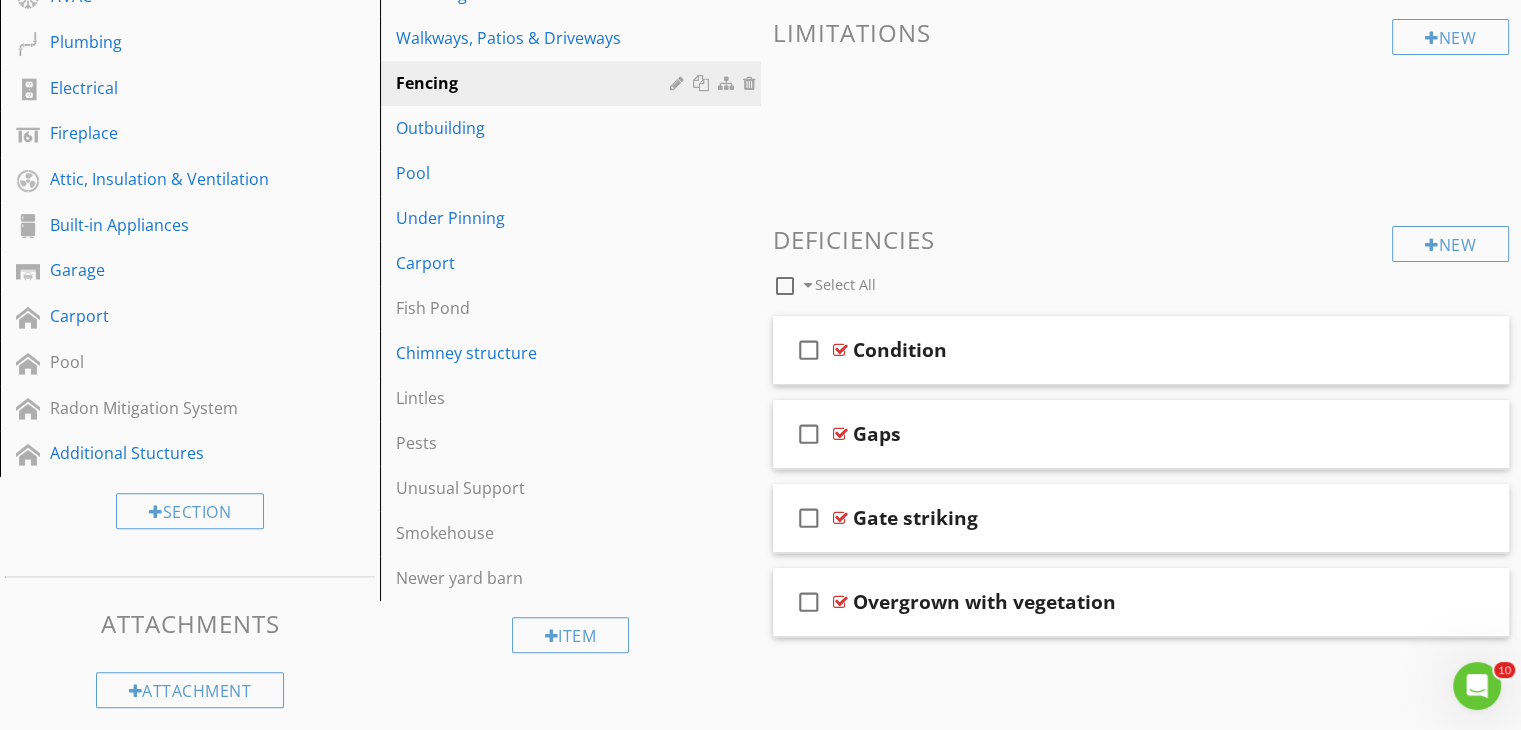 scroll, scrollTop: 544, scrollLeft: 0, axis: vertical 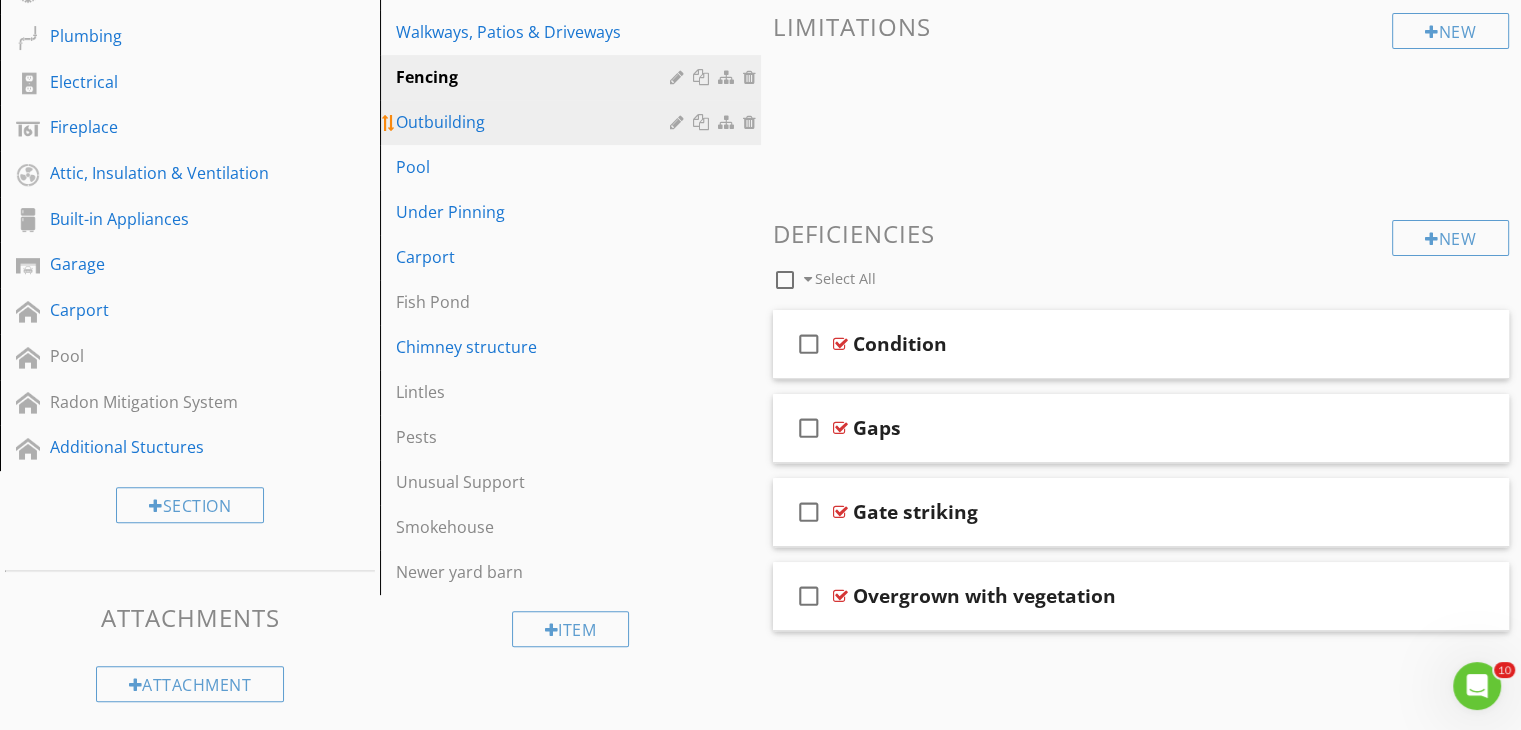 click on "Outbuilding" at bounding box center [535, 122] 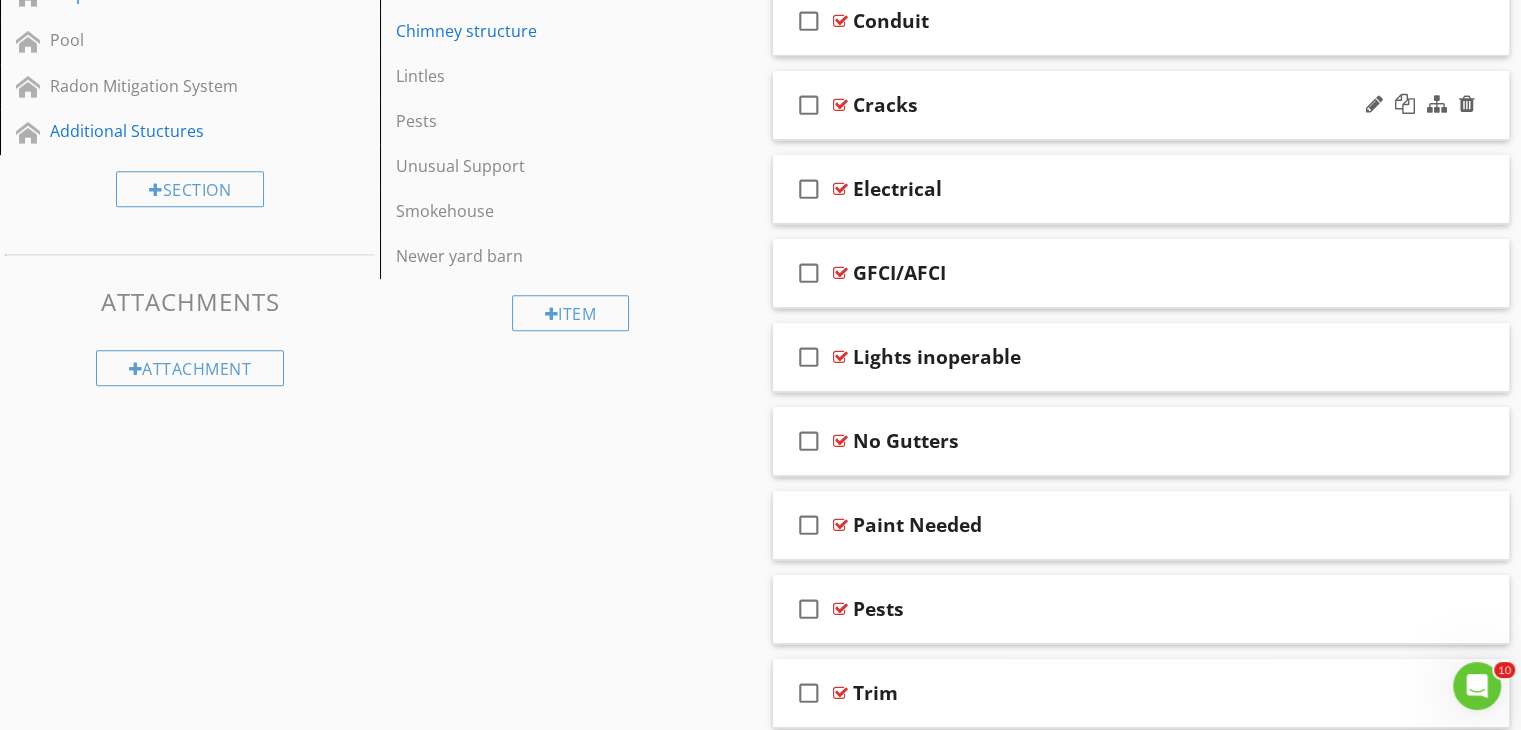 scroll, scrollTop: 360, scrollLeft: 0, axis: vertical 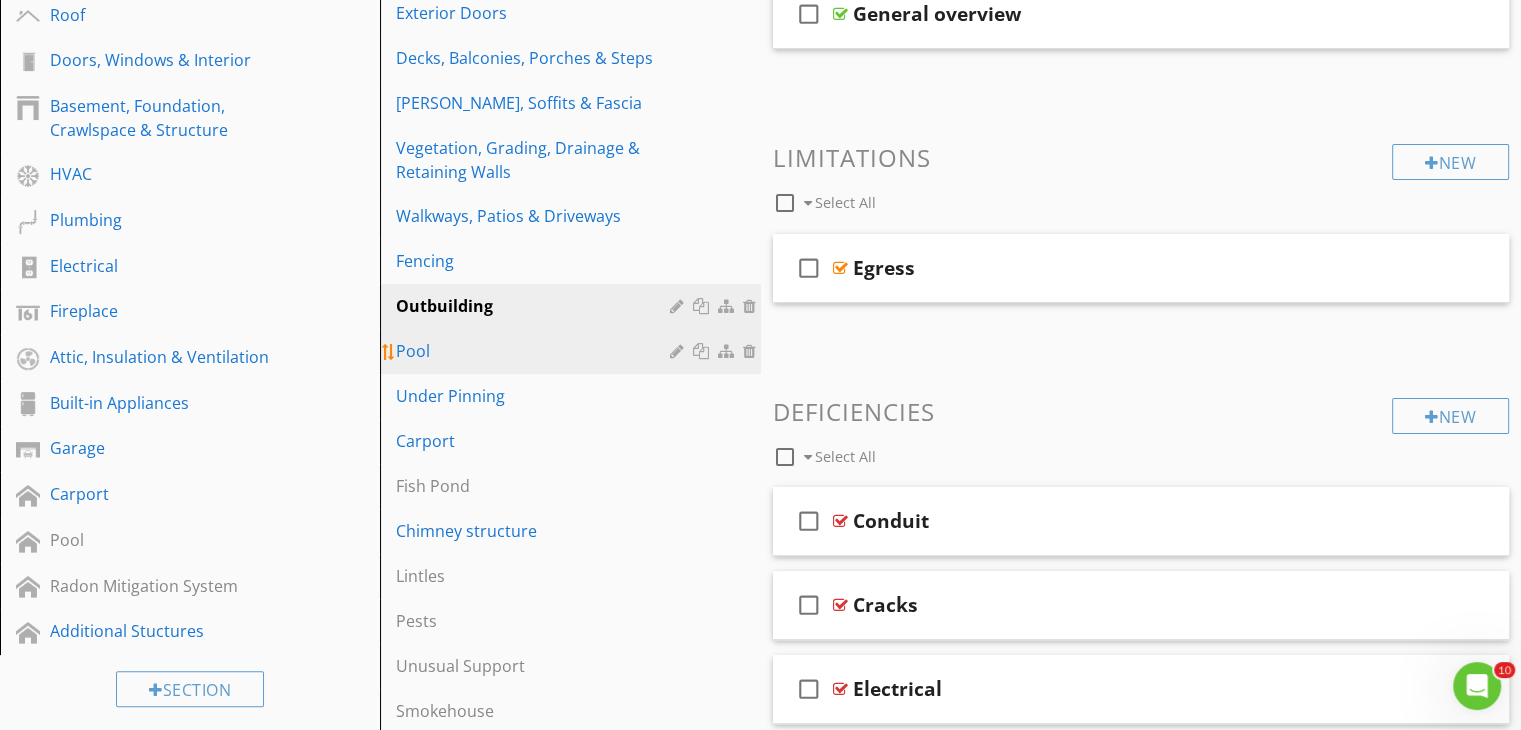 click on "Pool" at bounding box center [535, 351] 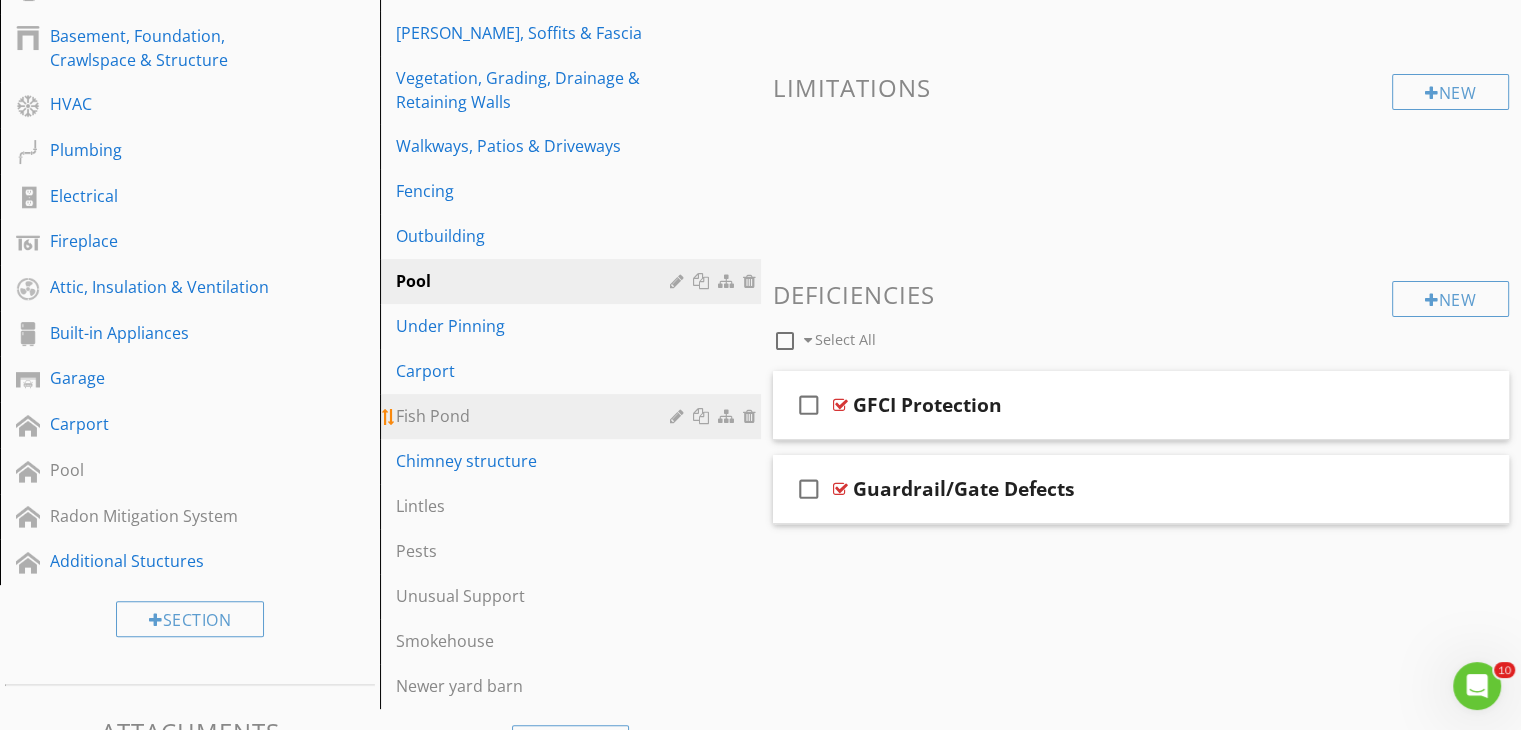 scroll, scrollTop: 460, scrollLeft: 0, axis: vertical 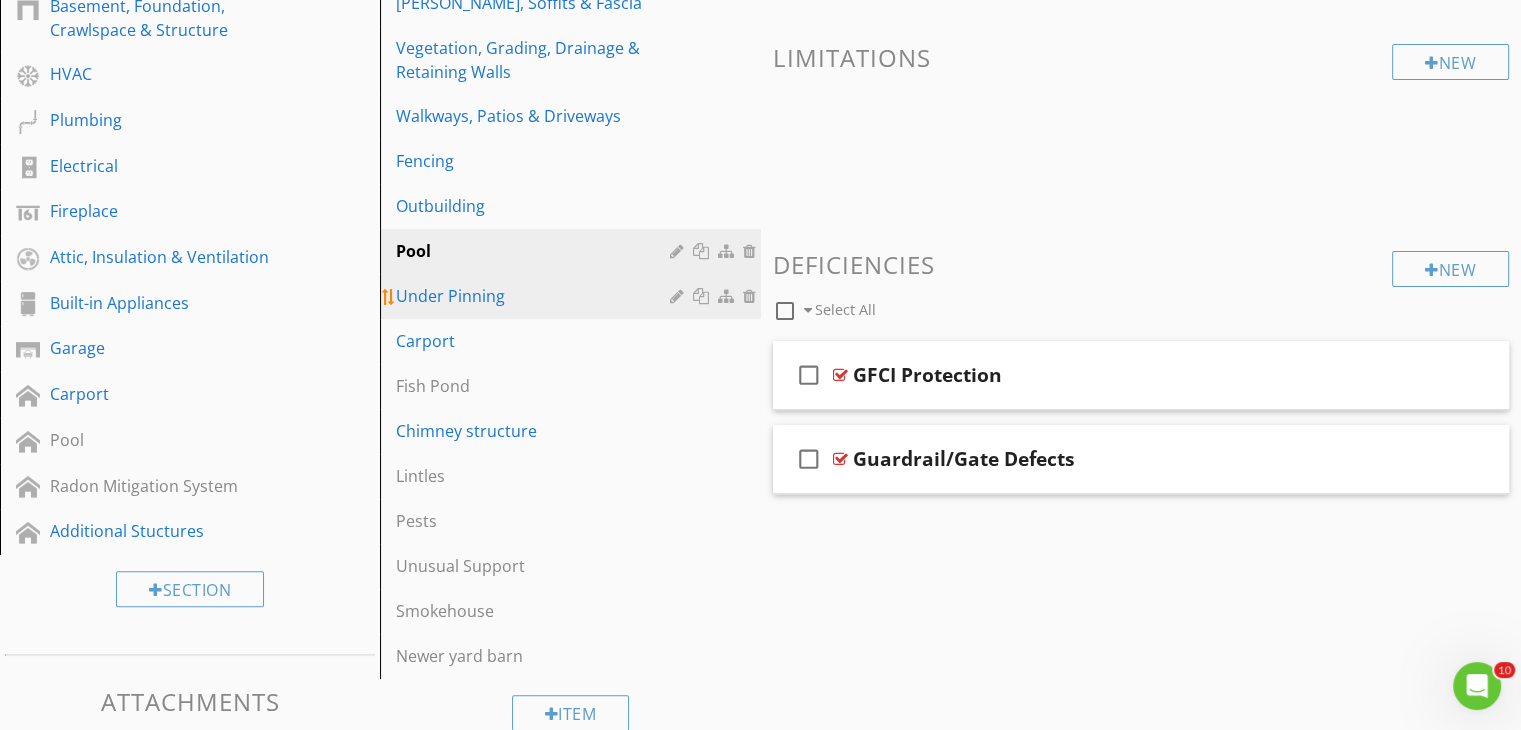 click on "Under Pinning" at bounding box center [573, 296] 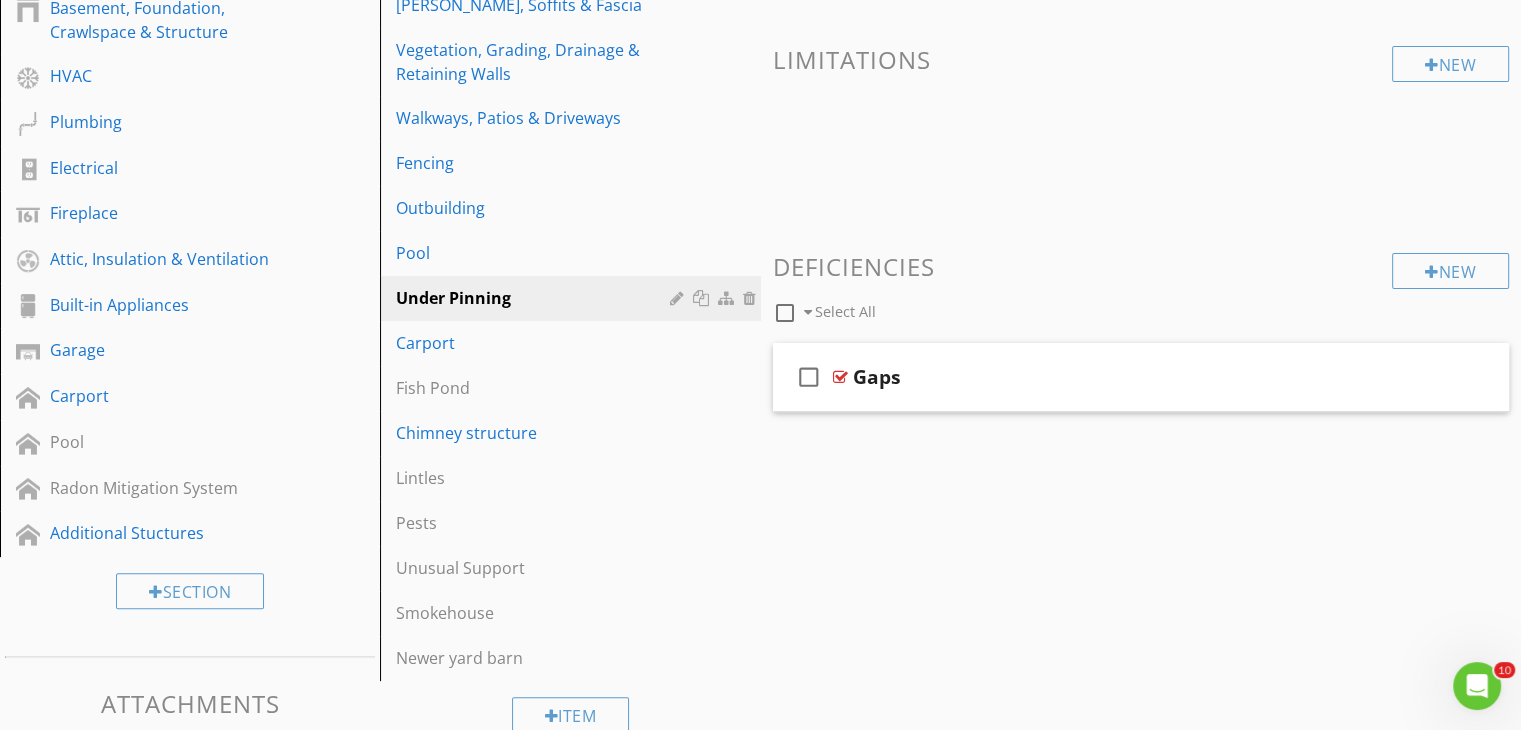 scroll, scrollTop: 160, scrollLeft: 0, axis: vertical 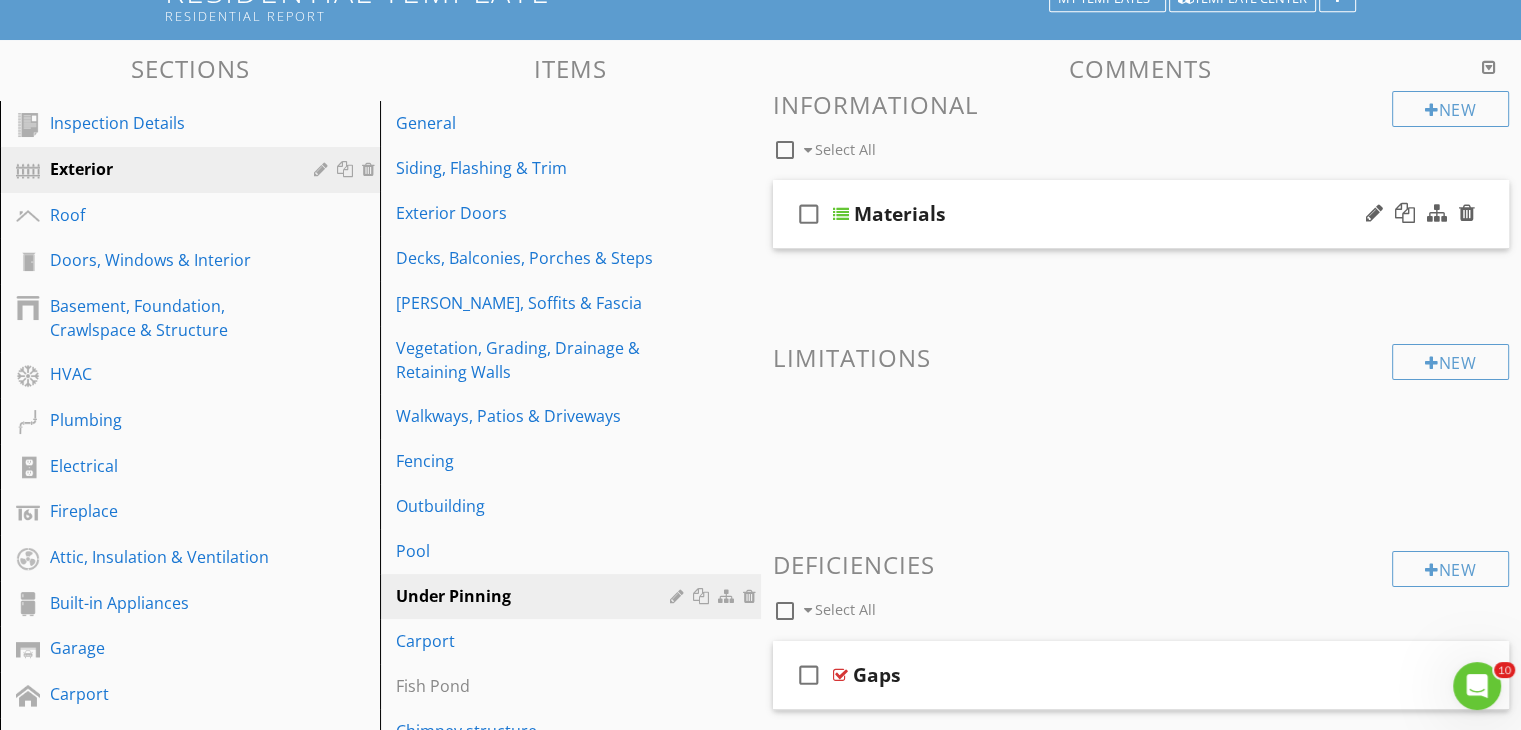 click on "Materials" at bounding box center (1115, 214) 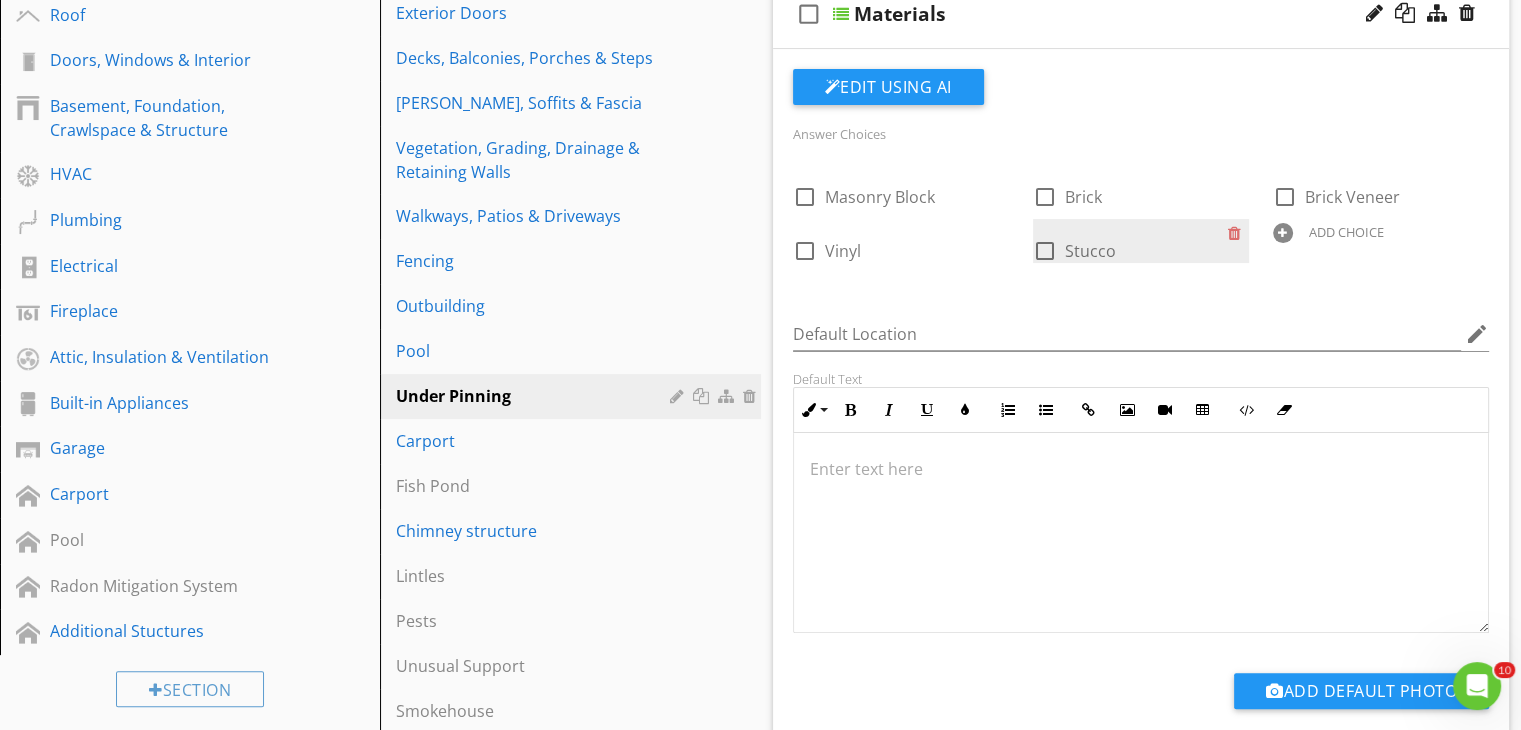 scroll, scrollTop: 460, scrollLeft: 0, axis: vertical 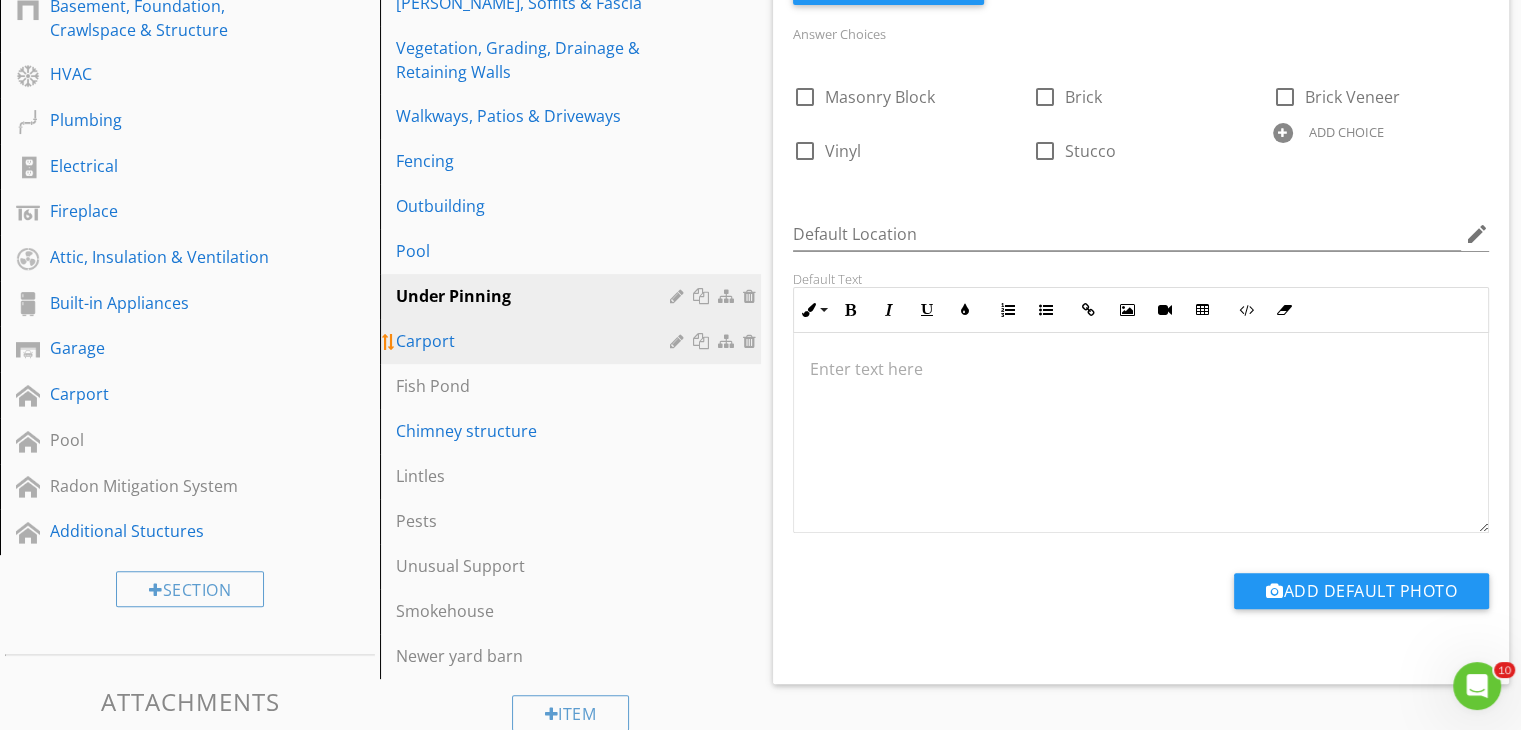 click on "Carport" at bounding box center [535, 341] 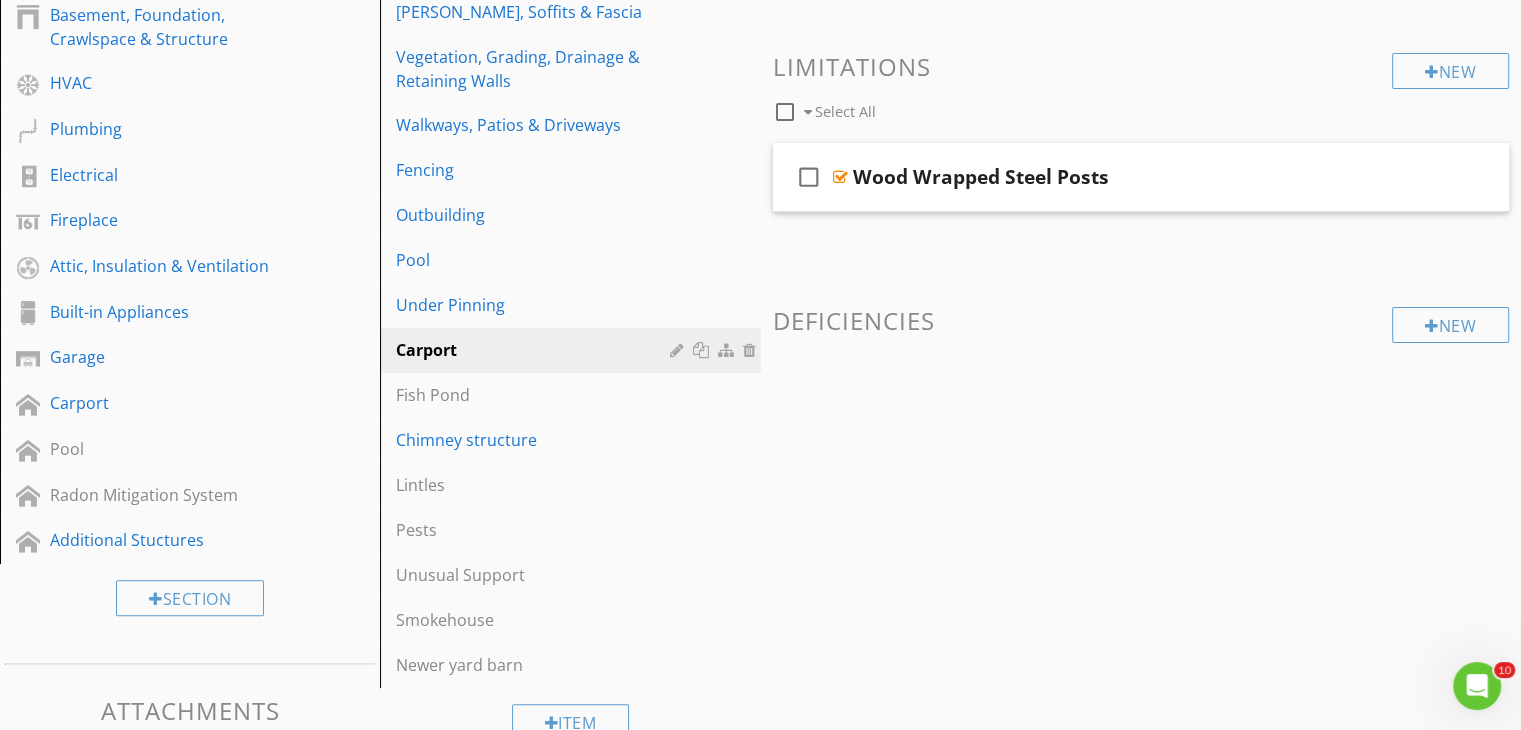 scroll, scrollTop: 544, scrollLeft: 0, axis: vertical 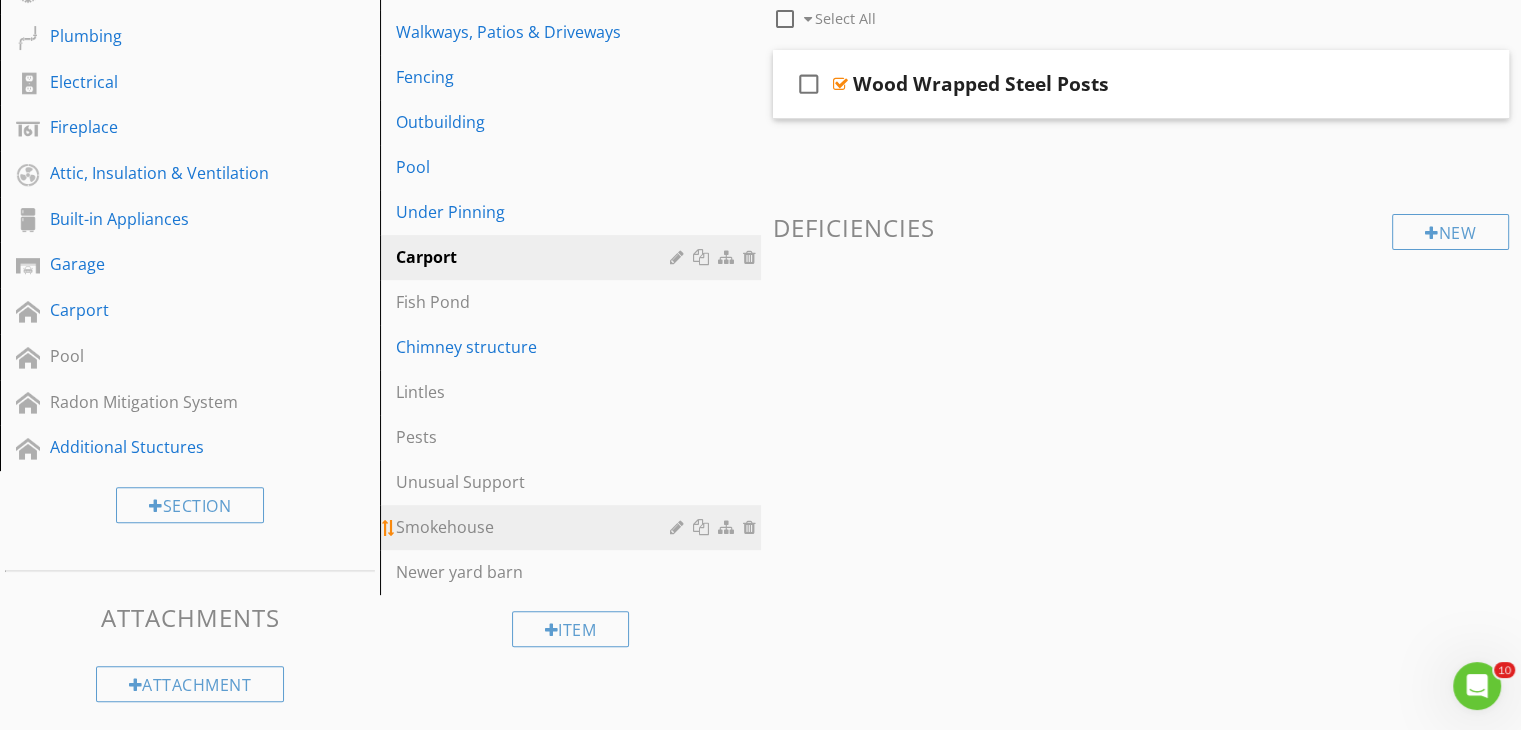 click at bounding box center [752, 527] 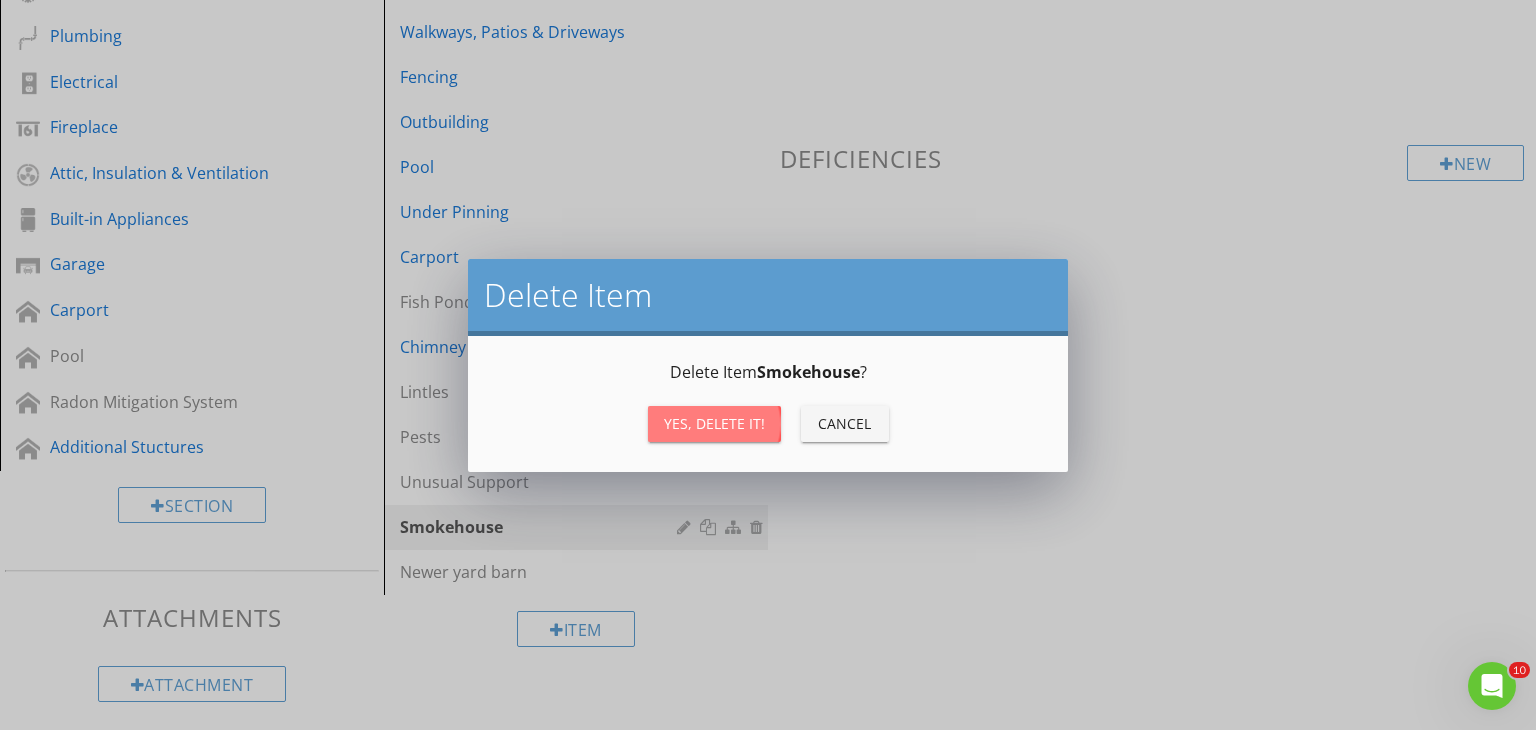 click on "Yes, Delete it!" at bounding box center (714, 423) 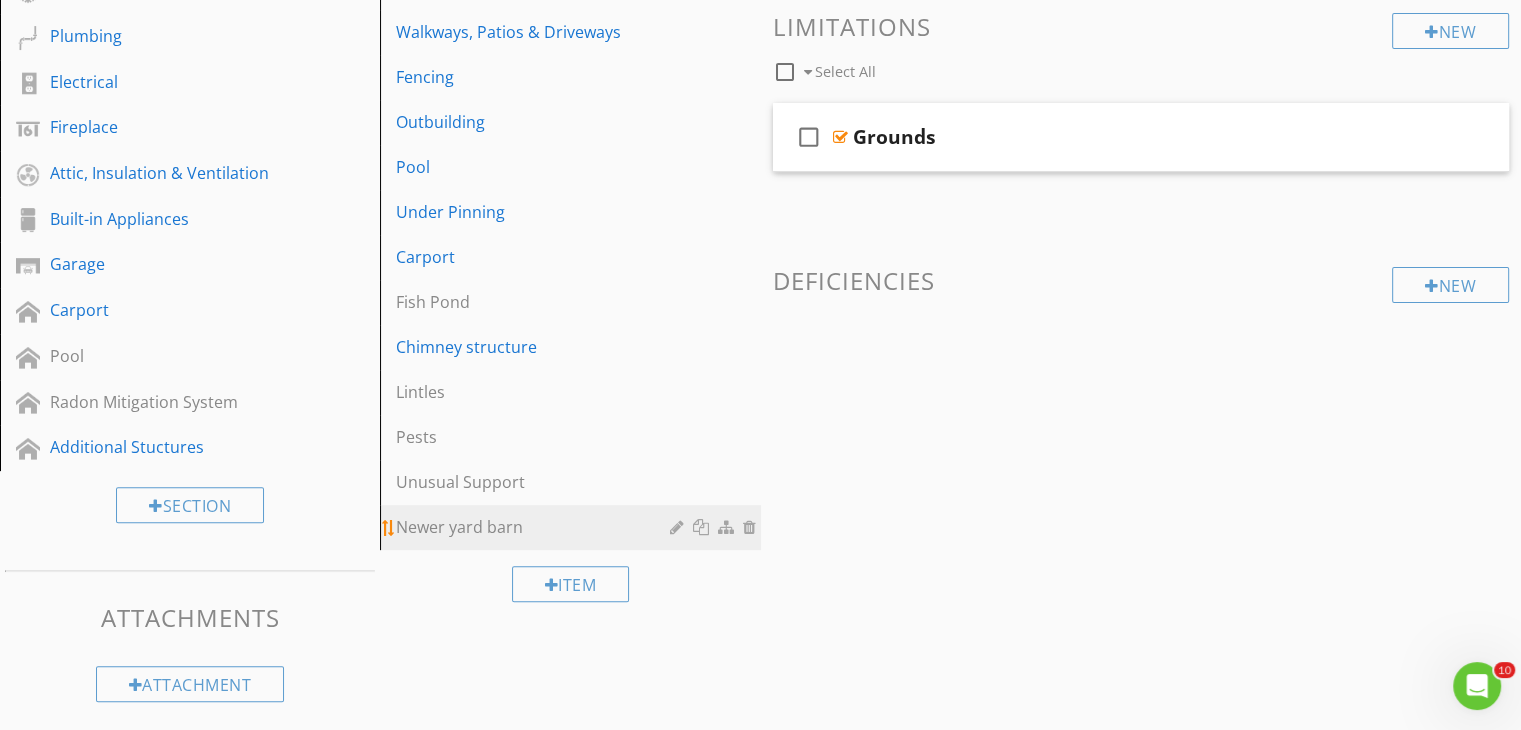 click at bounding box center [752, 527] 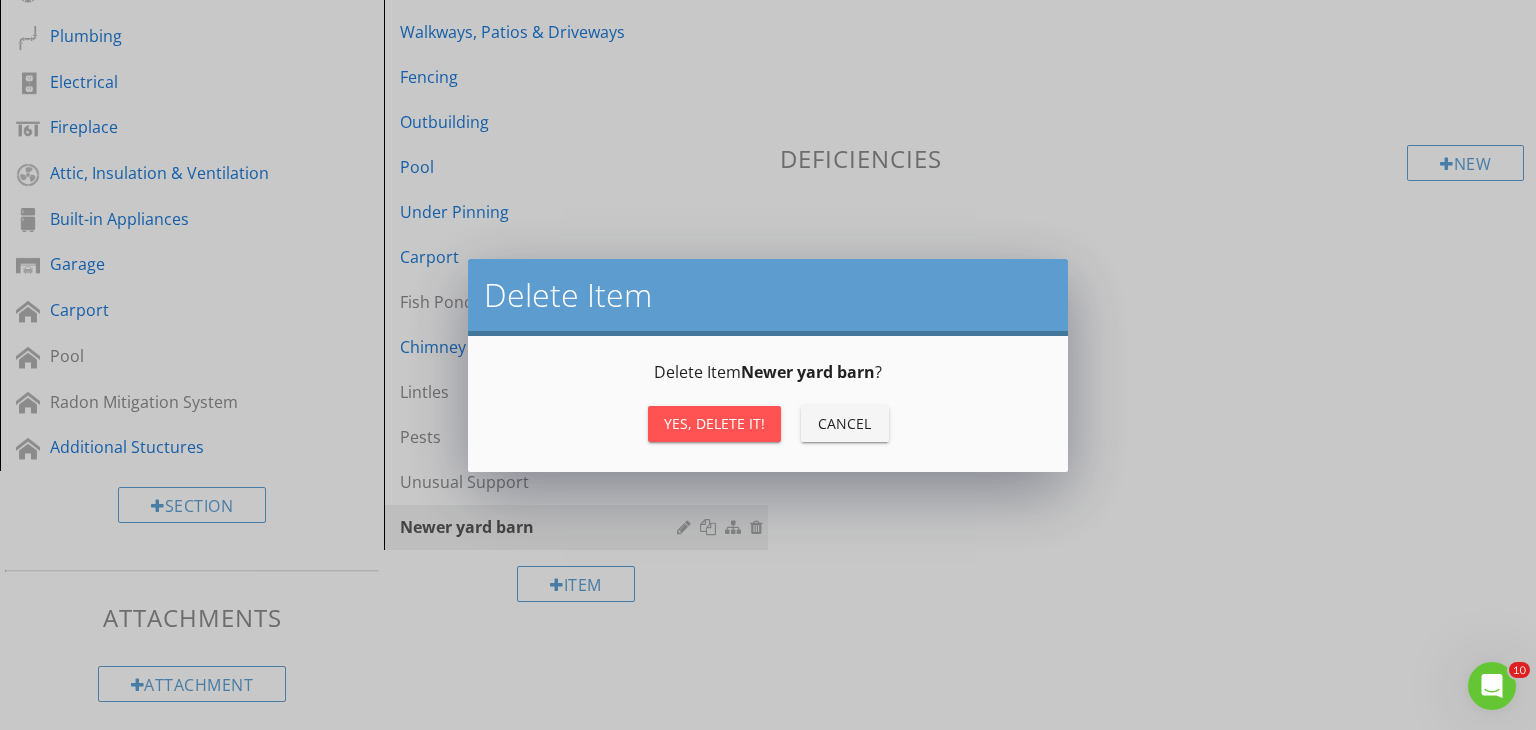click on "Yes, Delete it!" at bounding box center [714, 423] 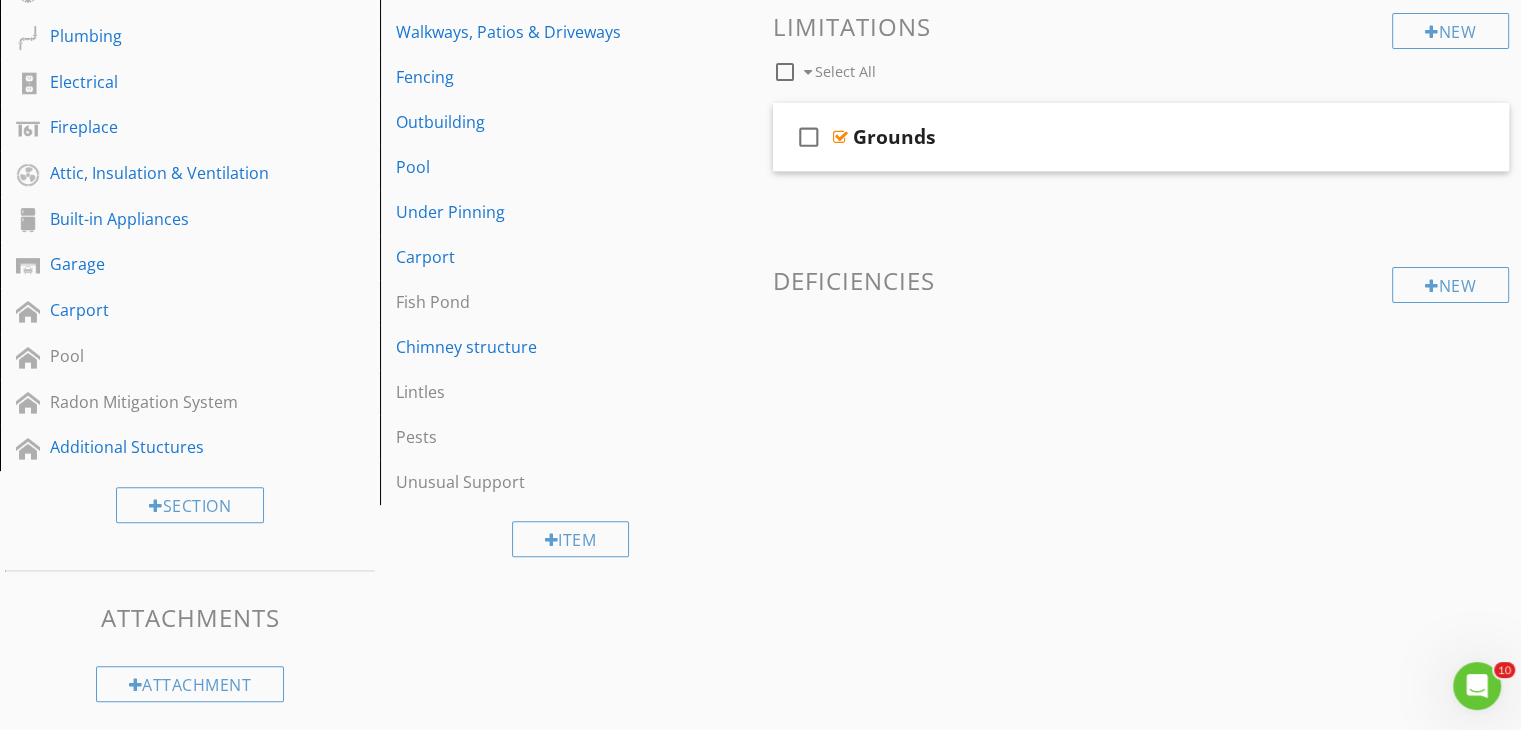 scroll, scrollTop: 544, scrollLeft: 0, axis: vertical 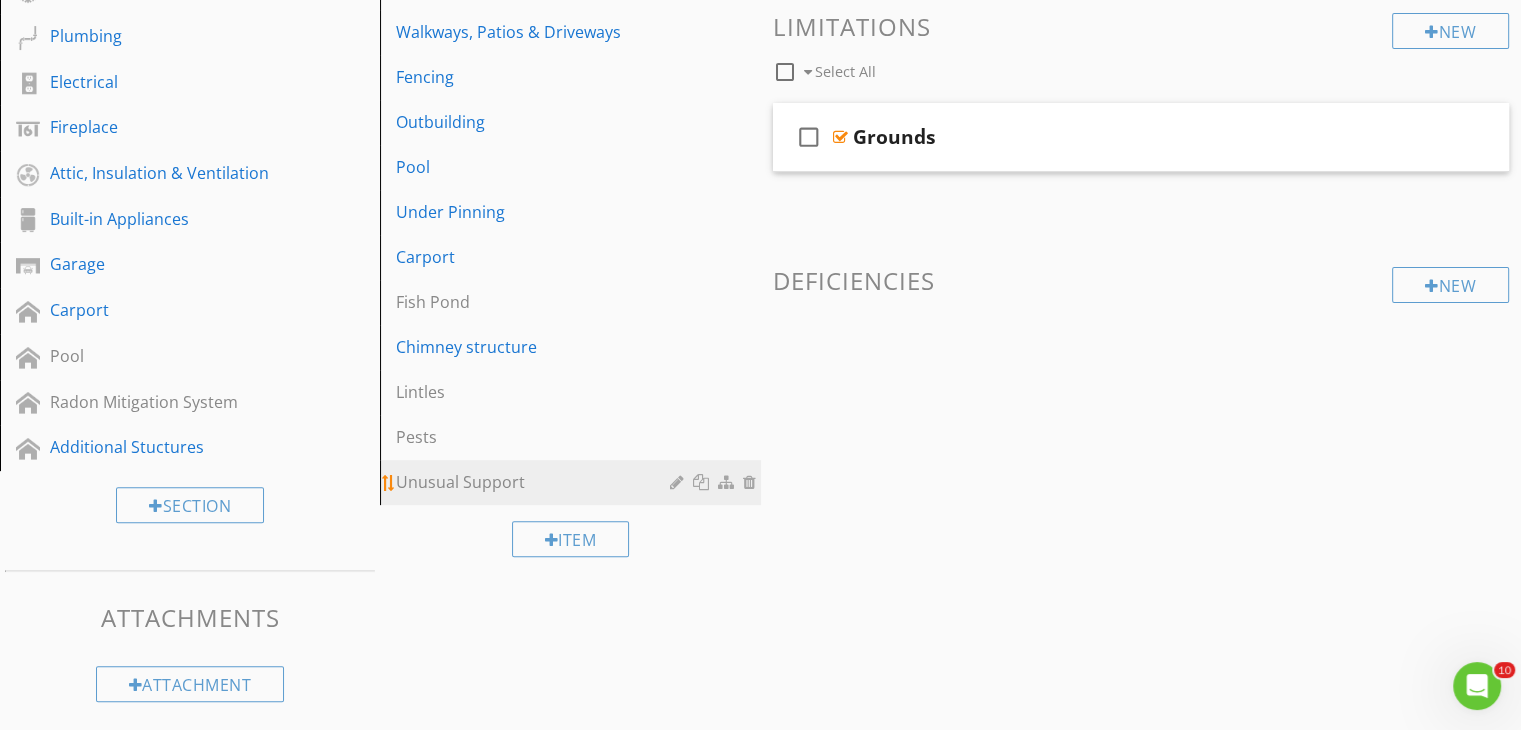 click at bounding box center [752, 482] 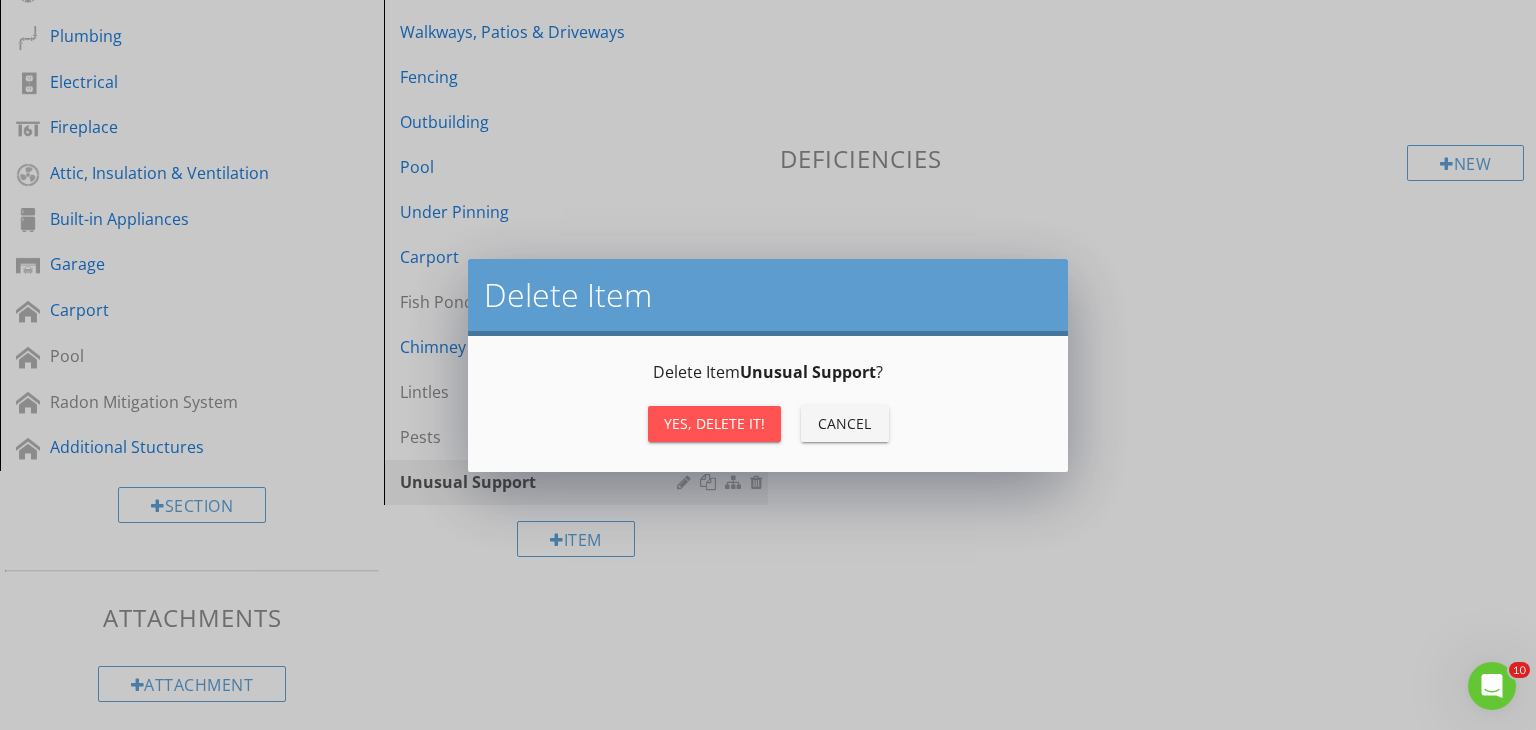 click on "Yes, Delete it!" at bounding box center (714, 423) 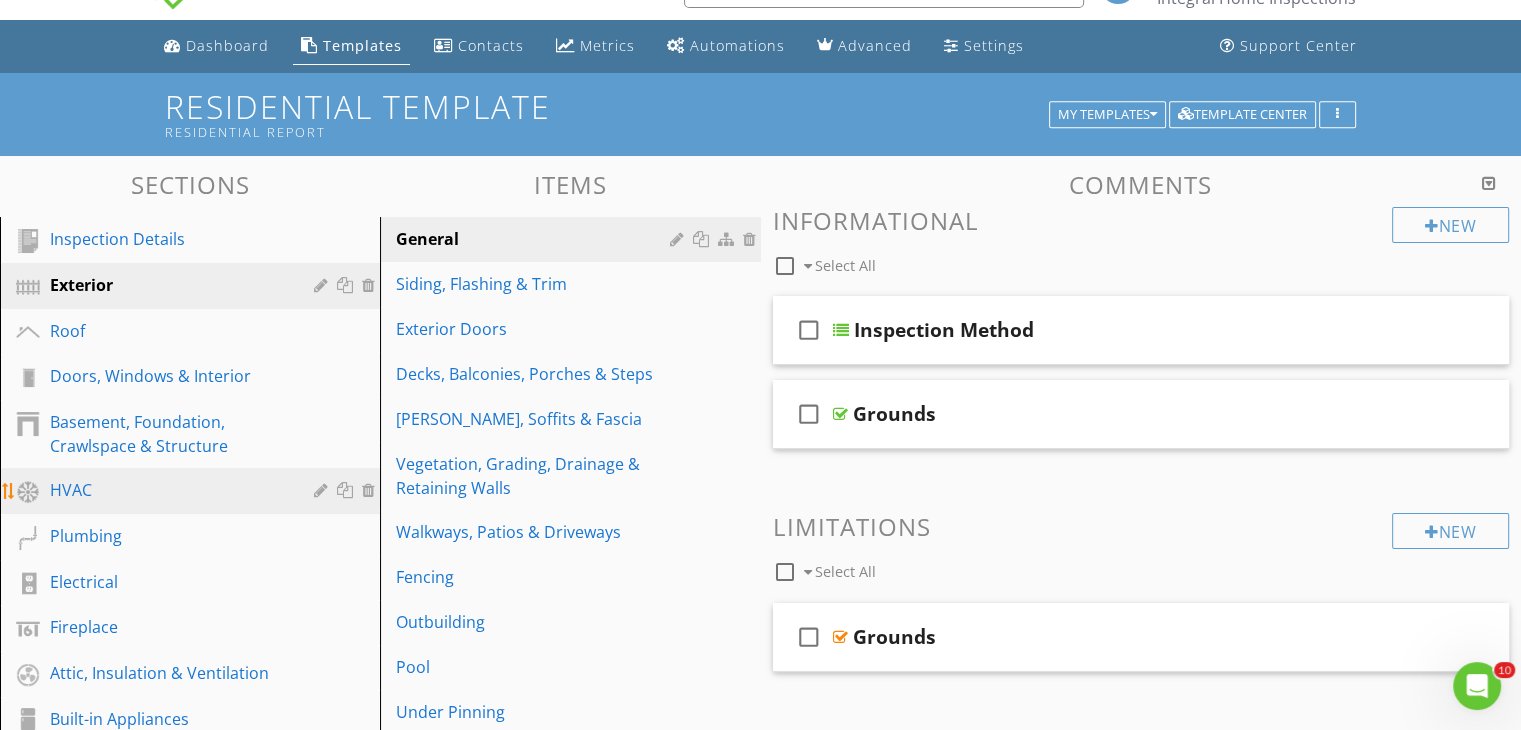 scroll, scrollTop: 144, scrollLeft: 0, axis: vertical 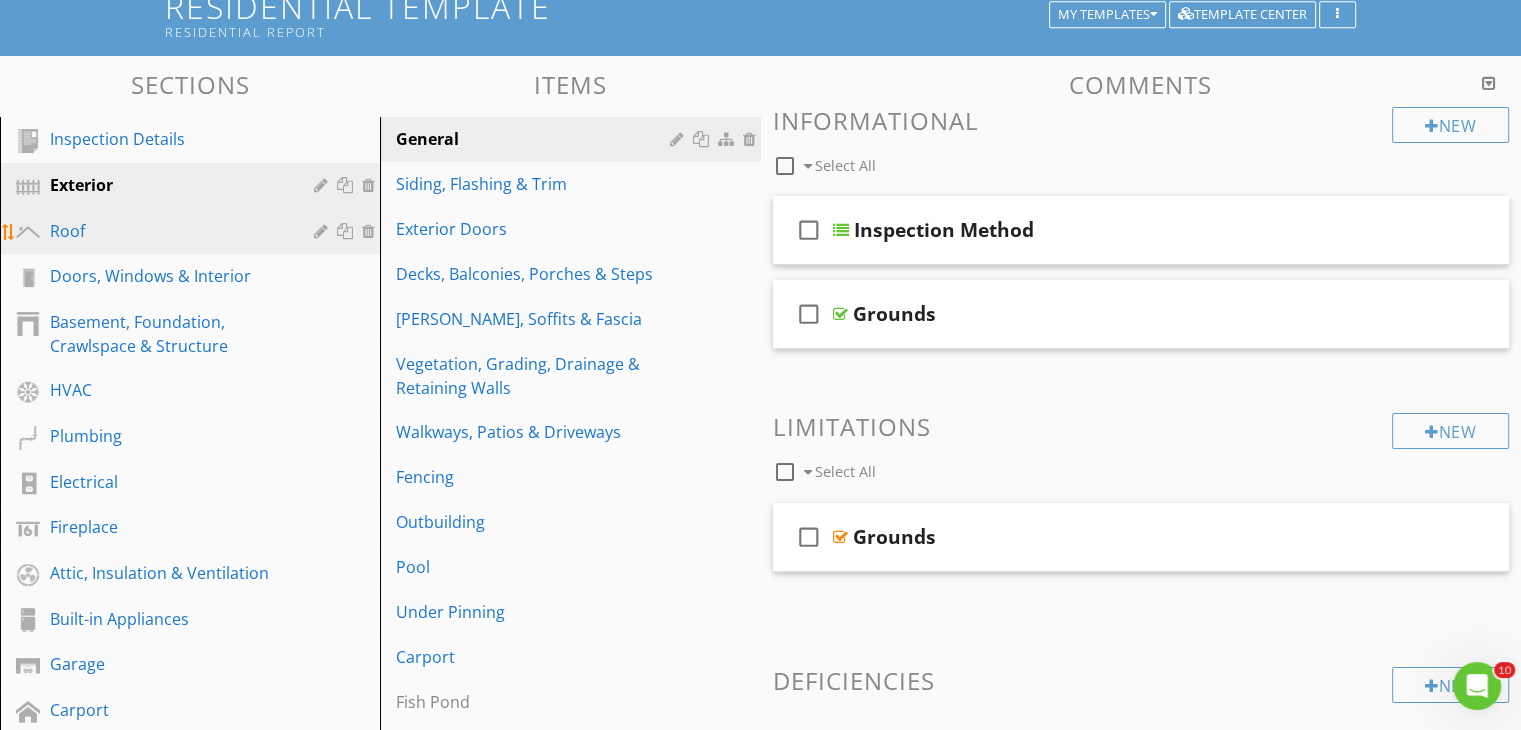click on "Roof" at bounding box center [167, 231] 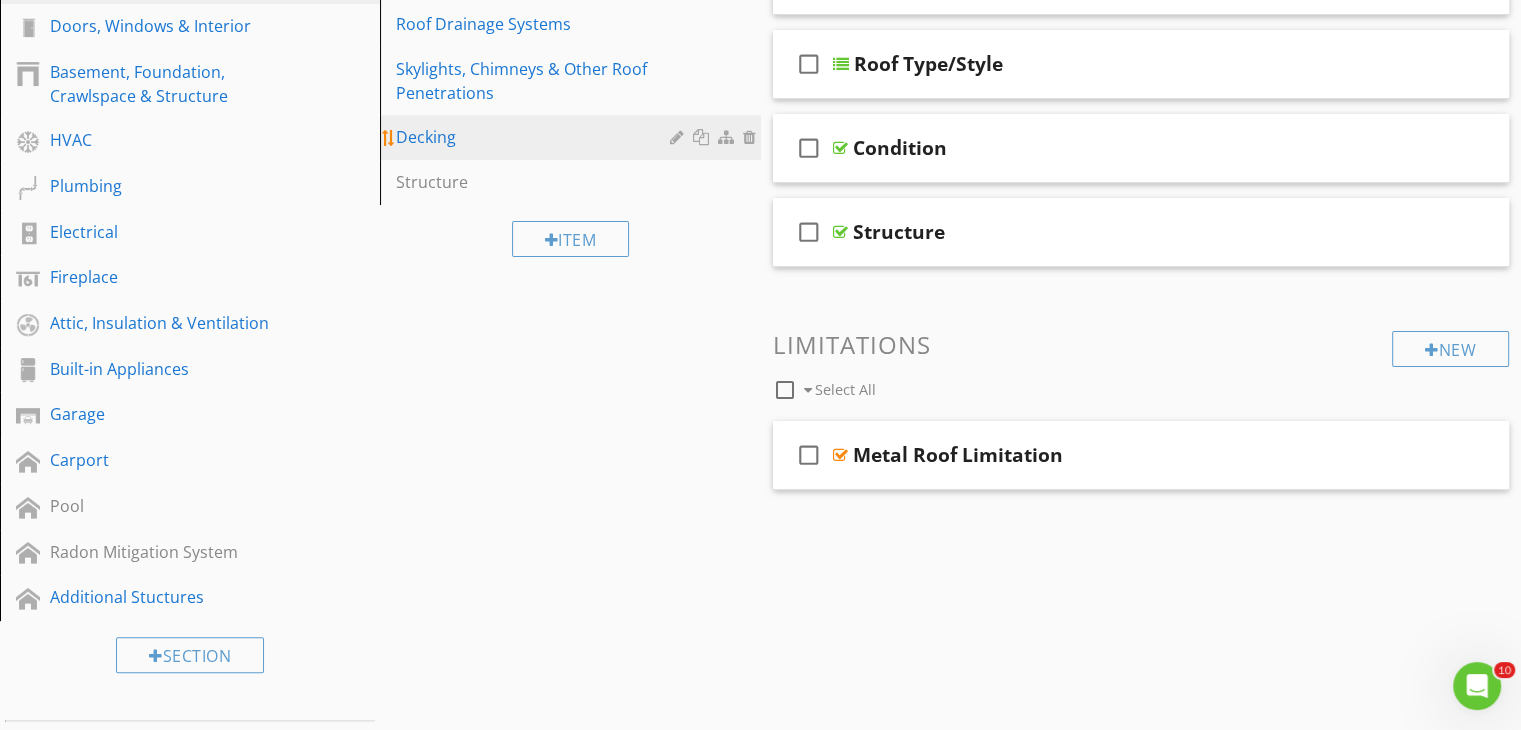 scroll, scrollTop: 244, scrollLeft: 0, axis: vertical 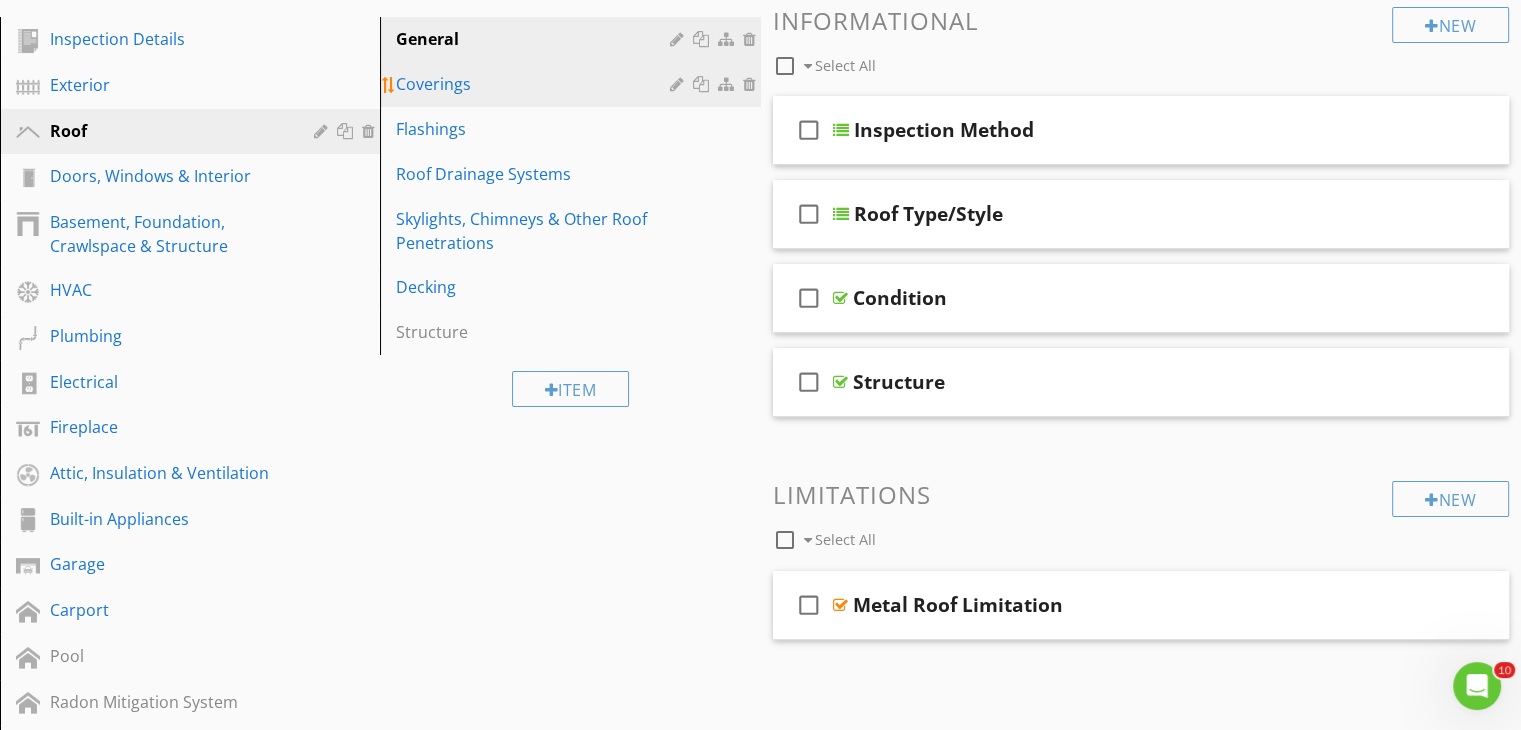 click on "Coverings" at bounding box center (535, 84) 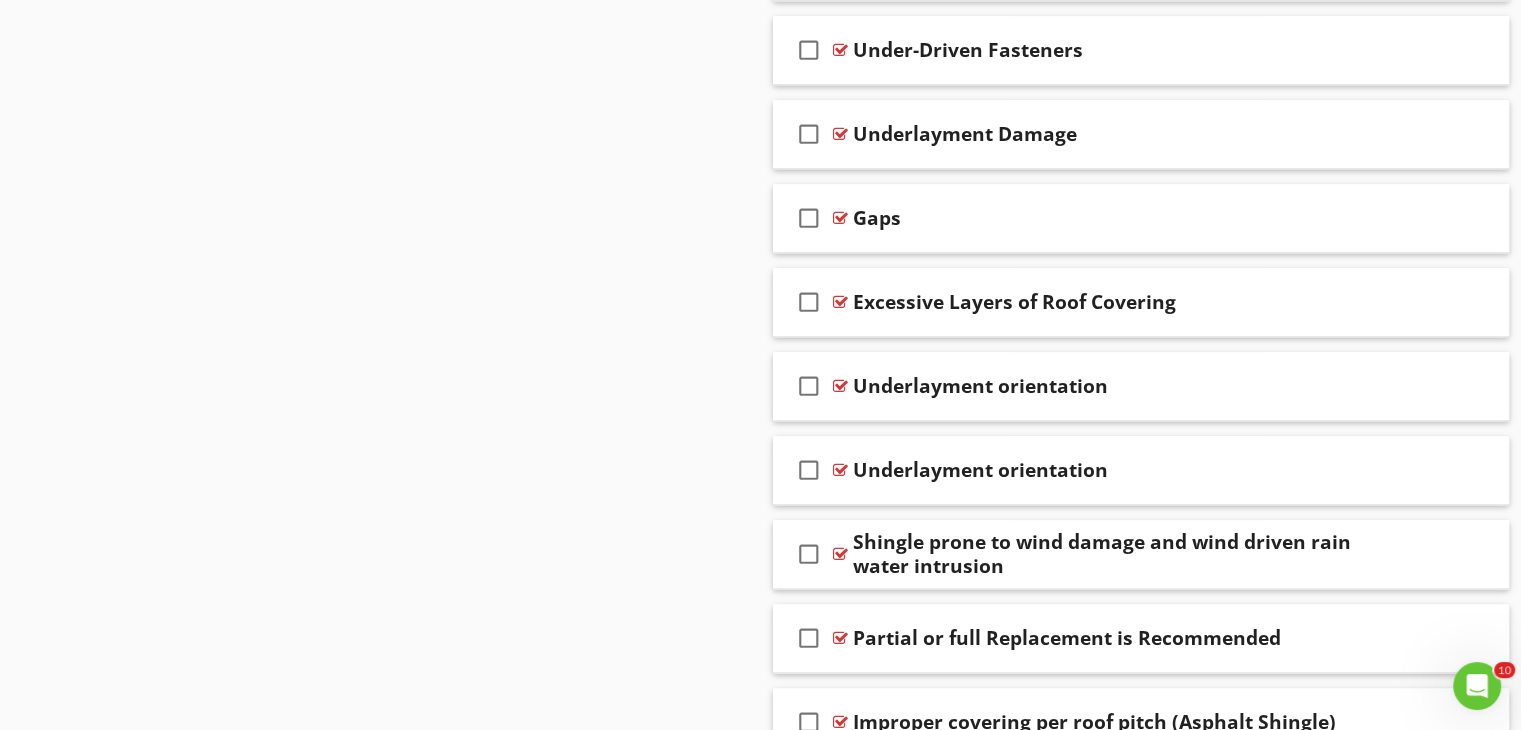 scroll, scrollTop: 2344, scrollLeft: 0, axis: vertical 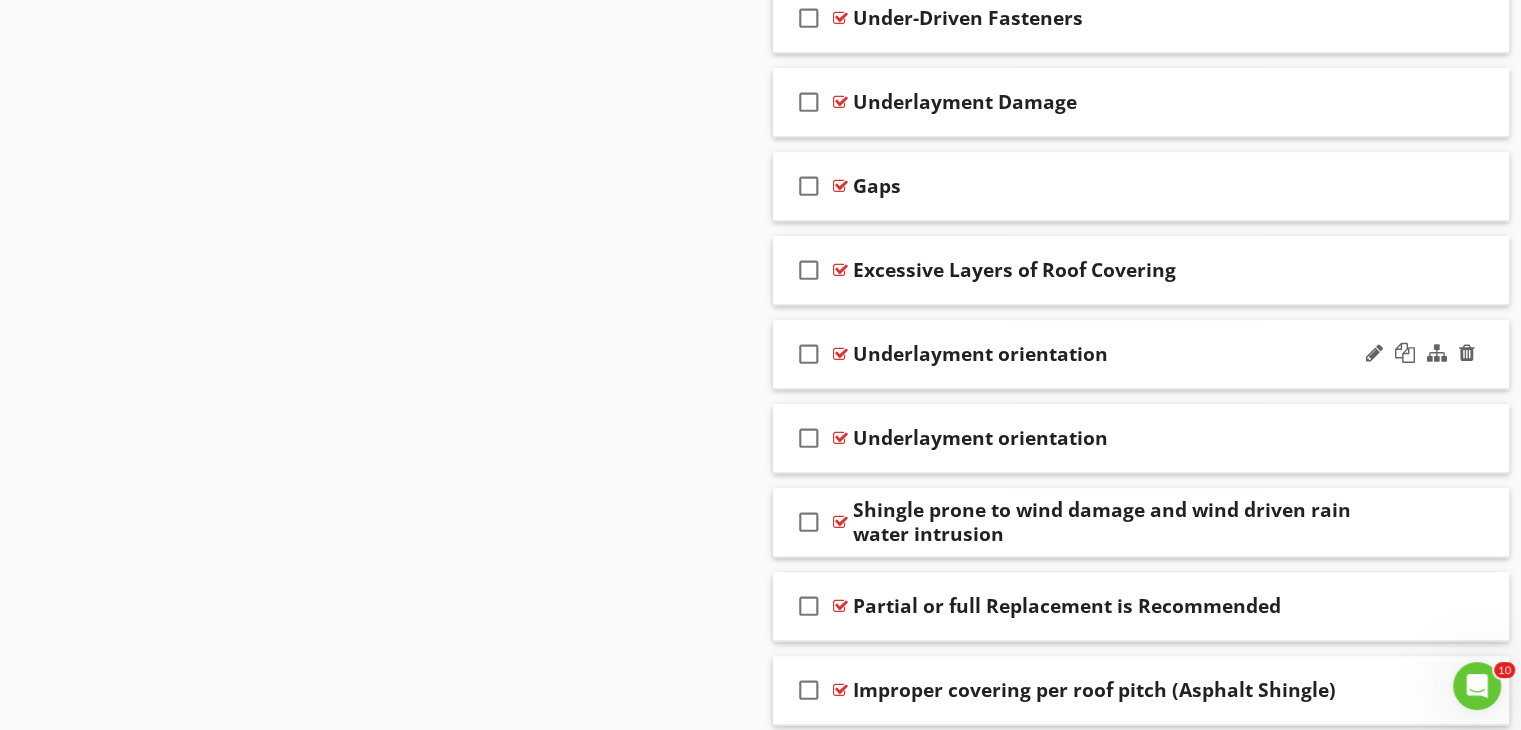 click on "Underlayment orientation" at bounding box center (1114, 354) 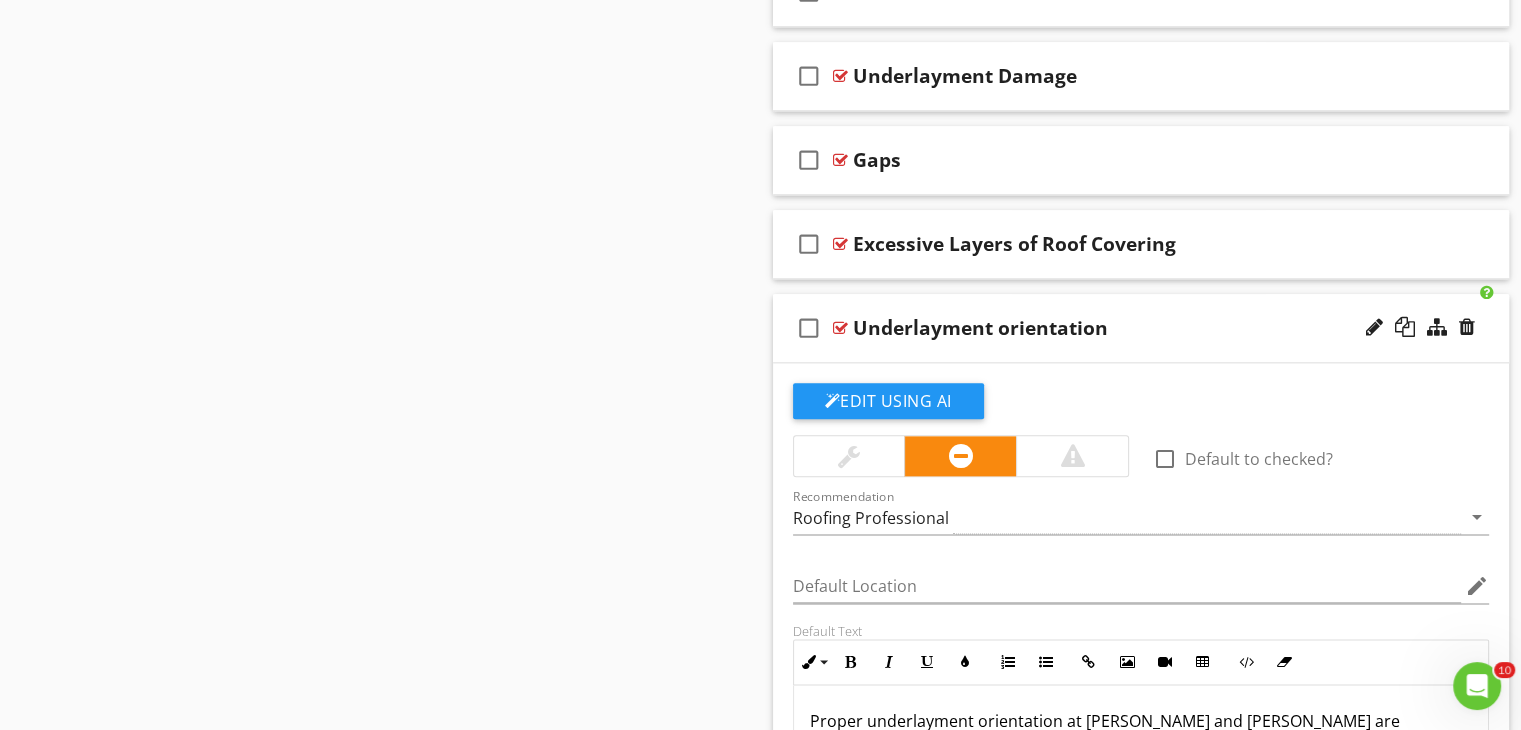 scroll, scrollTop: 2344, scrollLeft: 0, axis: vertical 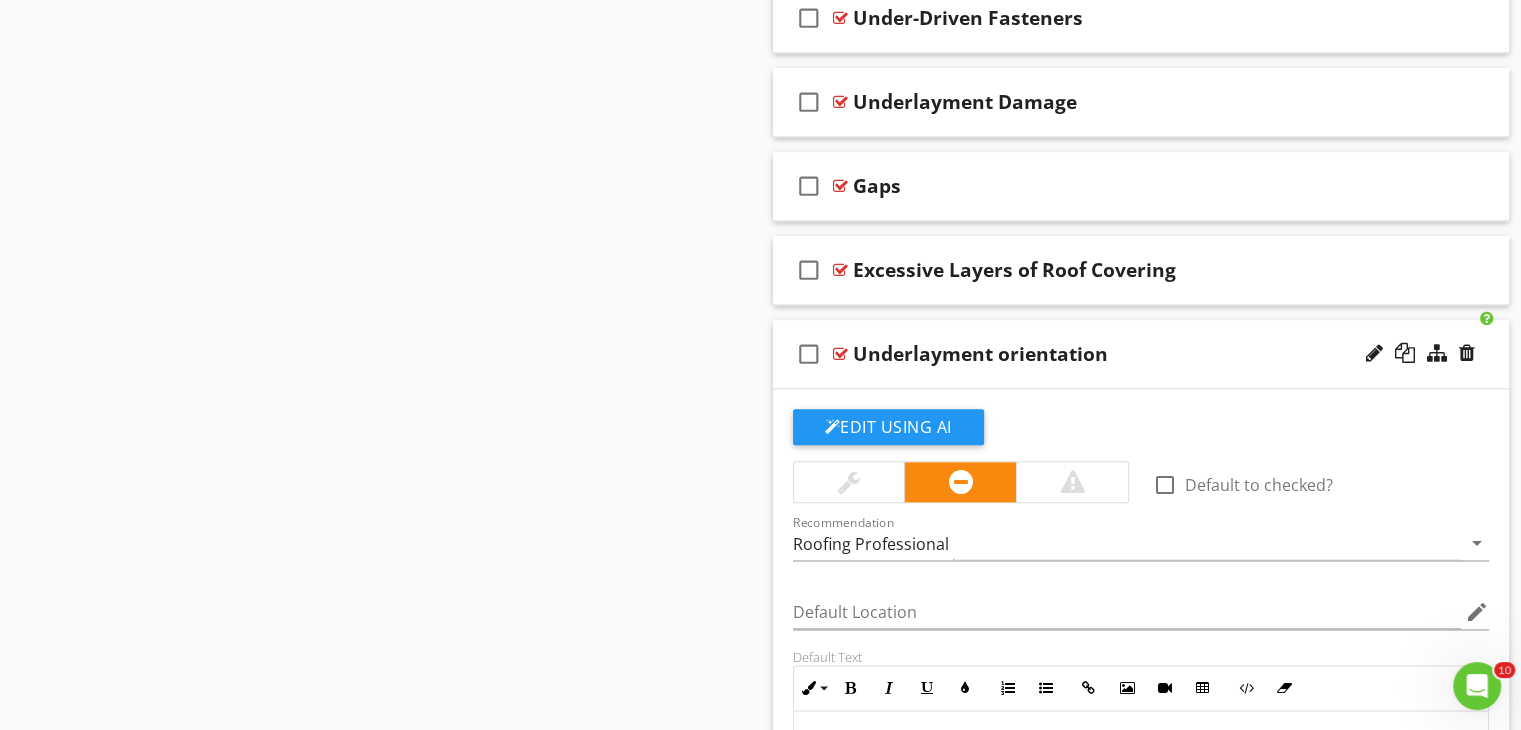 click on "Underlayment orientation" at bounding box center [1114, 354] 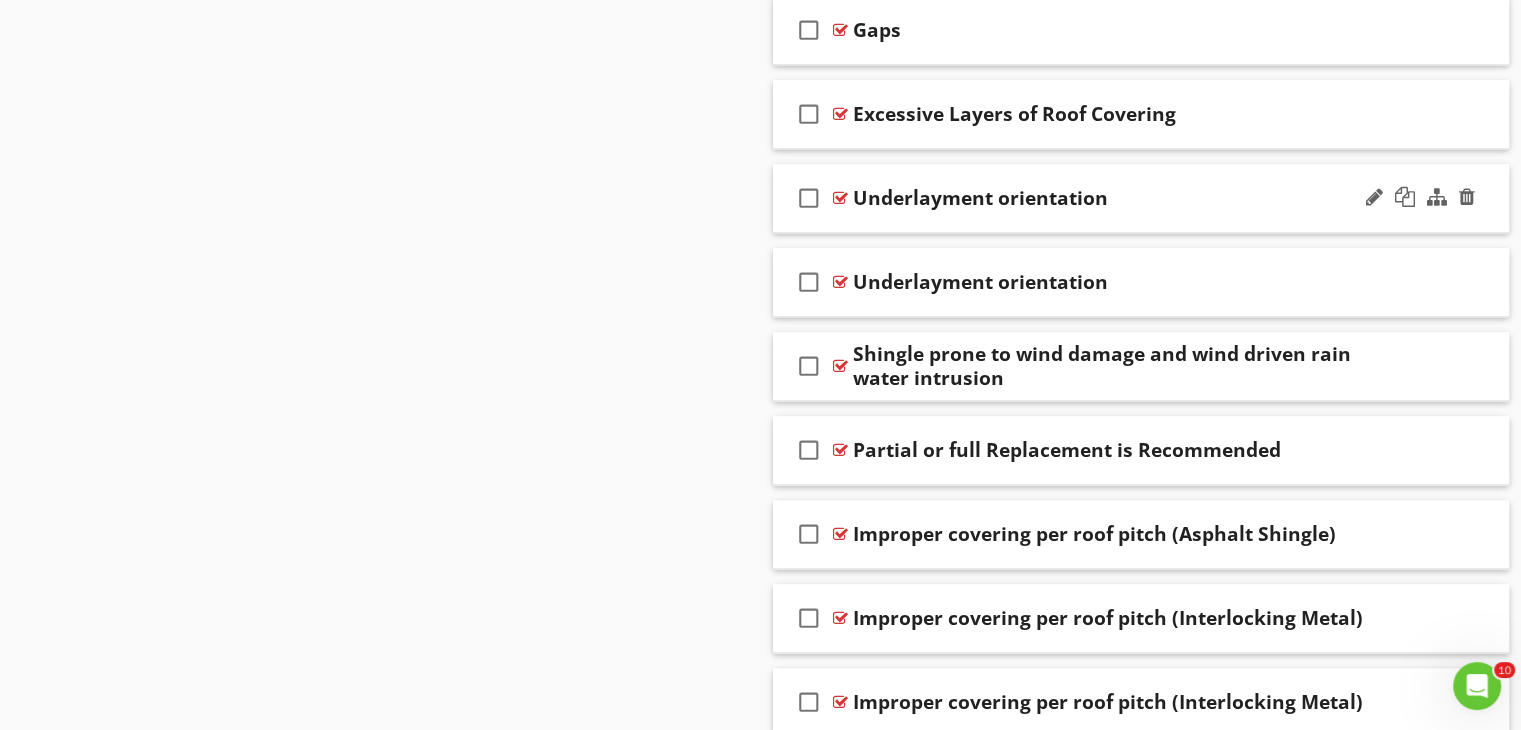 scroll, scrollTop: 2544, scrollLeft: 0, axis: vertical 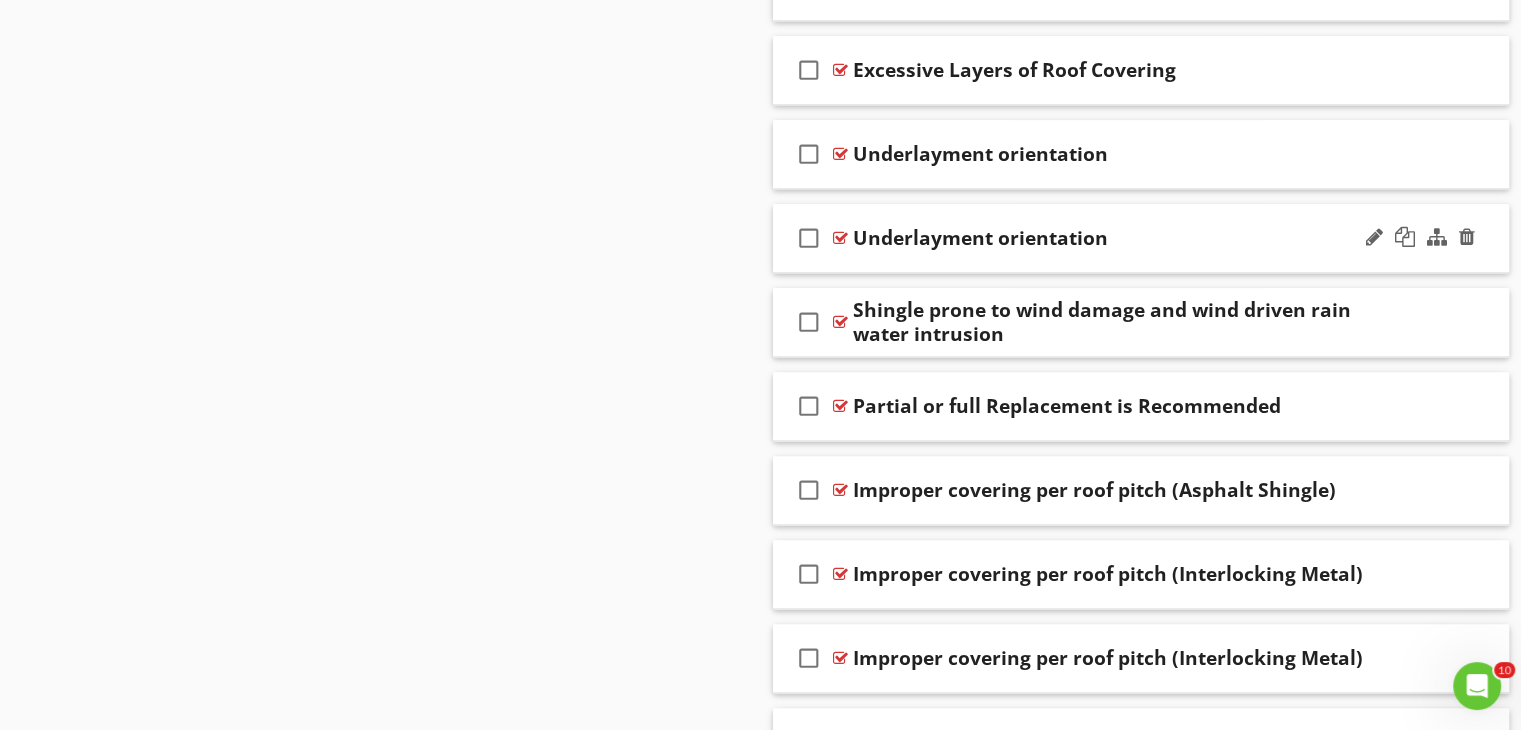 click on "Underlayment orientation" at bounding box center [1114, 238] 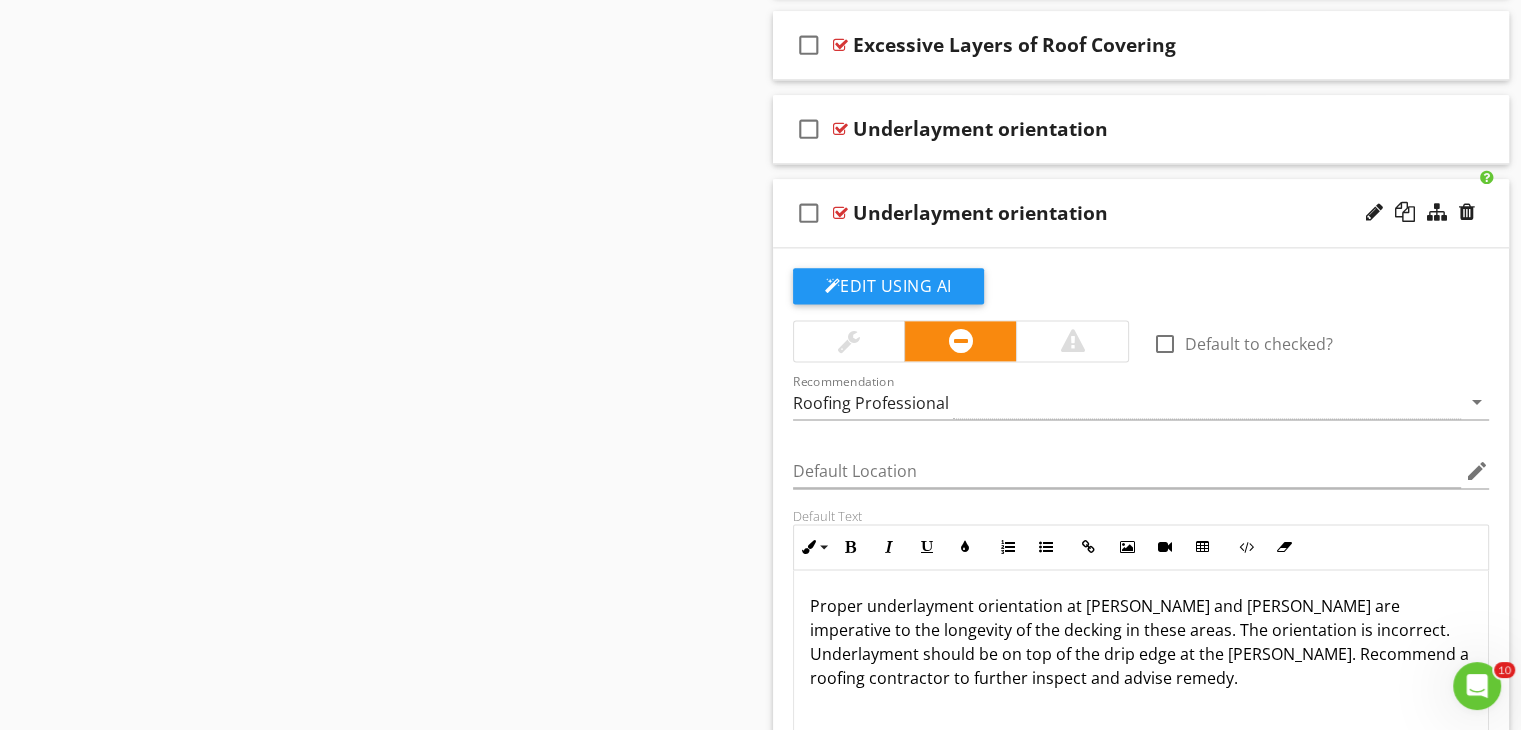 scroll, scrollTop: 2544, scrollLeft: 0, axis: vertical 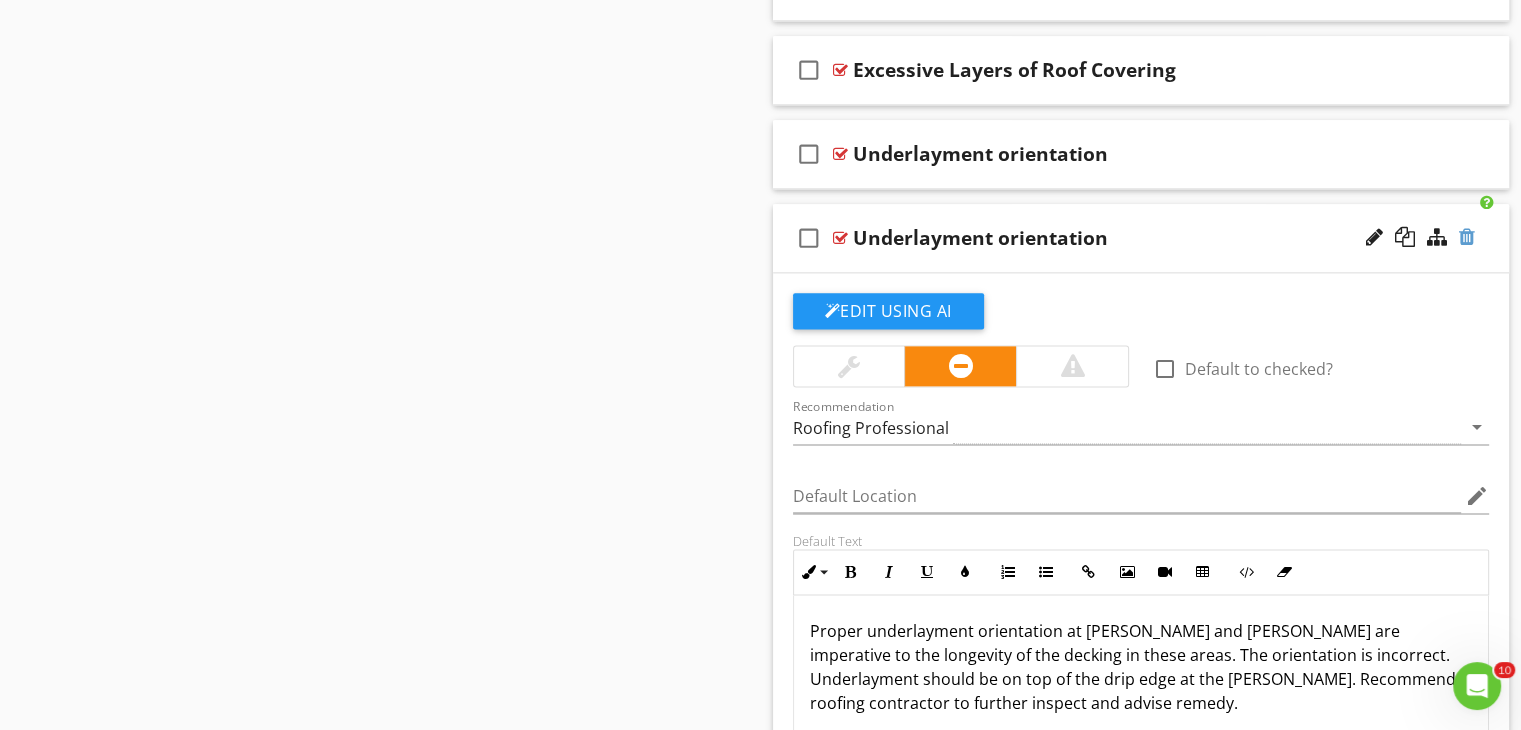 click at bounding box center (1467, 237) 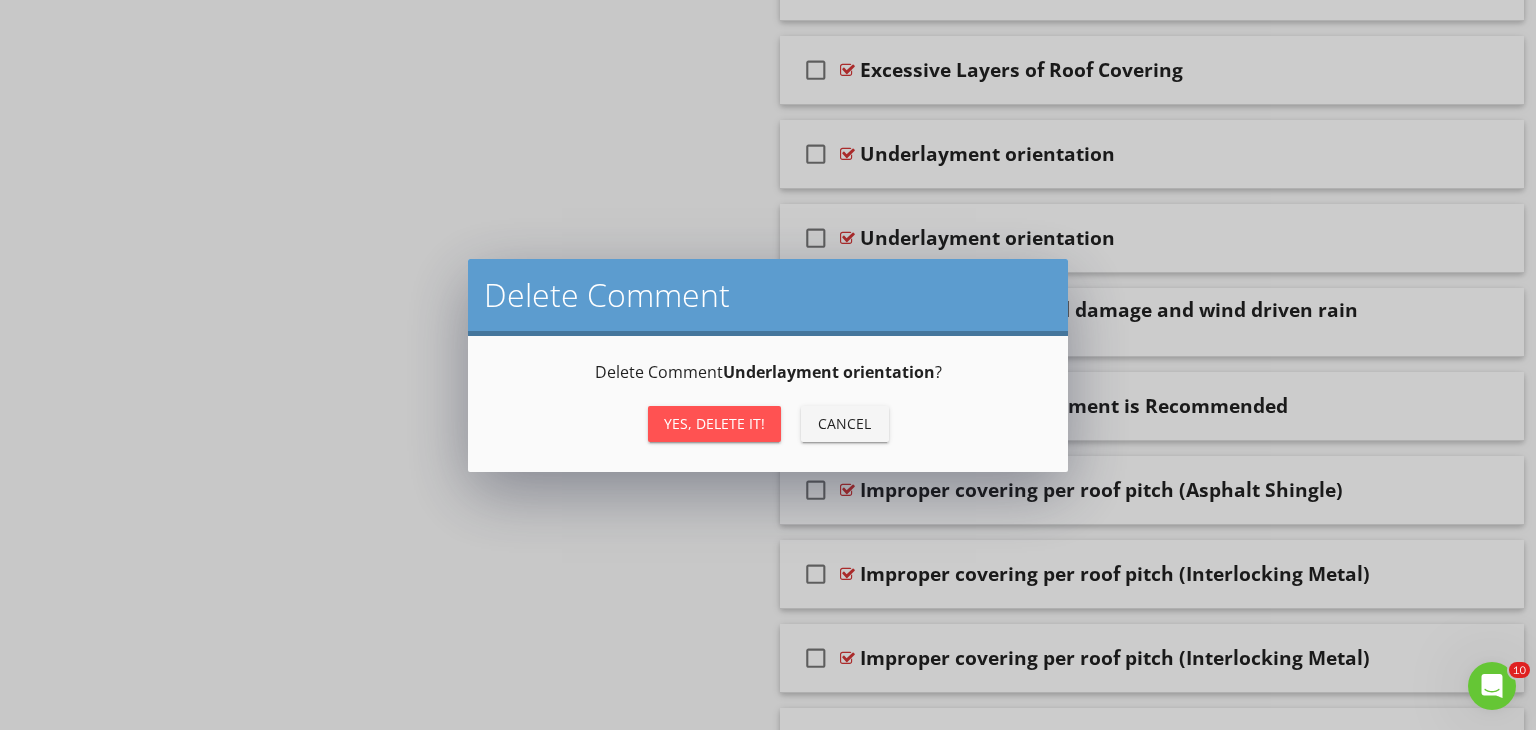 click on "Yes, Delete it!" at bounding box center (714, 424) 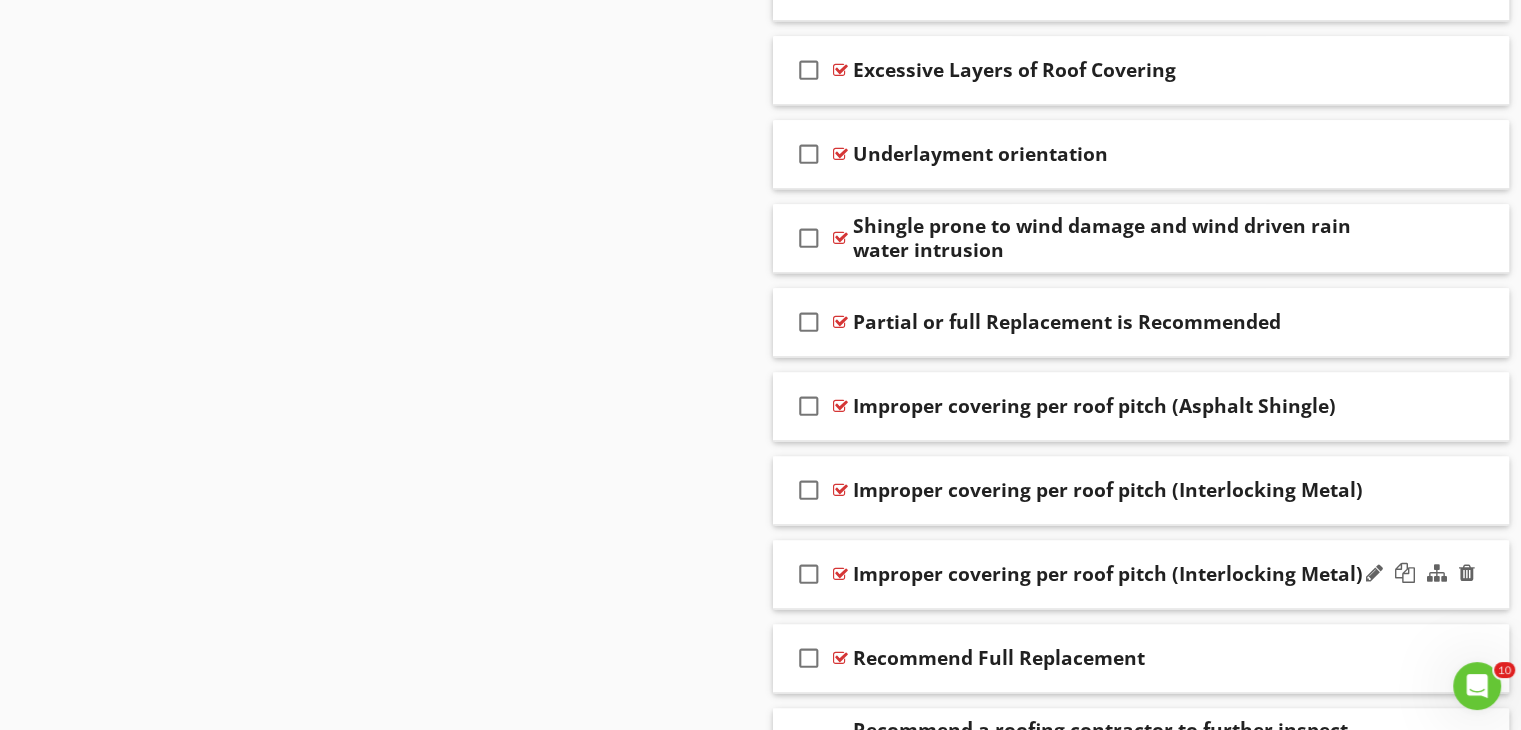click on "Improper covering per roof pitch (Interlocking Metal)" at bounding box center (1108, 574) 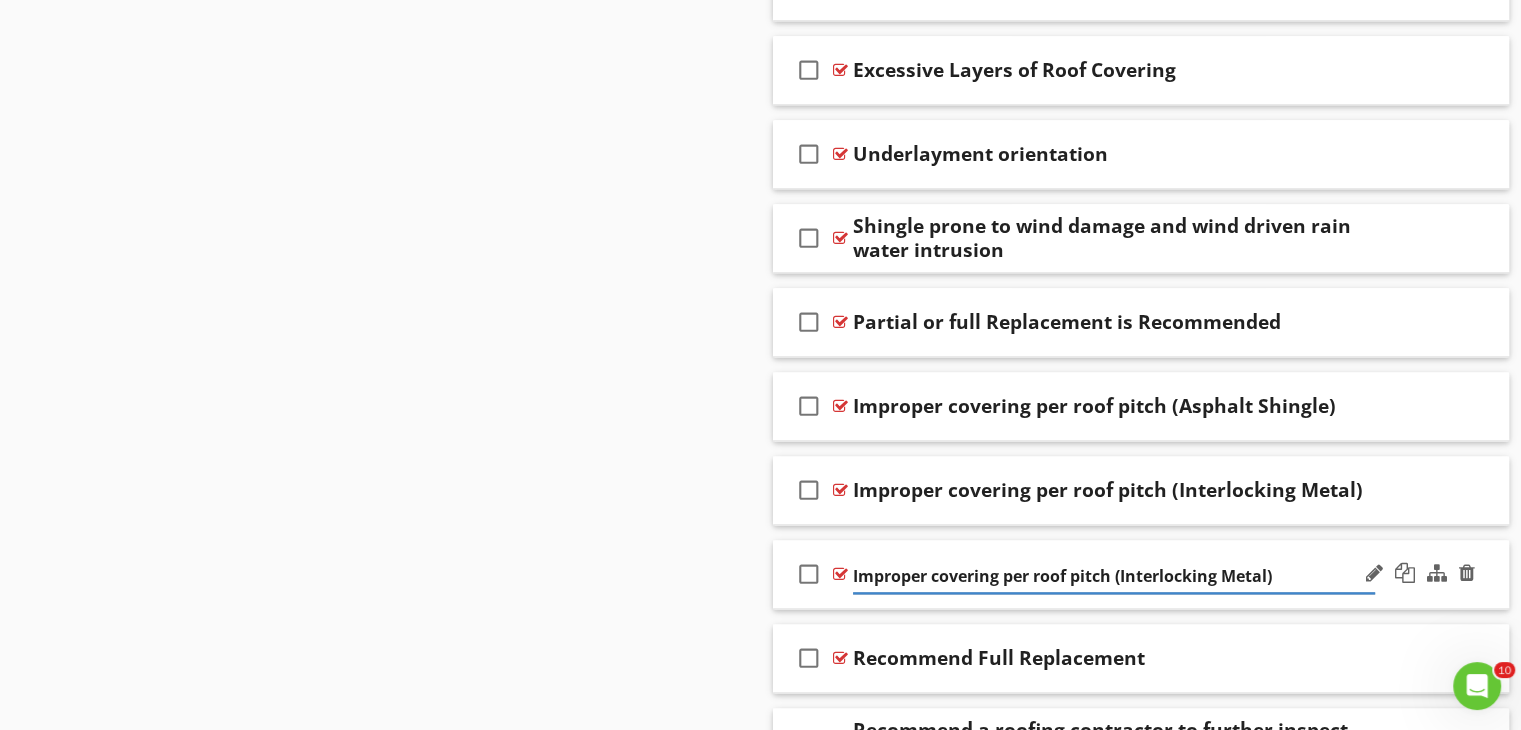 click on "check_box_outline_blank         Improper covering per roof pitch (Interlocking Metal)" at bounding box center (1141, 574) 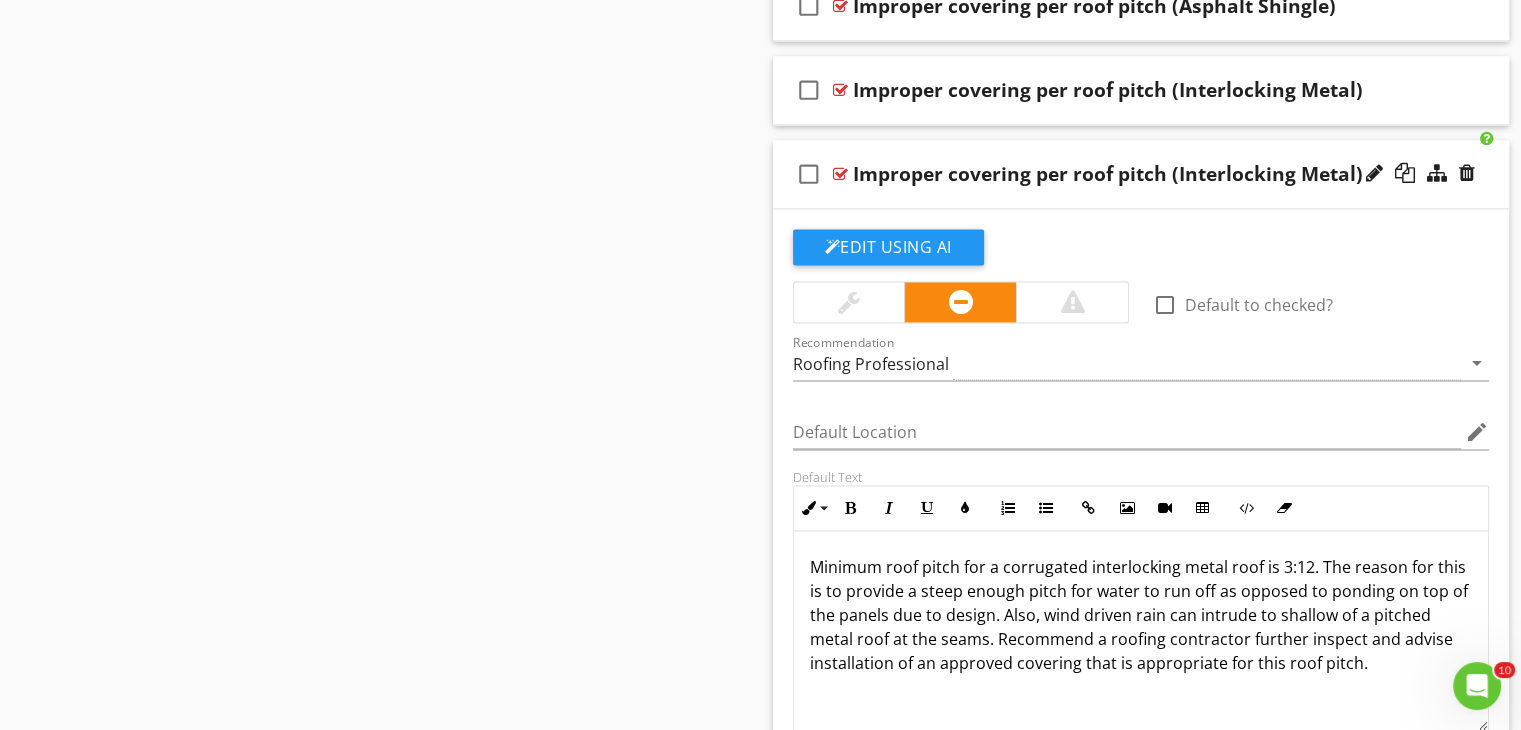 scroll, scrollTop: 2644, scrollLeft: 0, axis: vertical 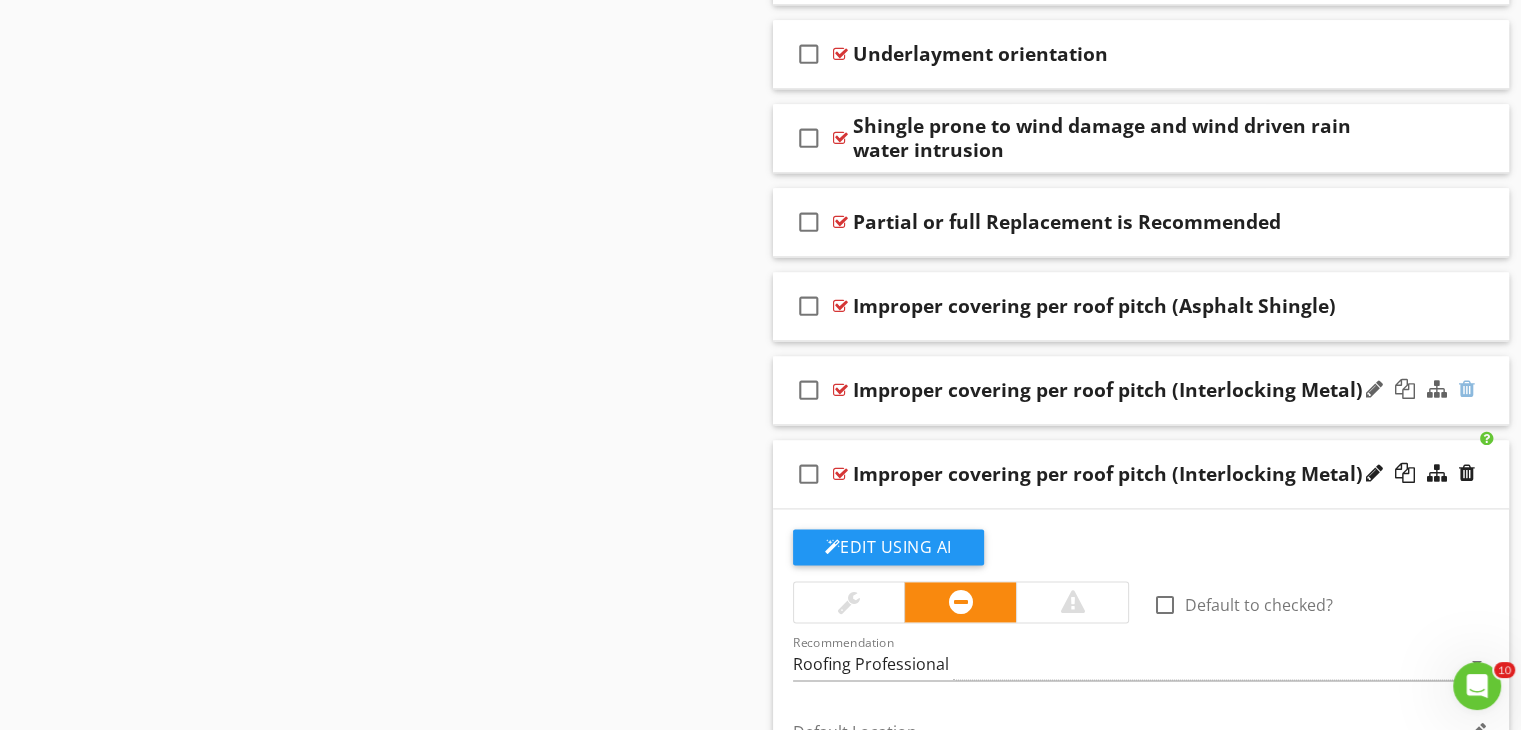 click at bounding box center (1467, 389) 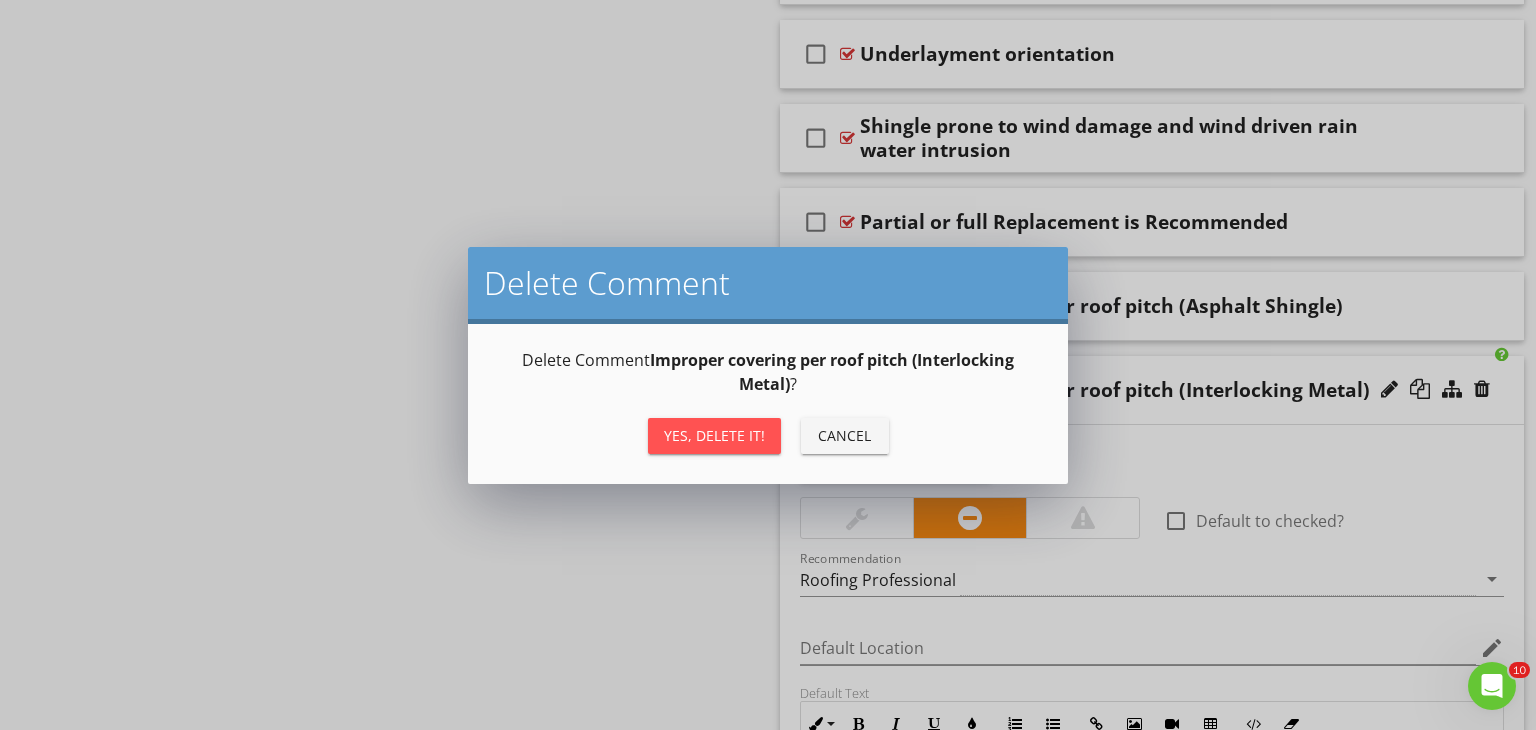 click on "Yes, Delete it!" at bounding box center (714, 436) 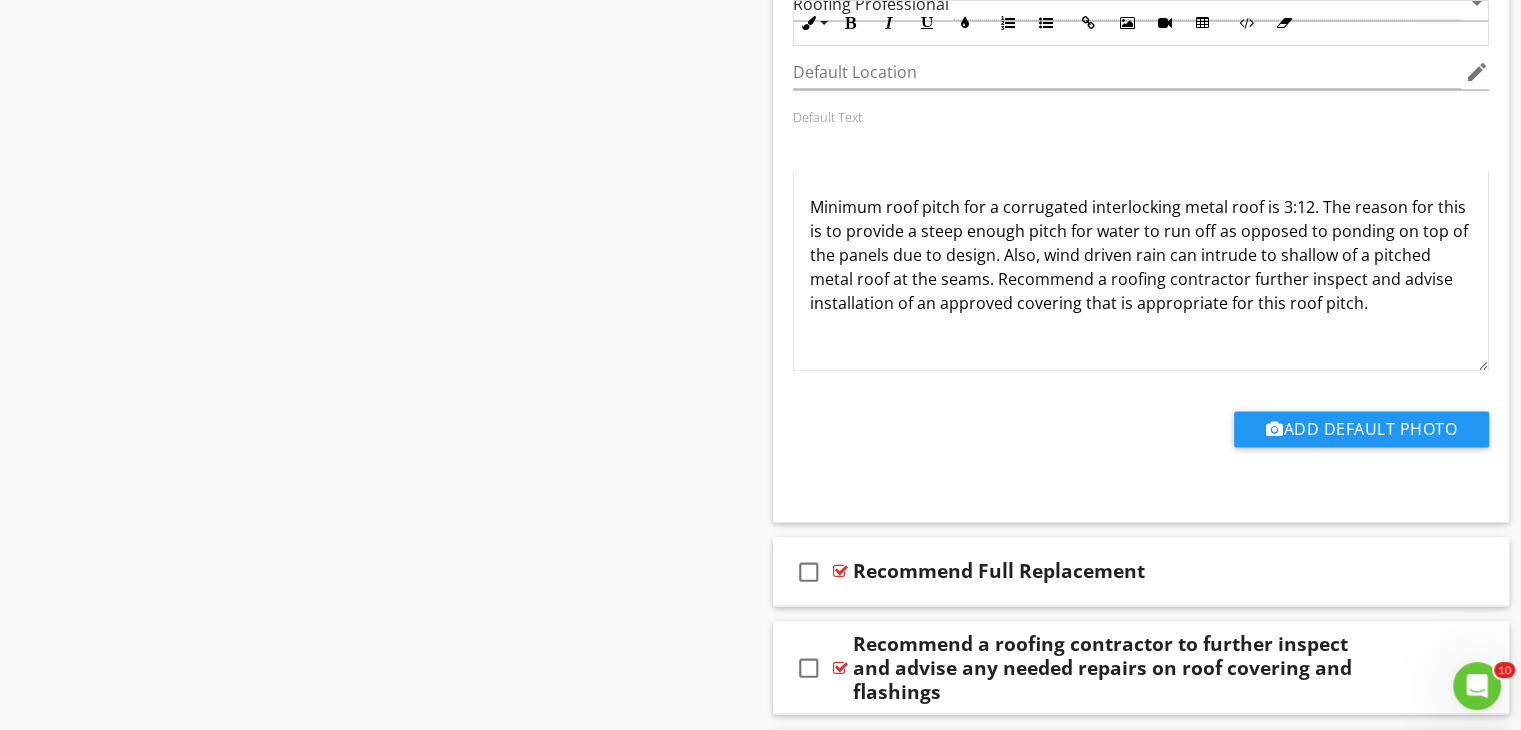 scroll, scrollTop: 3388, scrollLeft: 0, axis: vertical 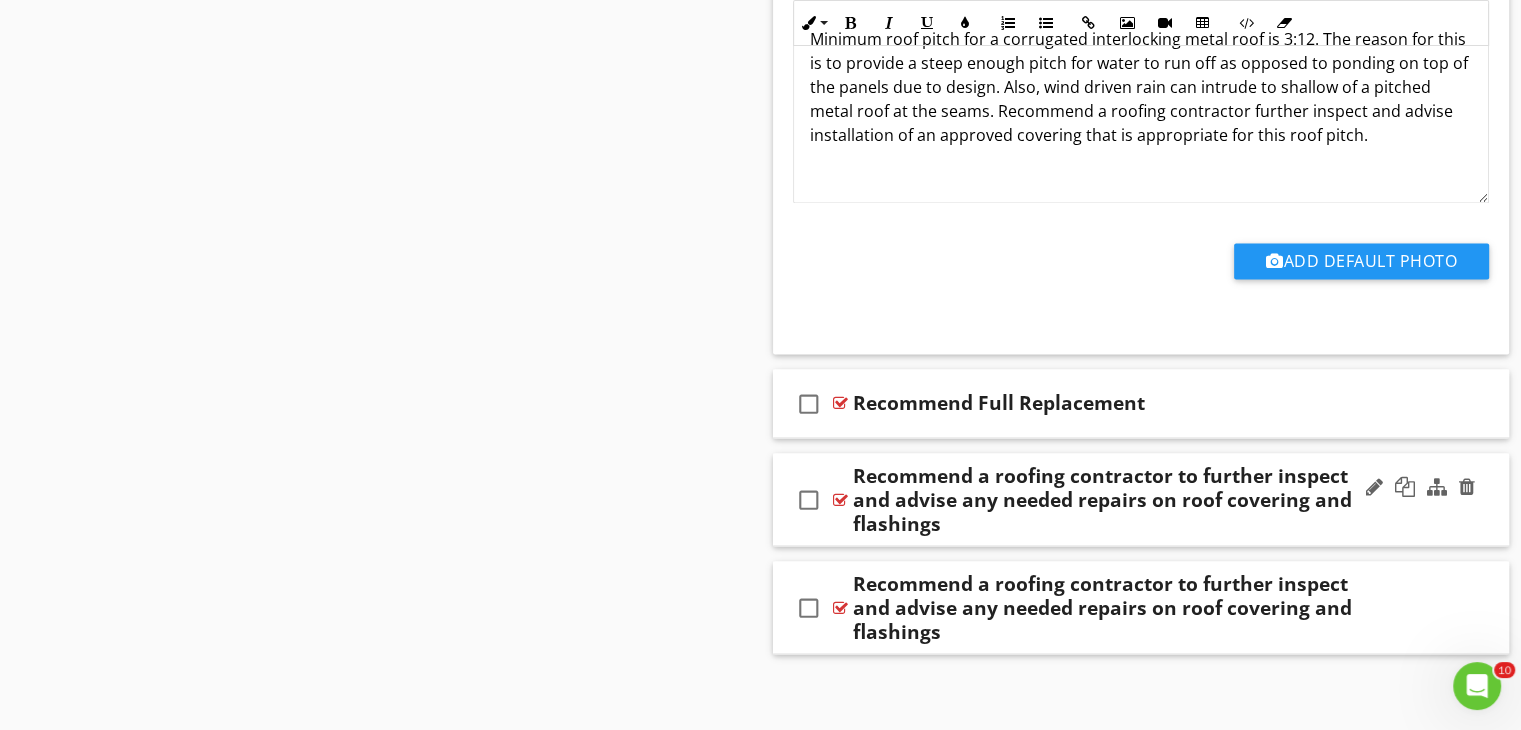 click on "Recommend a roofing contractor to further inspect and advise any needed repairs on roof covering and flashings" at bounding box center [1114, 499] 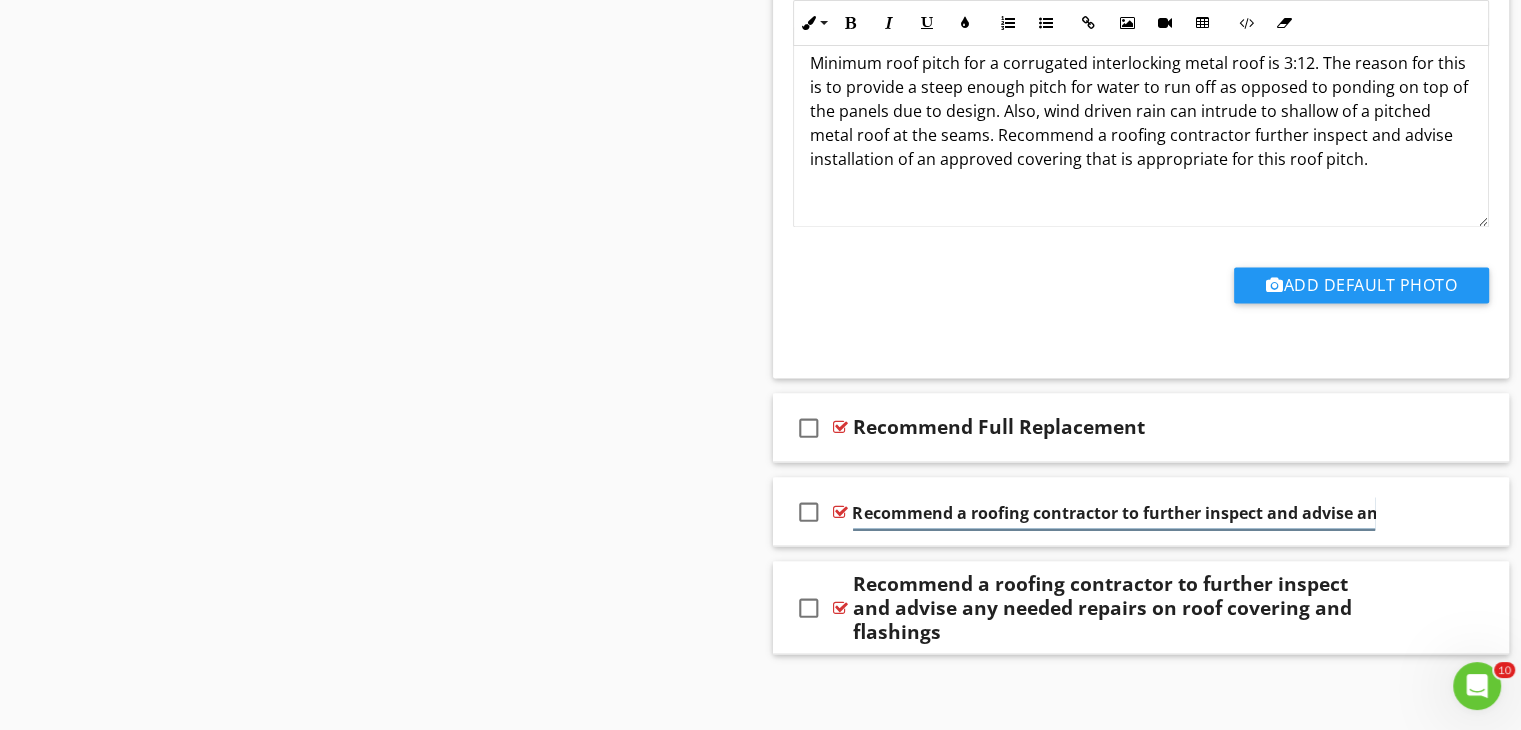 scroll, scrollTop: 0, scrollLeft: 384, axis: horizontal 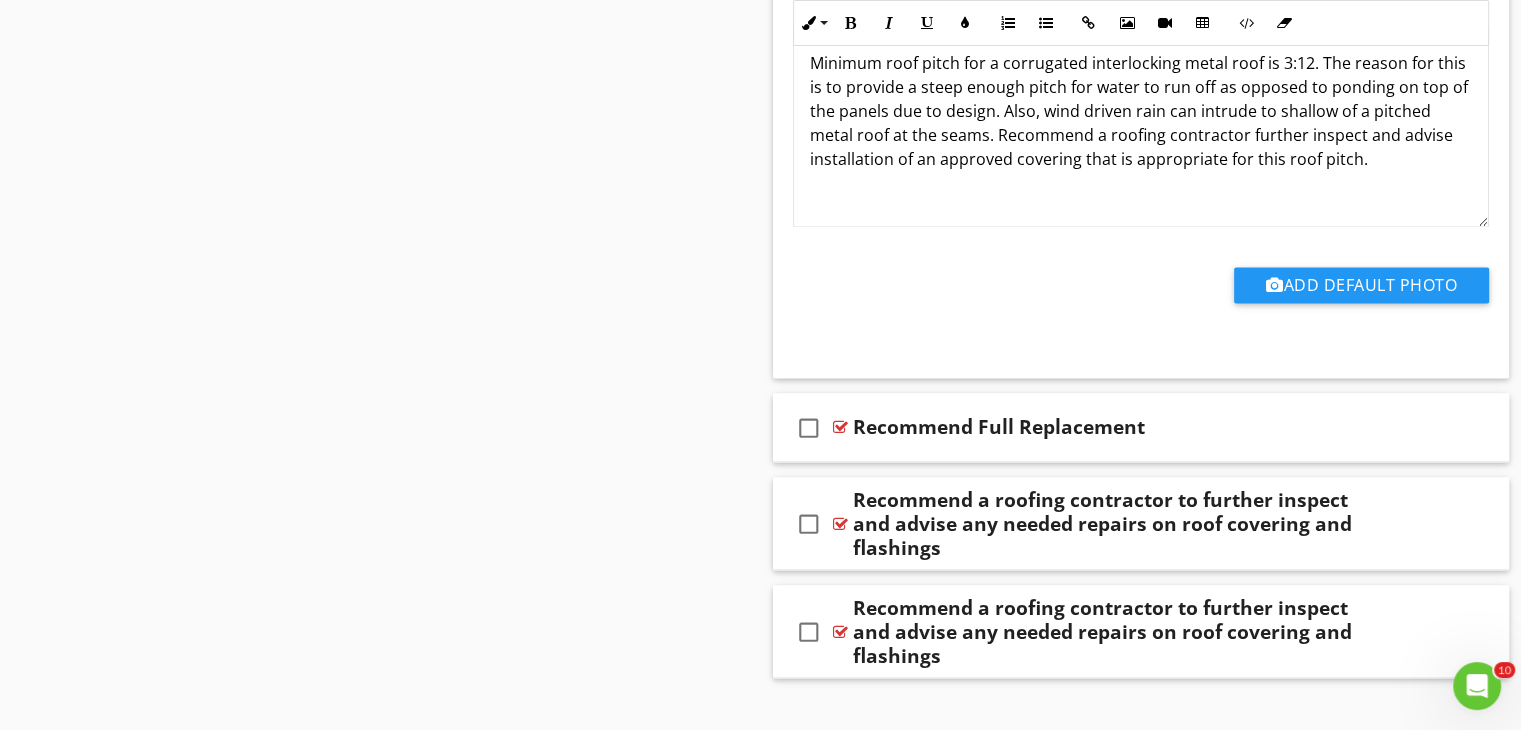 click on "check_box_outline_blank
Recommend a roofing contractor to further inspect and advise any needed repairs on roof covering and flashings" at bounding box center [1141, 523] 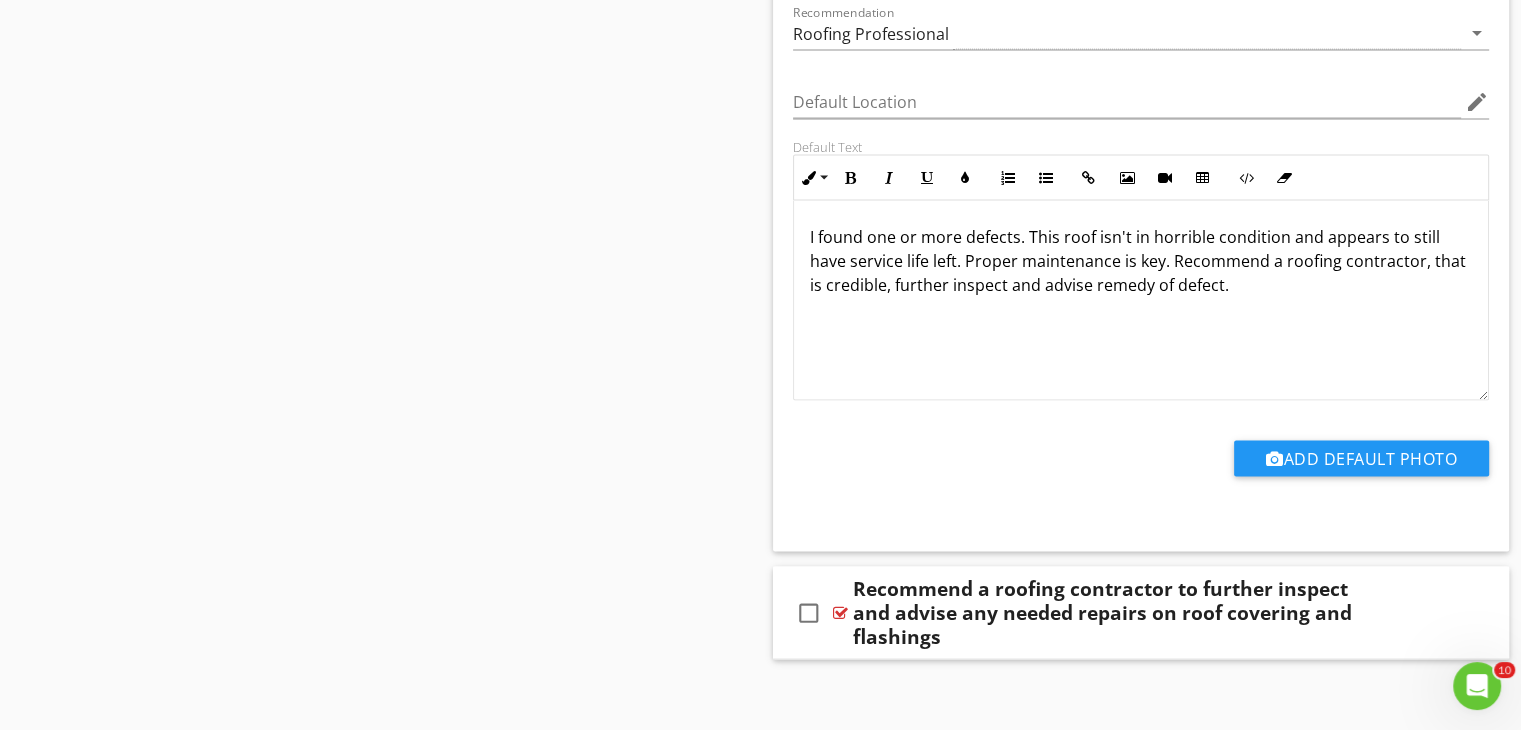 scroll, scrollTop: 4060, scrollLeft: 0, axis: vertical 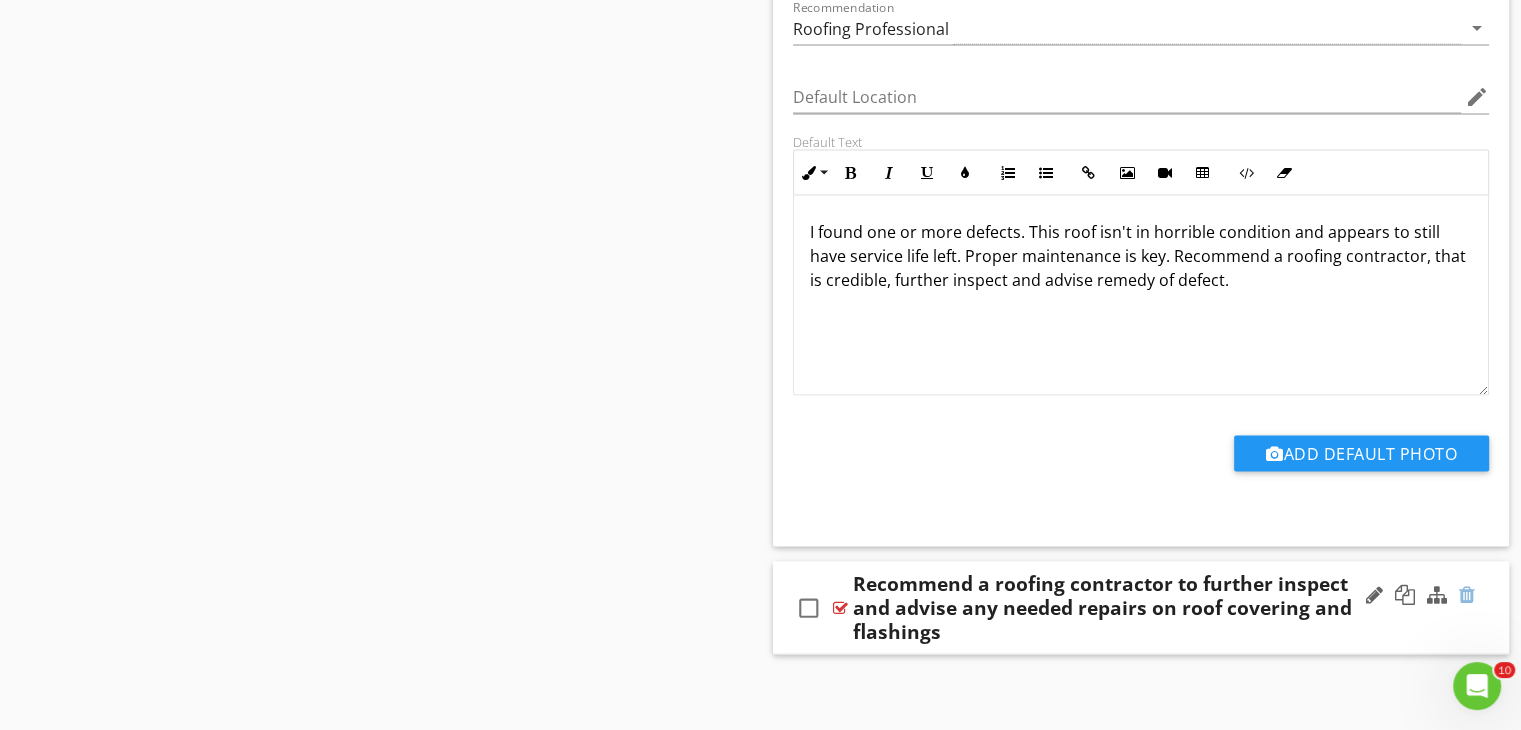 click at bounding box center [1467, 595] 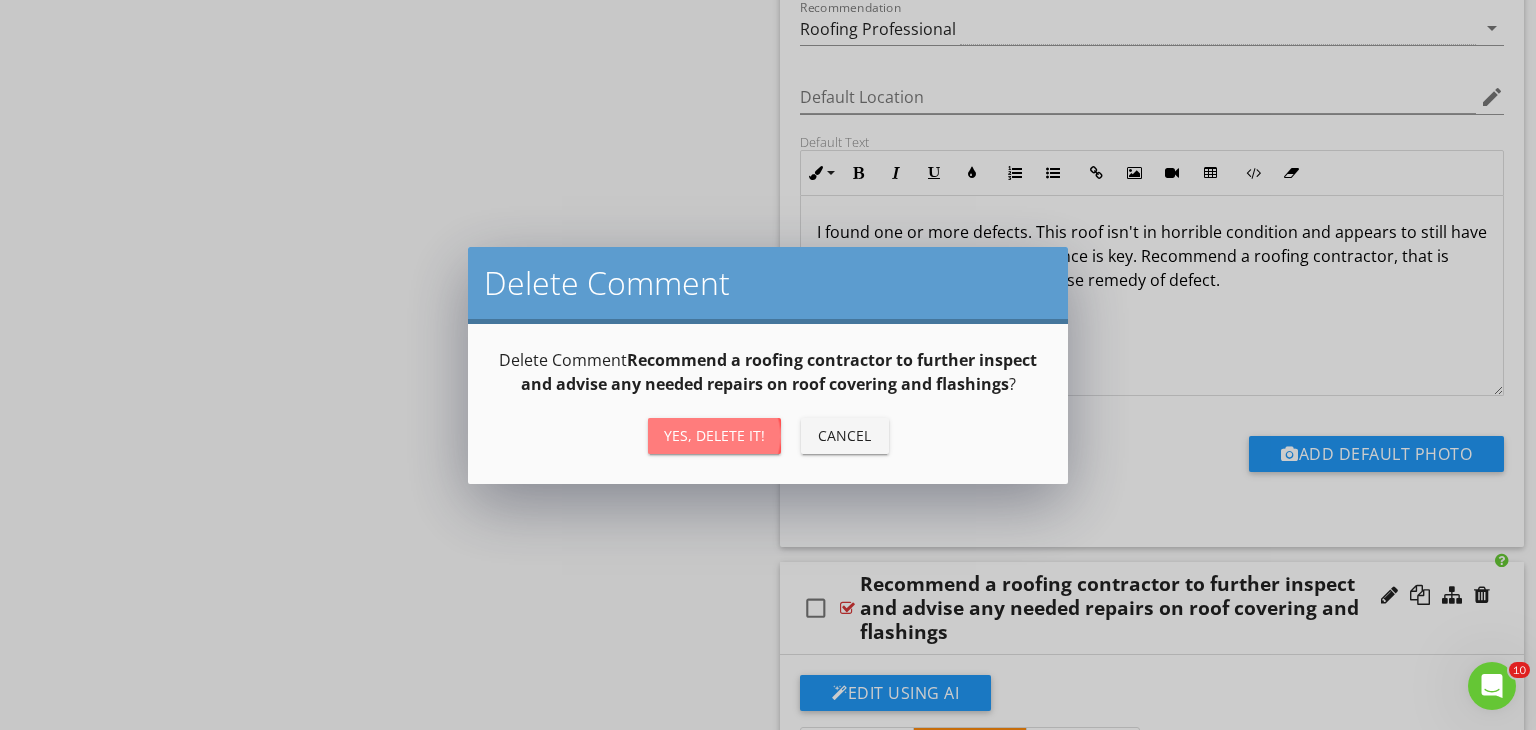 click on "Yes, Delete it!" at bounding box center [714, 435] 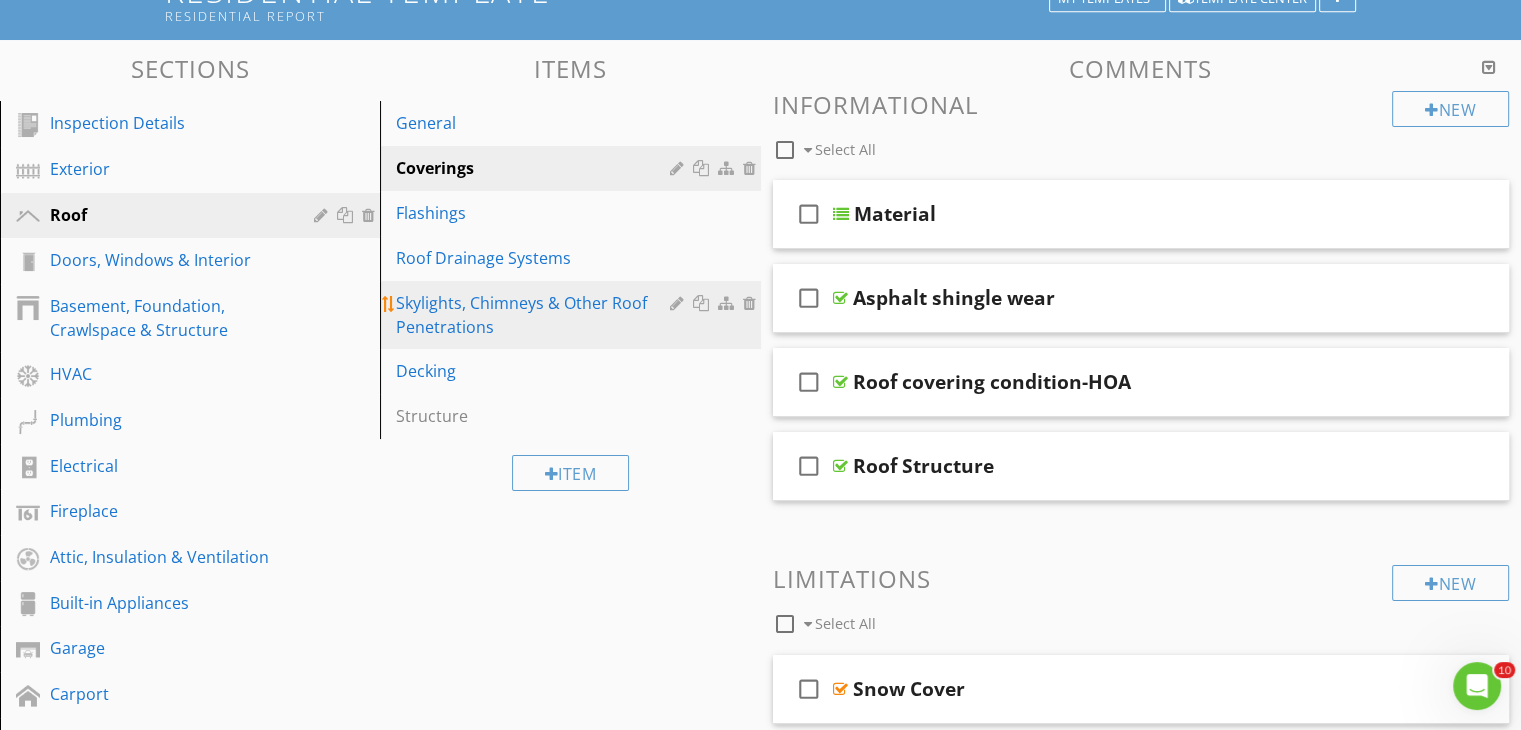 scroll, scrollTop: 152, scrollLeft: 0, axis: vertical 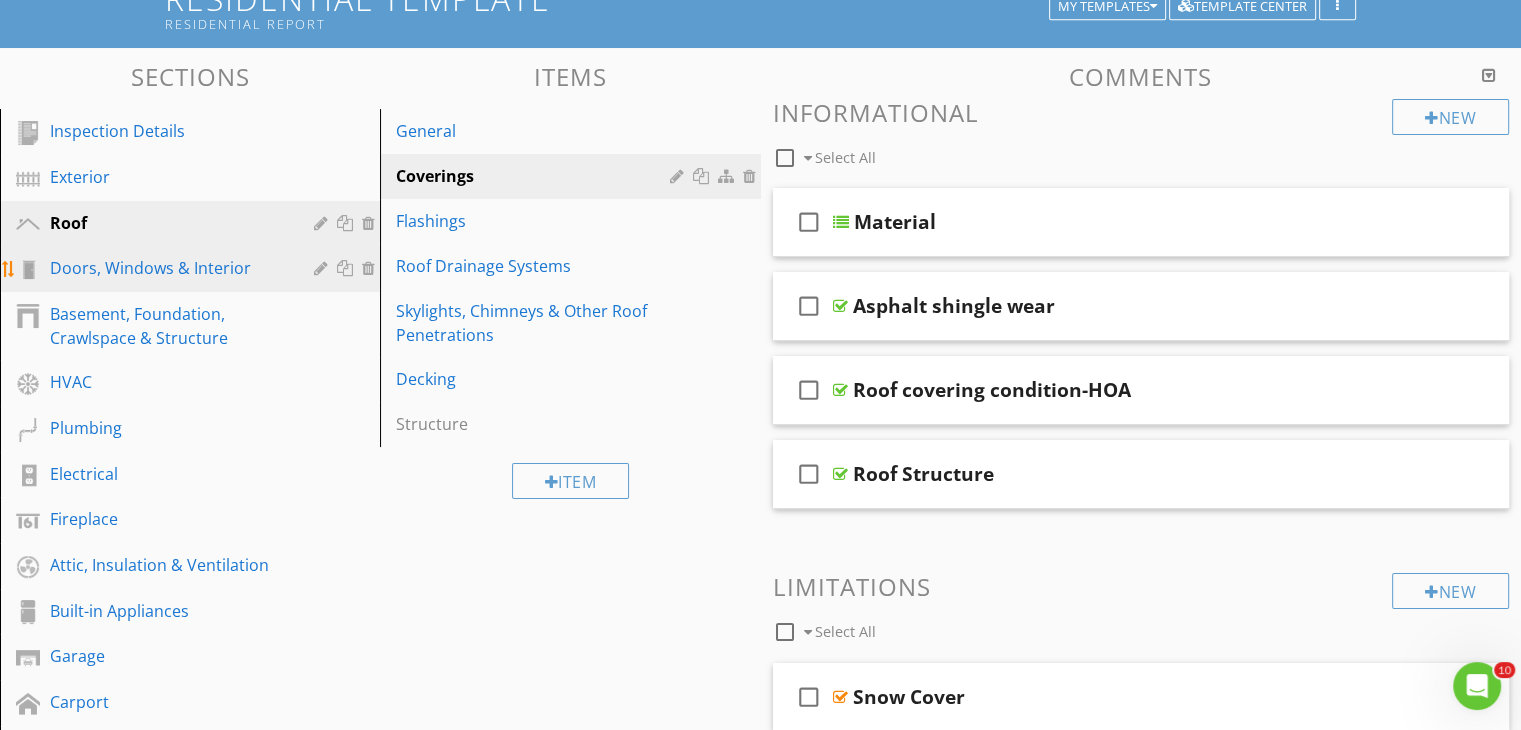 type 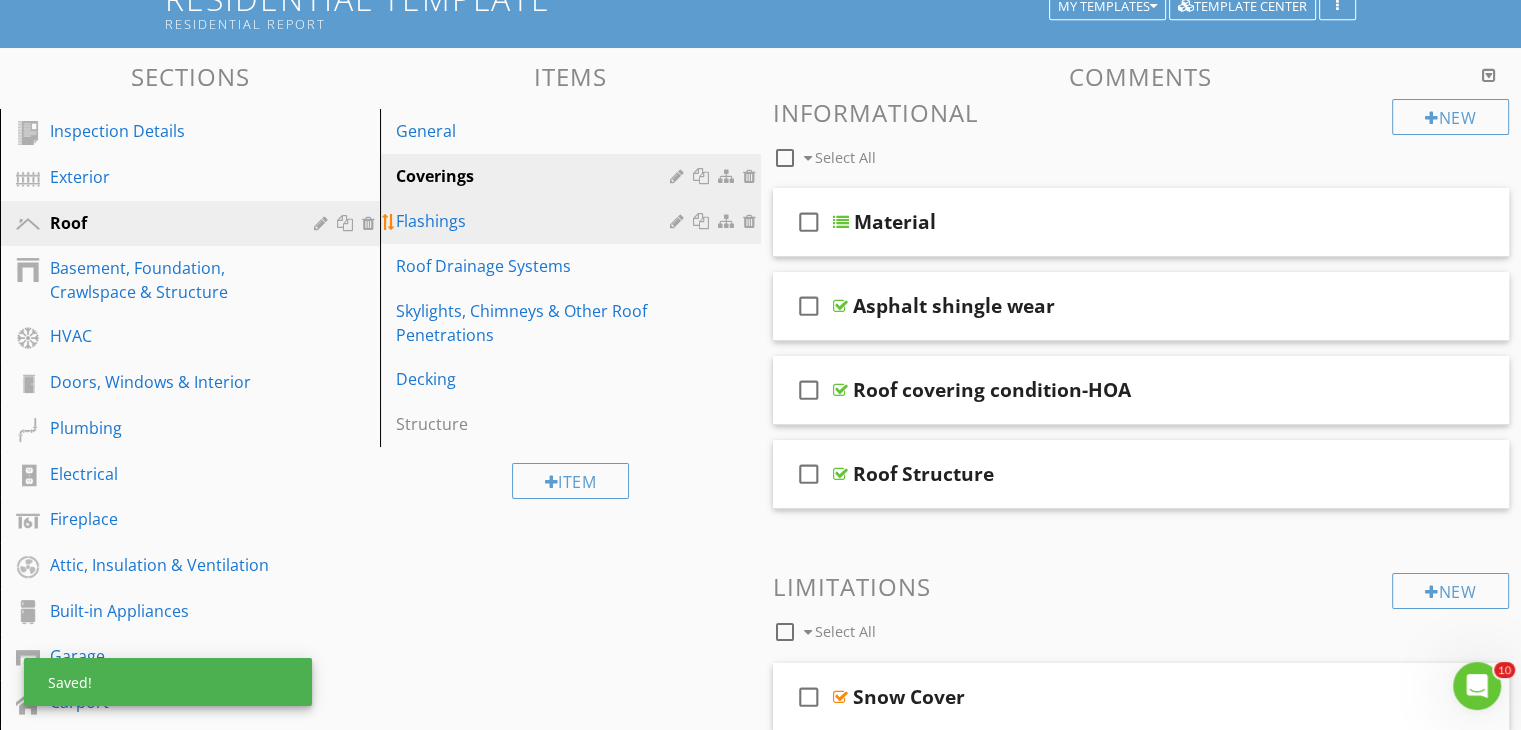 click on "Flashings" at bounding box center (535, 221) 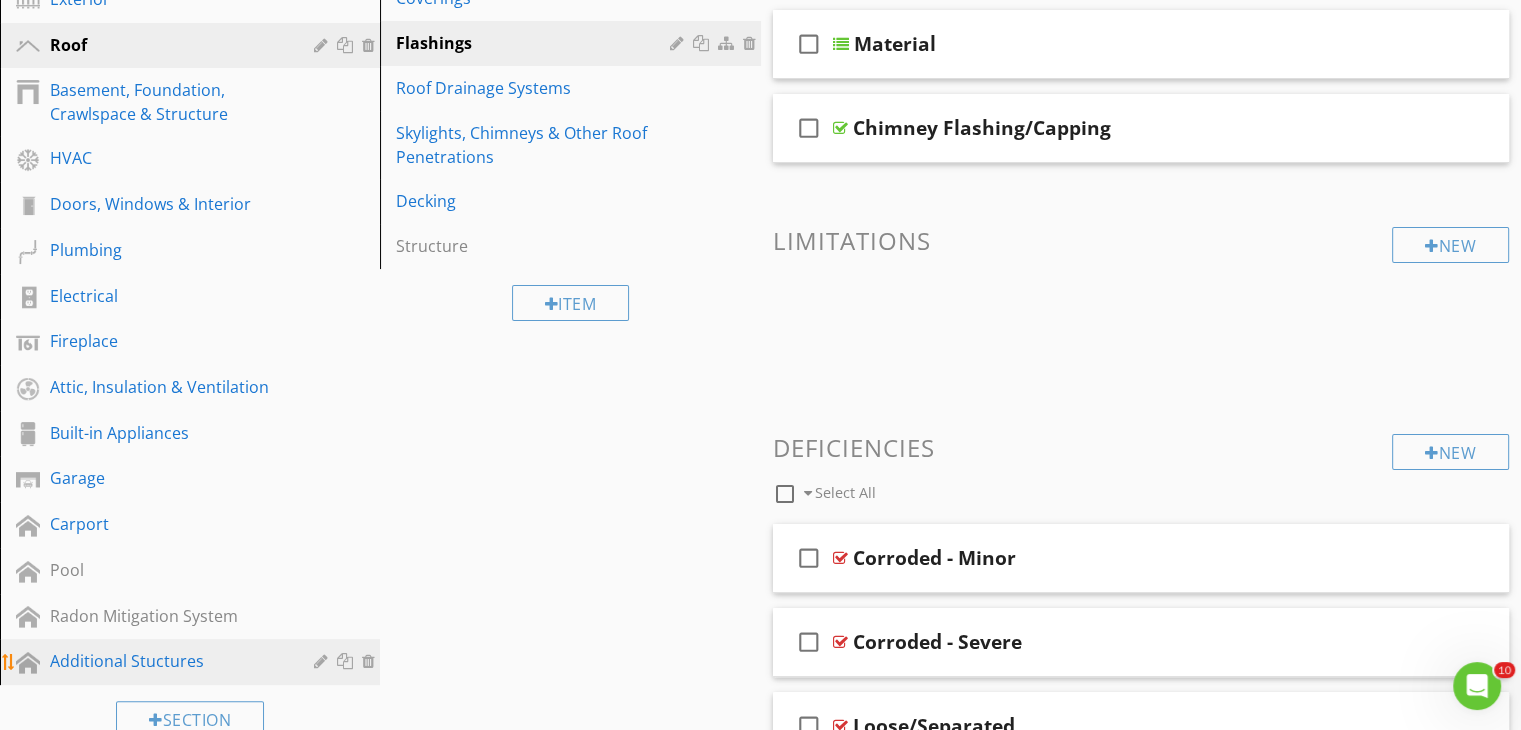 scroll, scrollTop: 452, scrollLeft: 0, axis: vertical 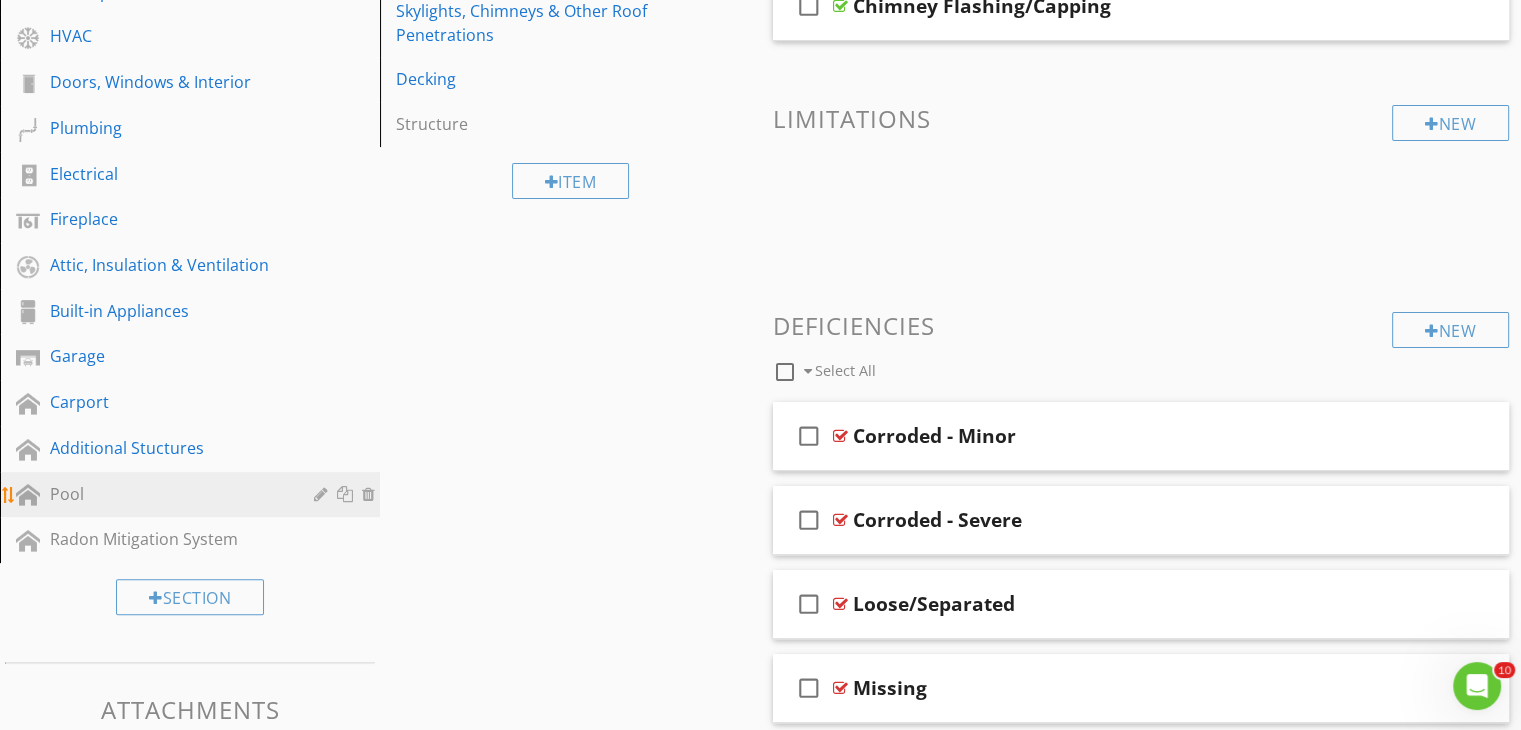 click on "Pool" at bounding box center (167, 494) 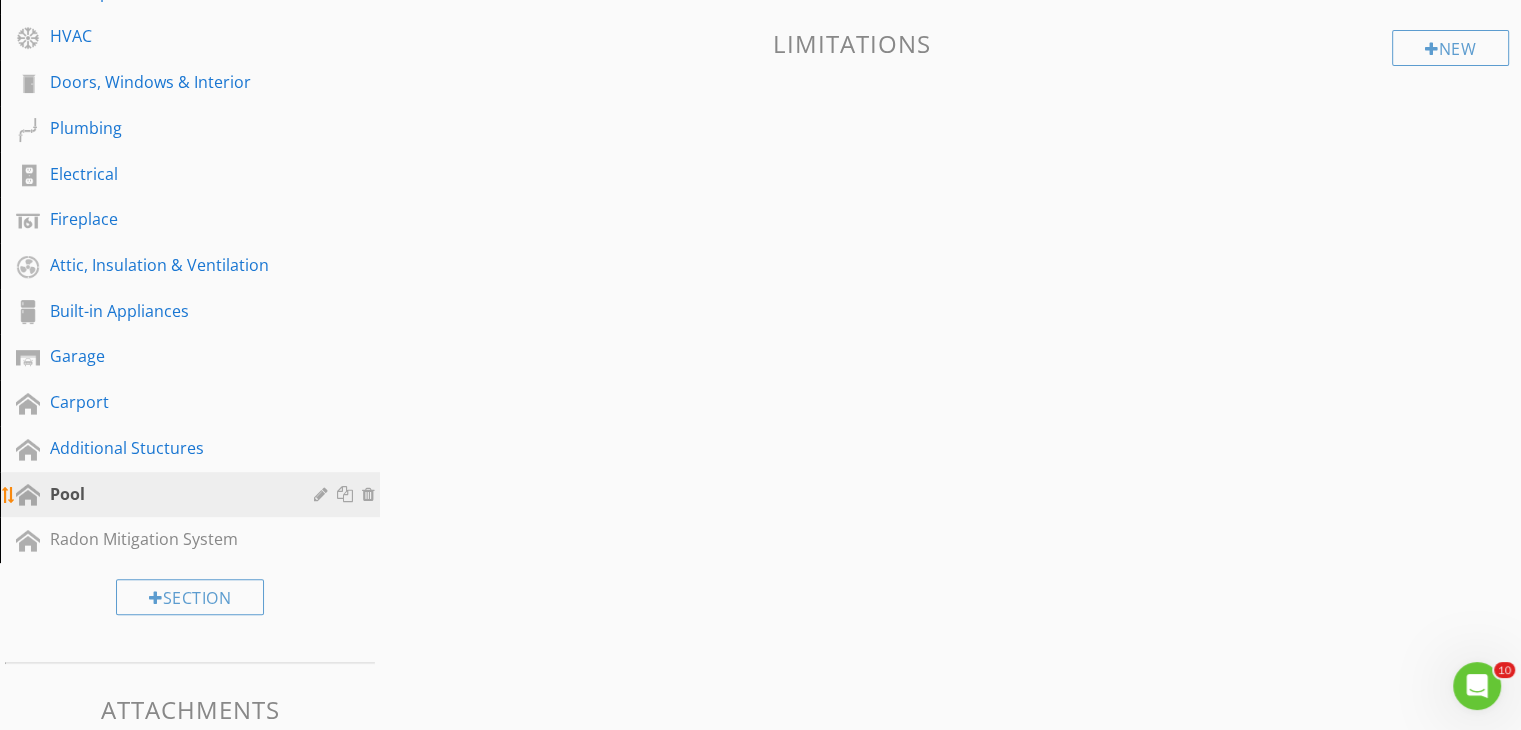 click at bounding box center (371, 494) 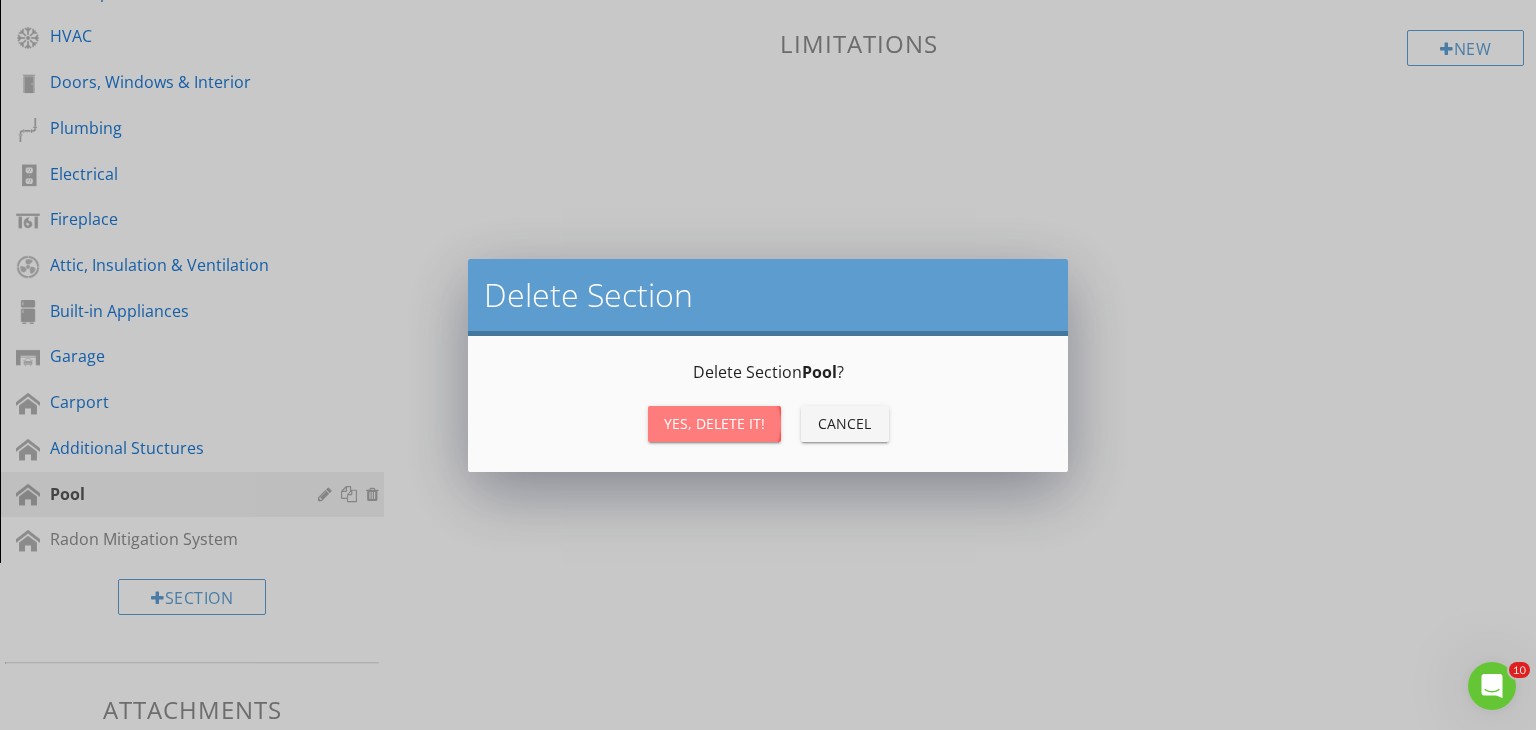 click on "Yes, Delete it!" at bounding box center (714, 423) 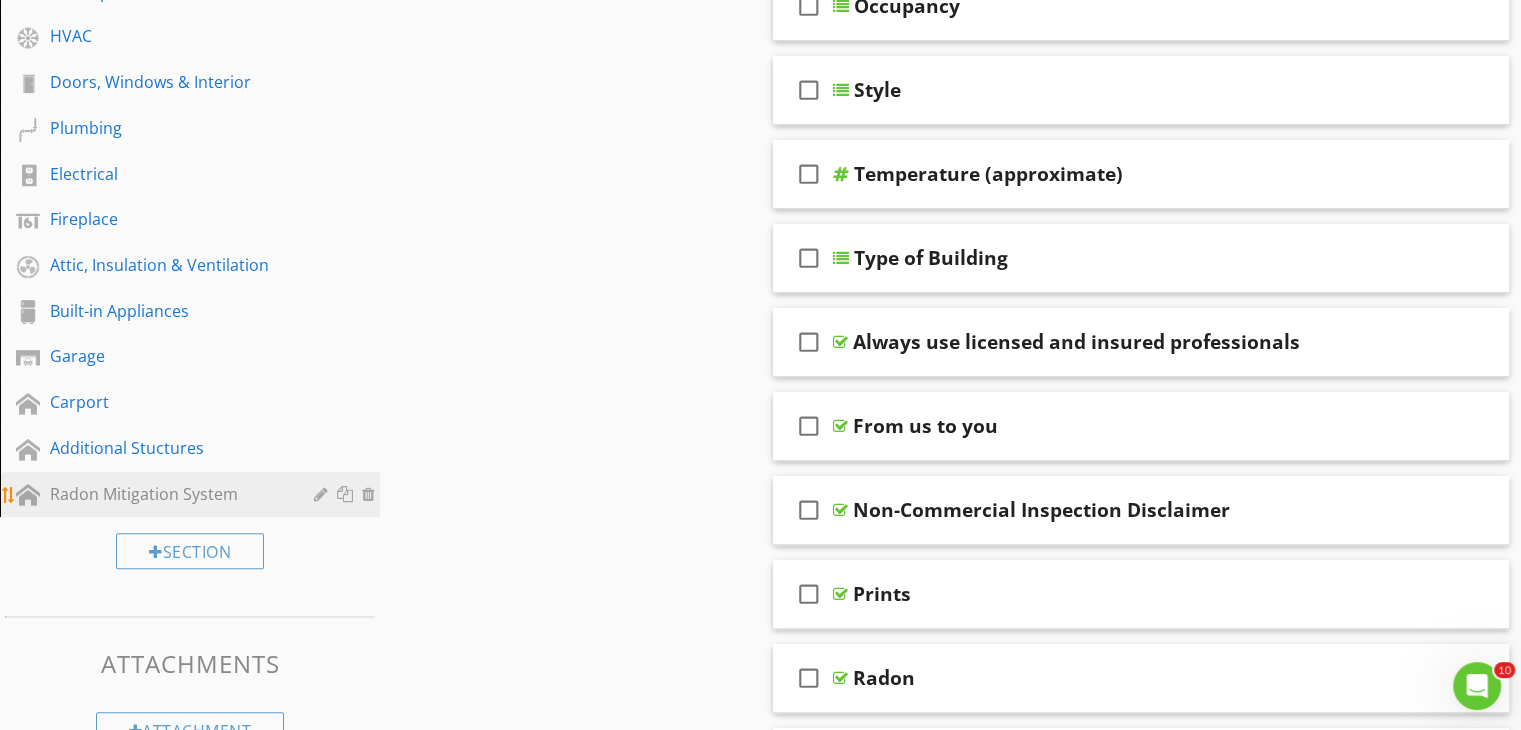click on "Radon Mitigation System" at bounding box center [167, 494] 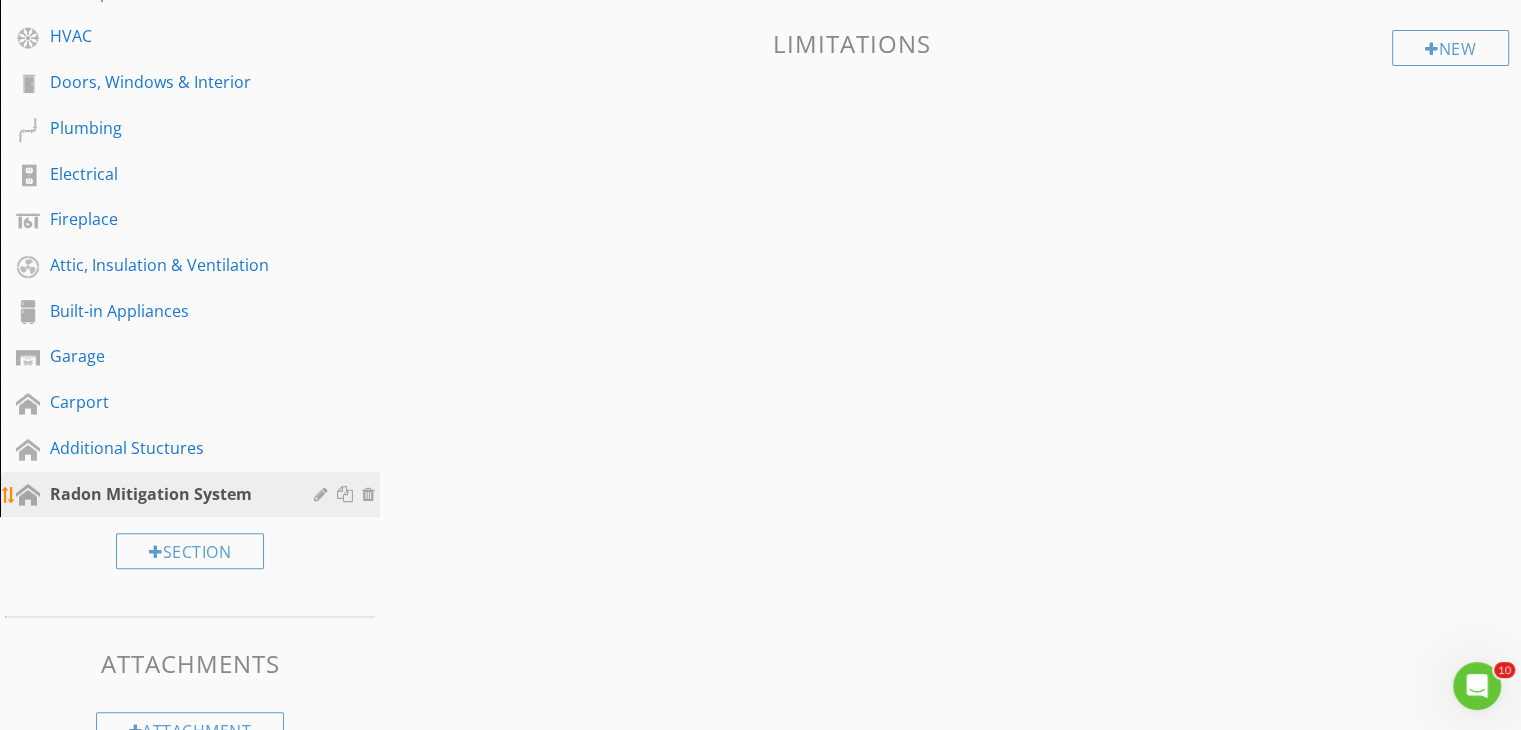 click at bounding box center (371, 494) 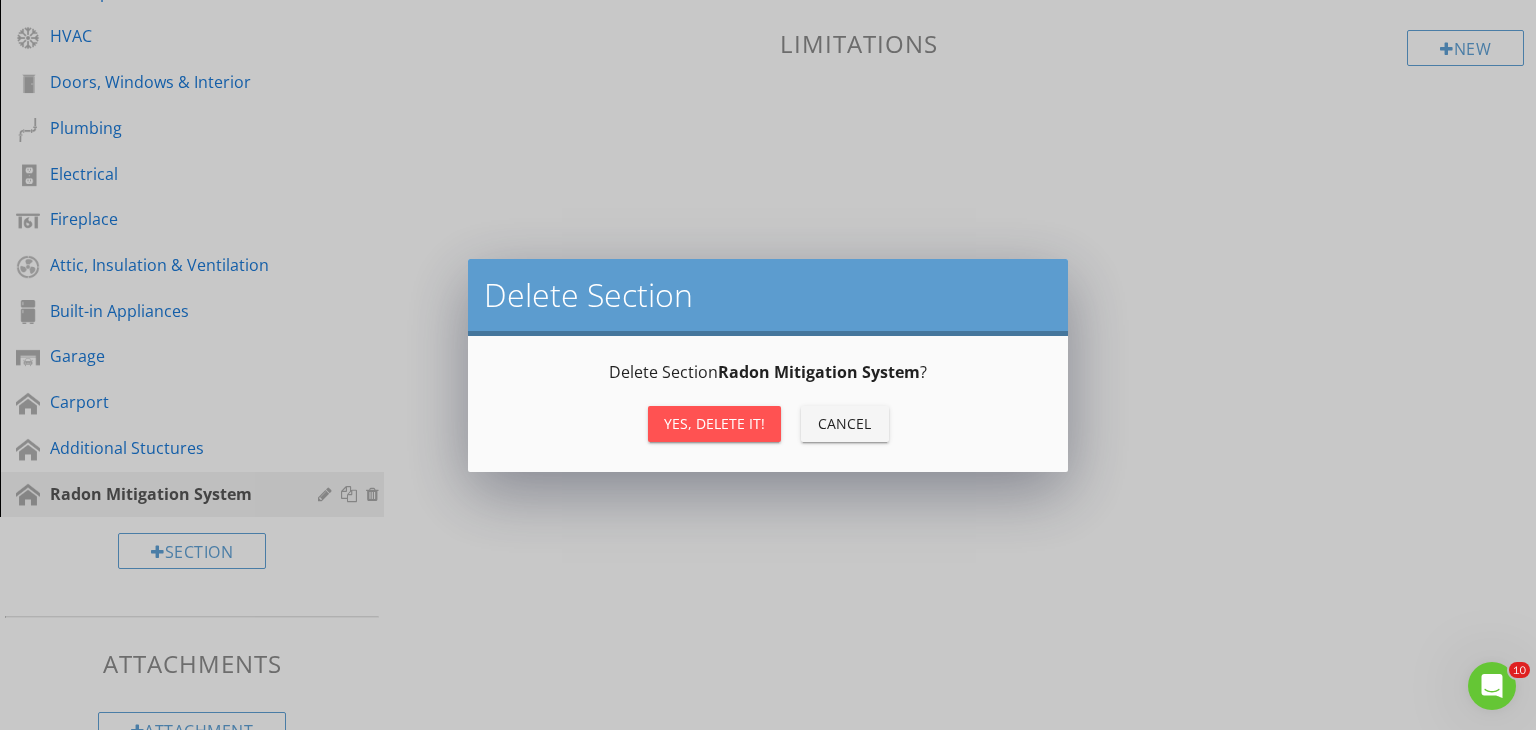 click on "Yes, Delete it!" at bounding box center [714, 423] 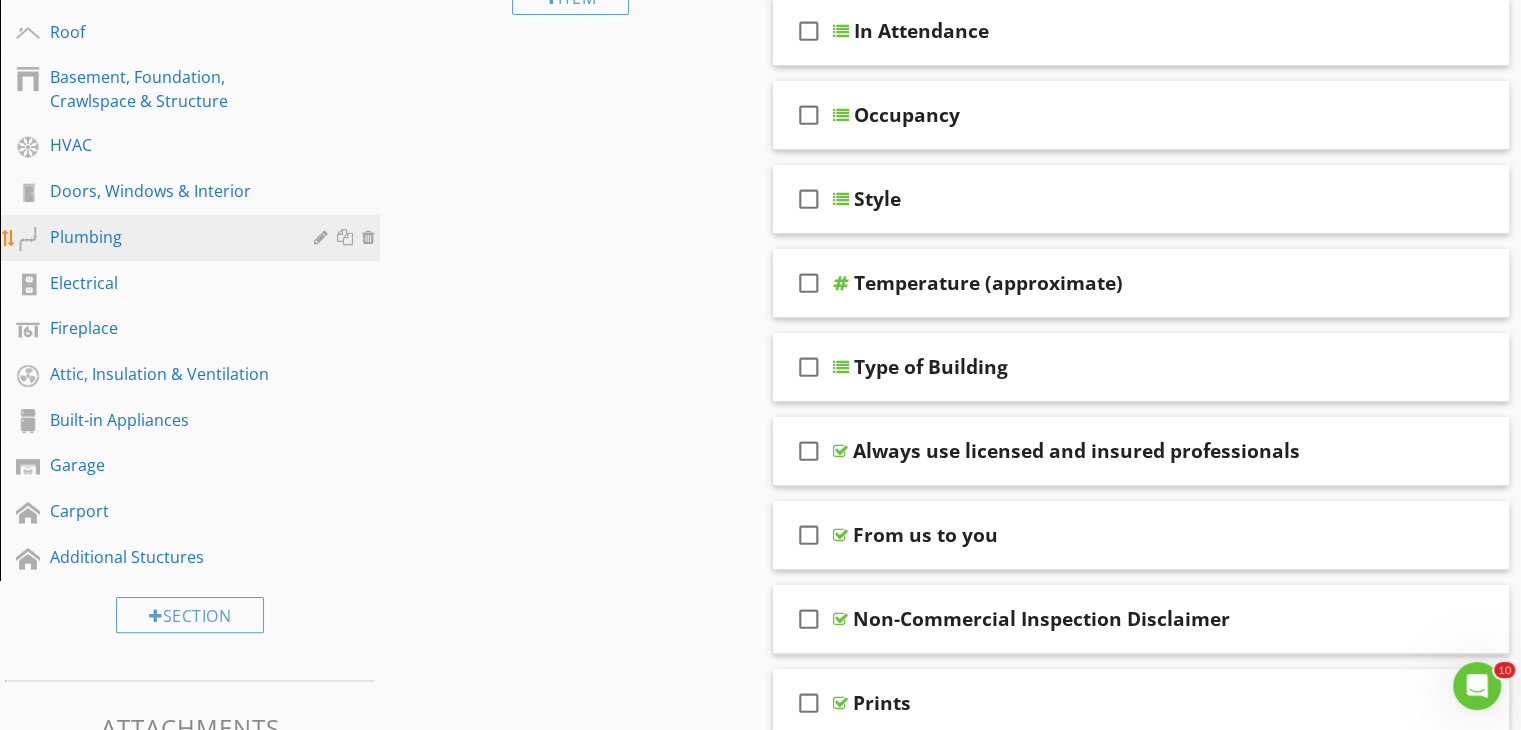 scroll, scrollTop: 400, scrollLeft: 0, axis: vertical 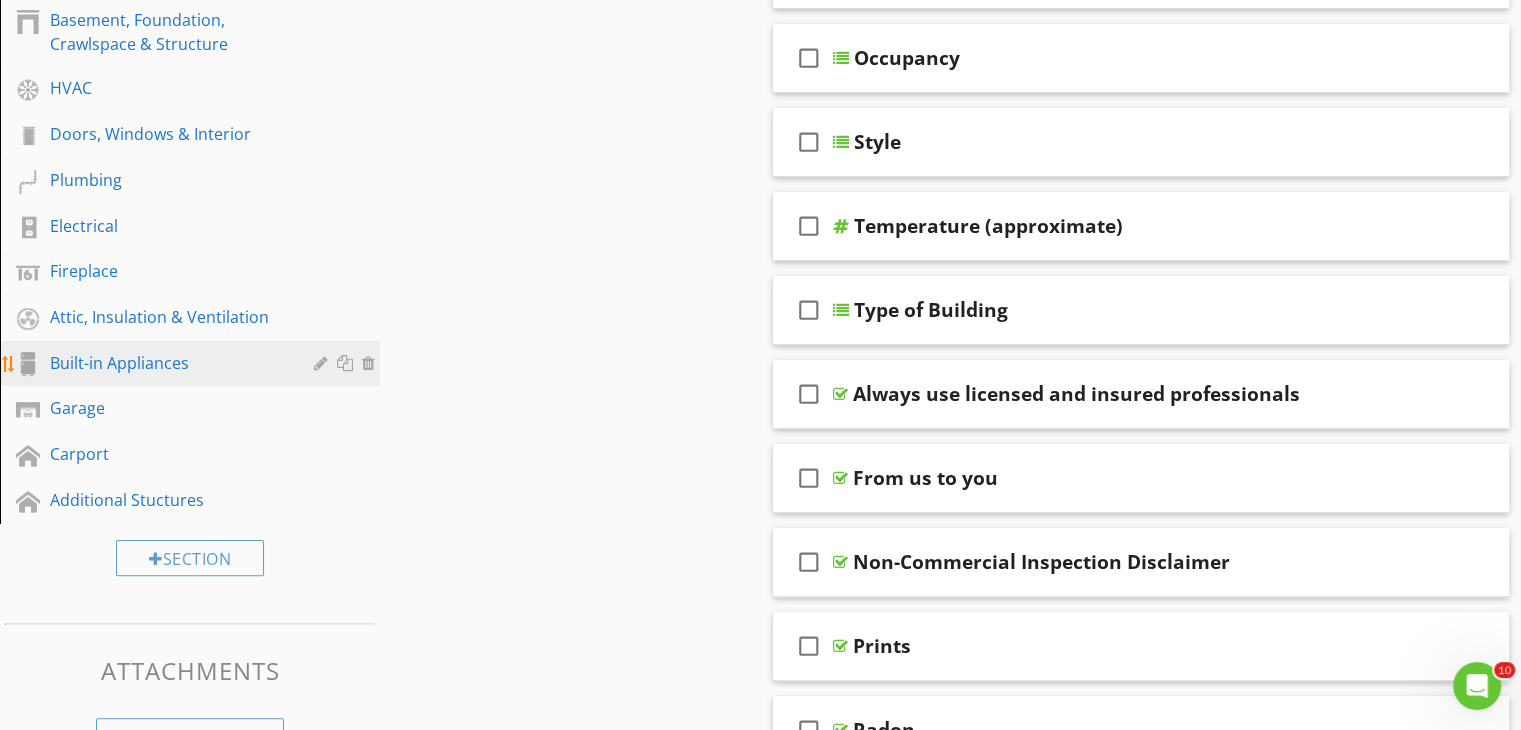 click on "Built-in Appliances" at bounding box center (167, 363) 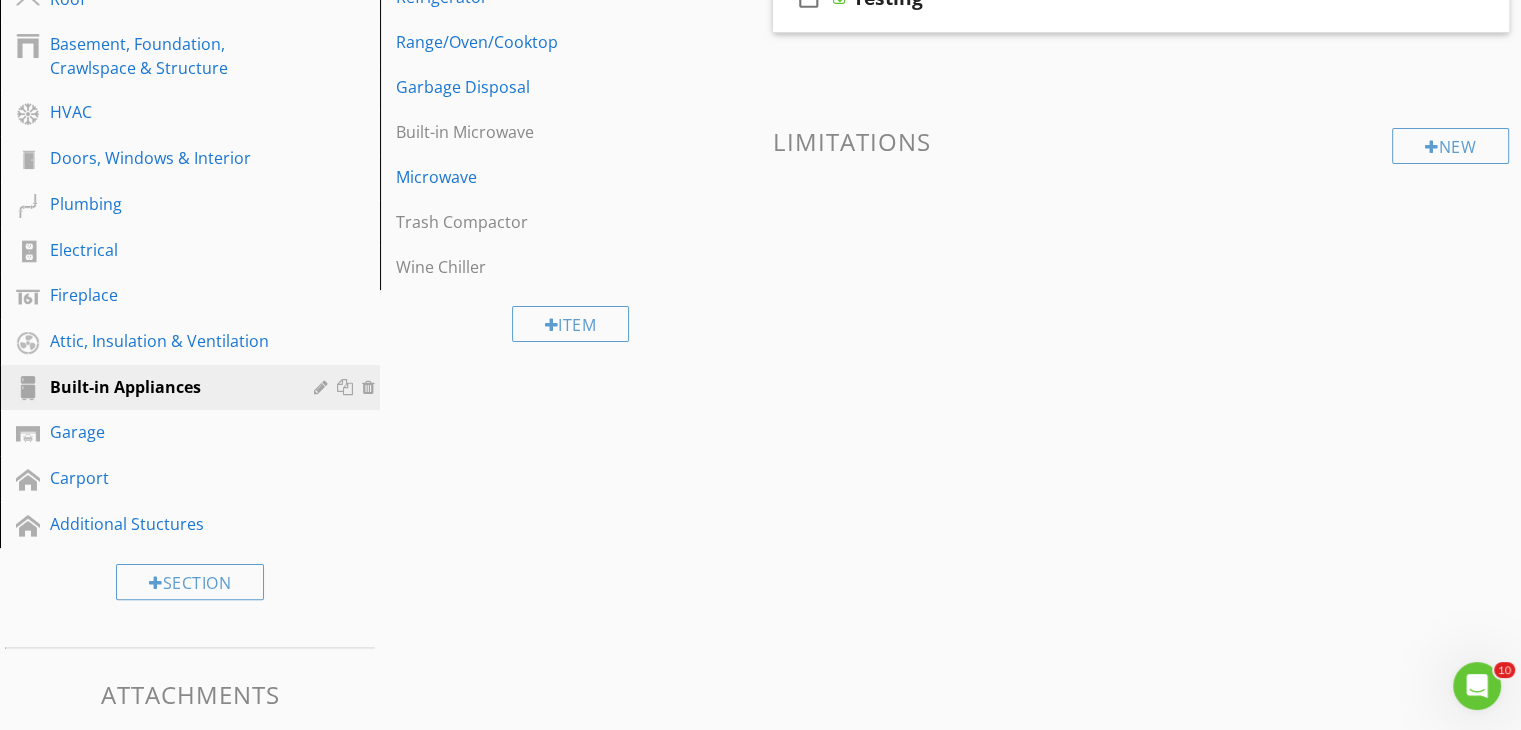 scroll, scrollTop: 300, scrollLeft: 0, axis: vertical 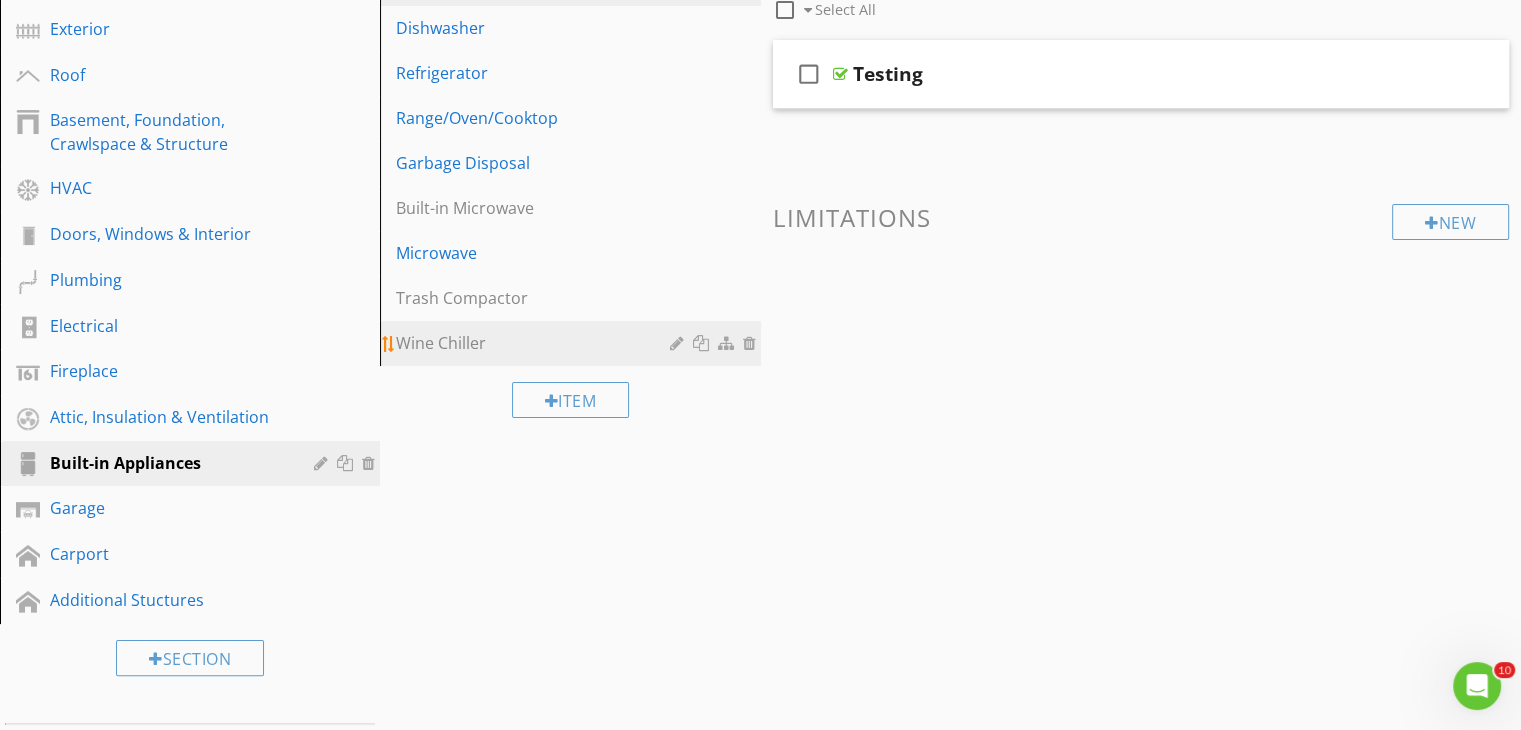 click at bounding box center (752, 343) 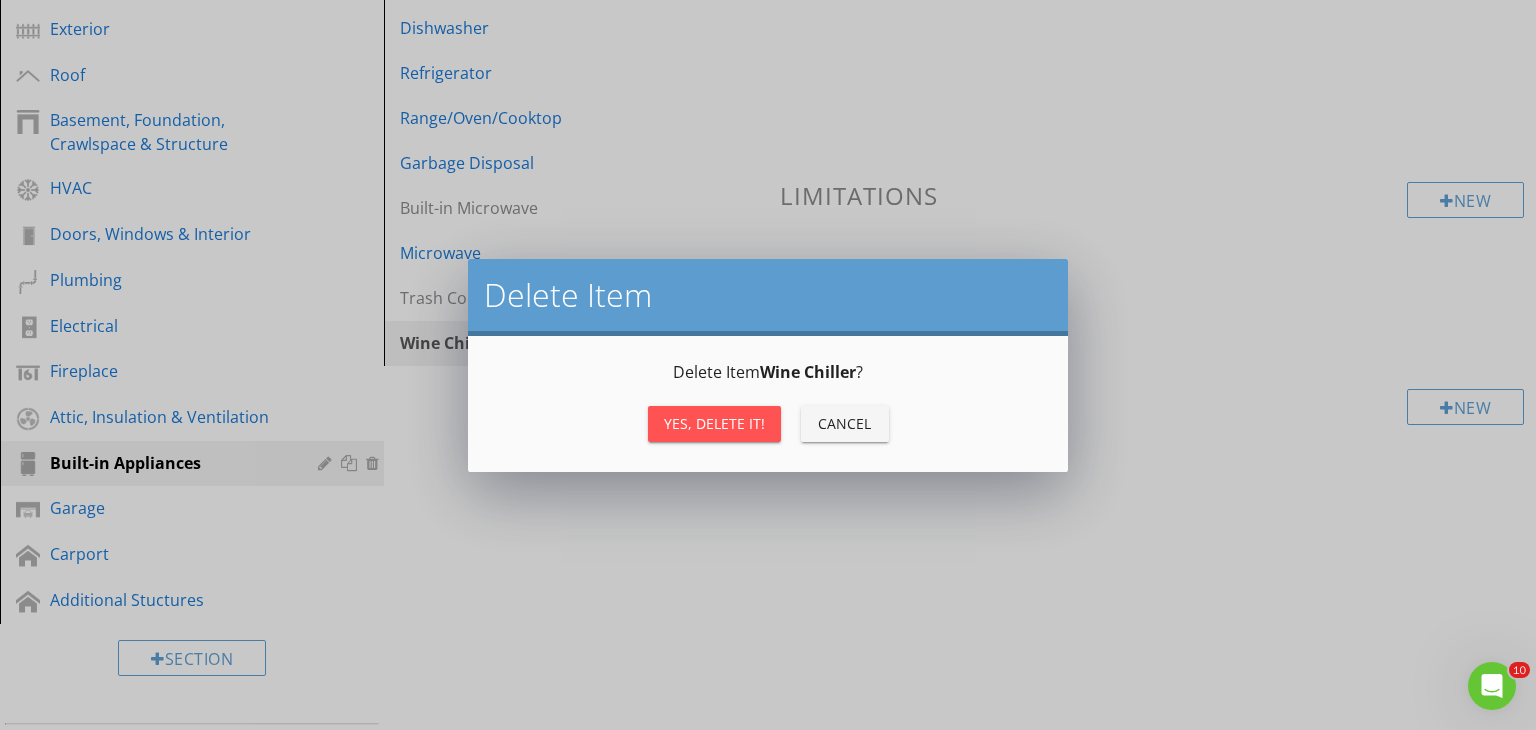 click on "Yes, Delete it!" at bounding box center [714, 423] 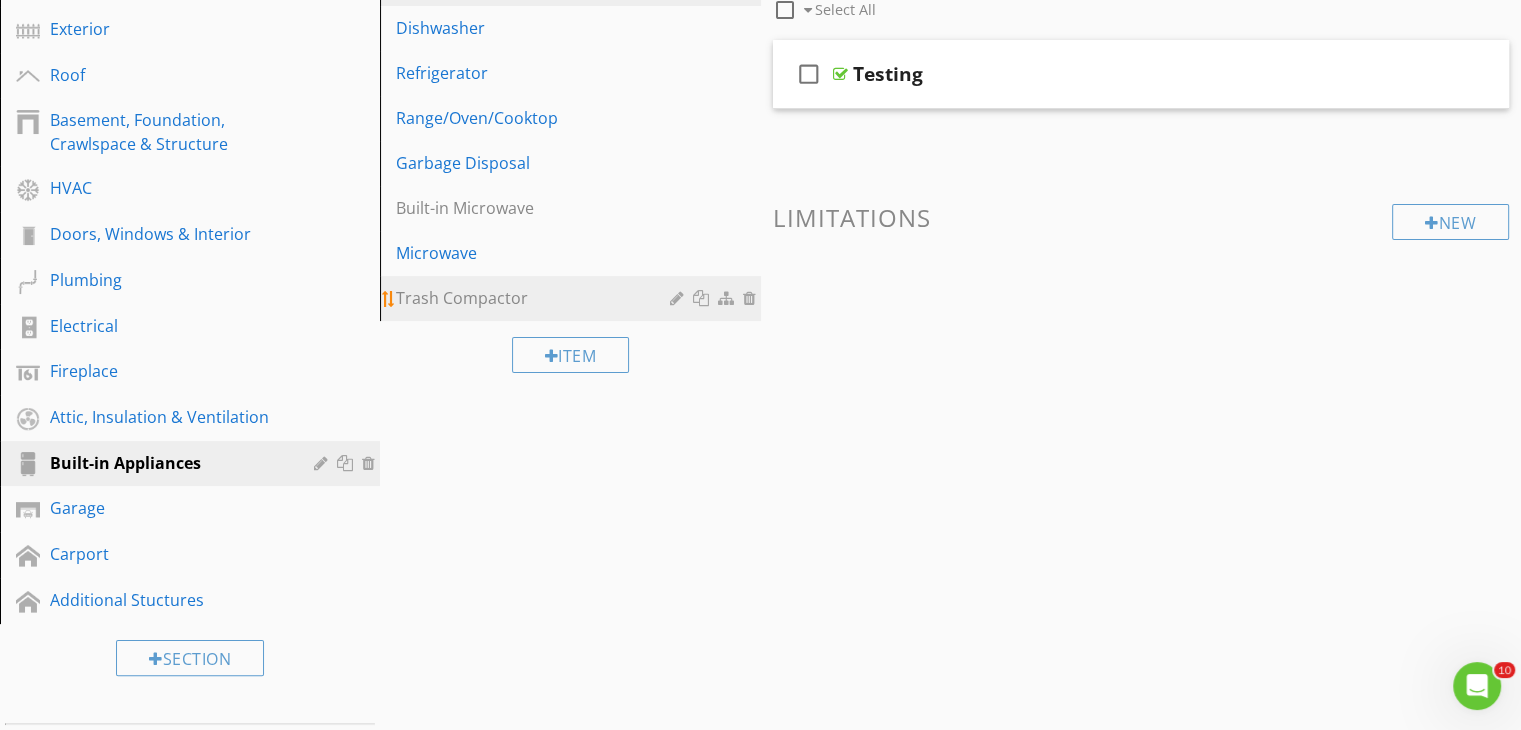 click at bounding box center (752, 298) 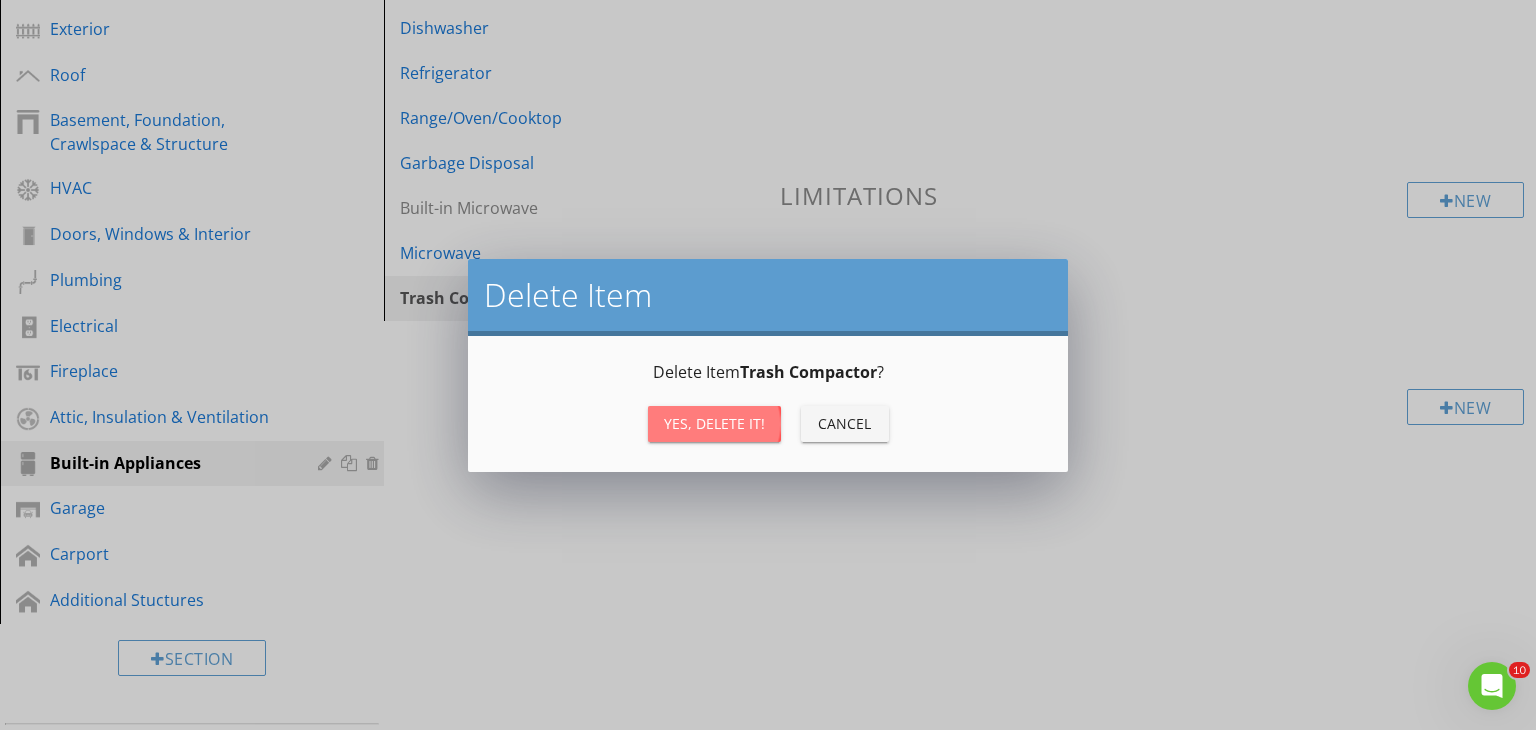 click on "Yes, Delete it!" at bounding box center [714, 423] 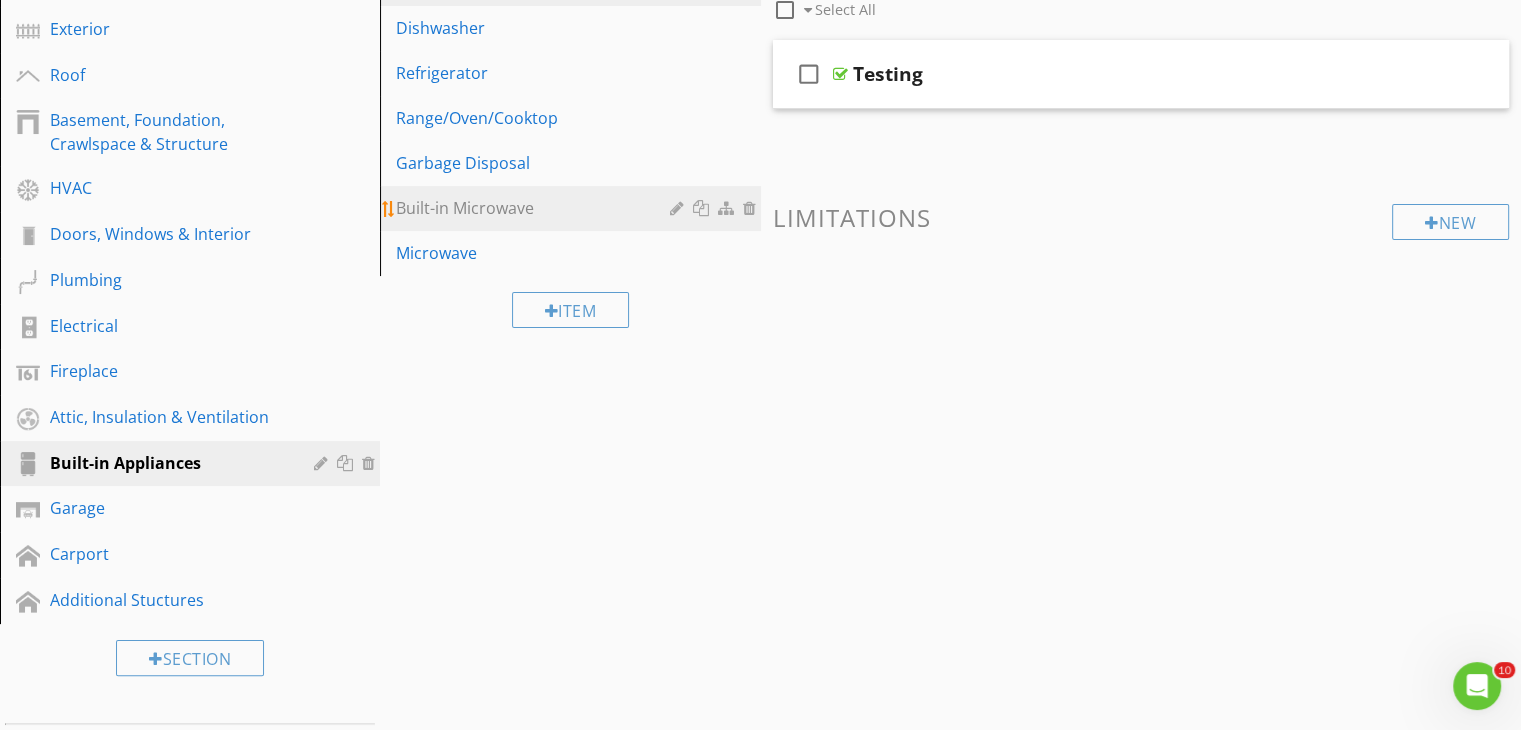 click on "Built-in Microwave" at bounding box center (535, 208) 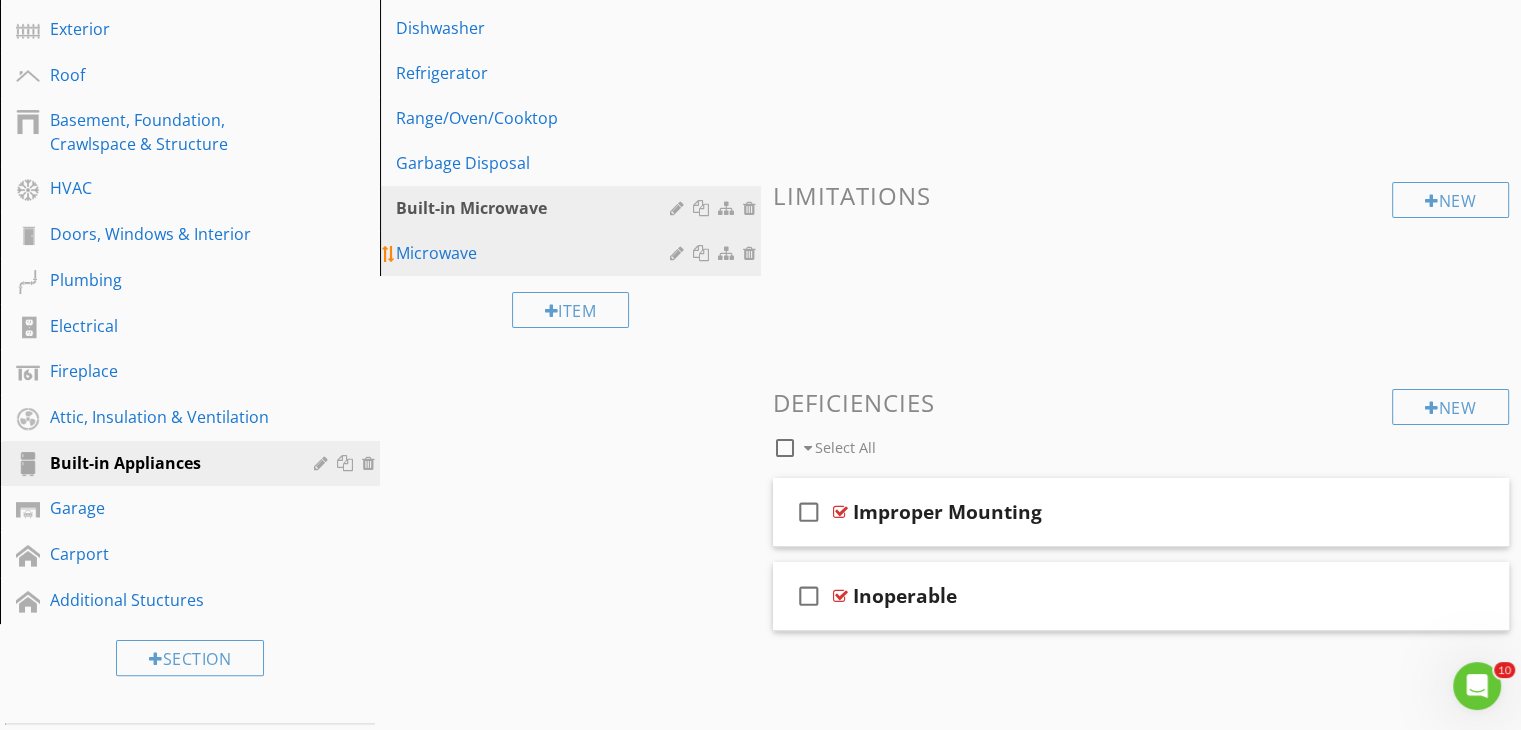 click on "Microwave" at bounding box center (535, 253) 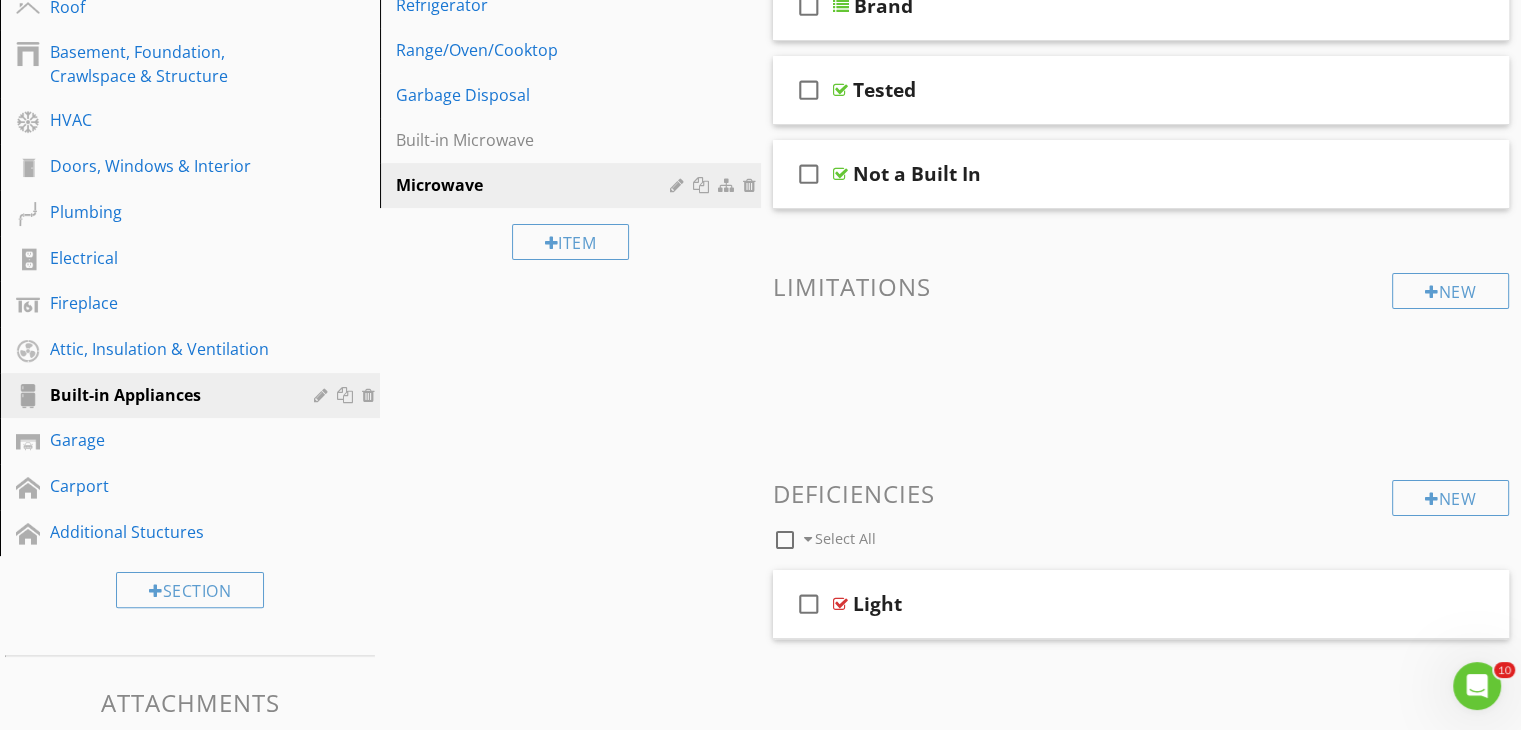 scroll, scrollTop: 253, scrollLeft: 0, axis: vertical 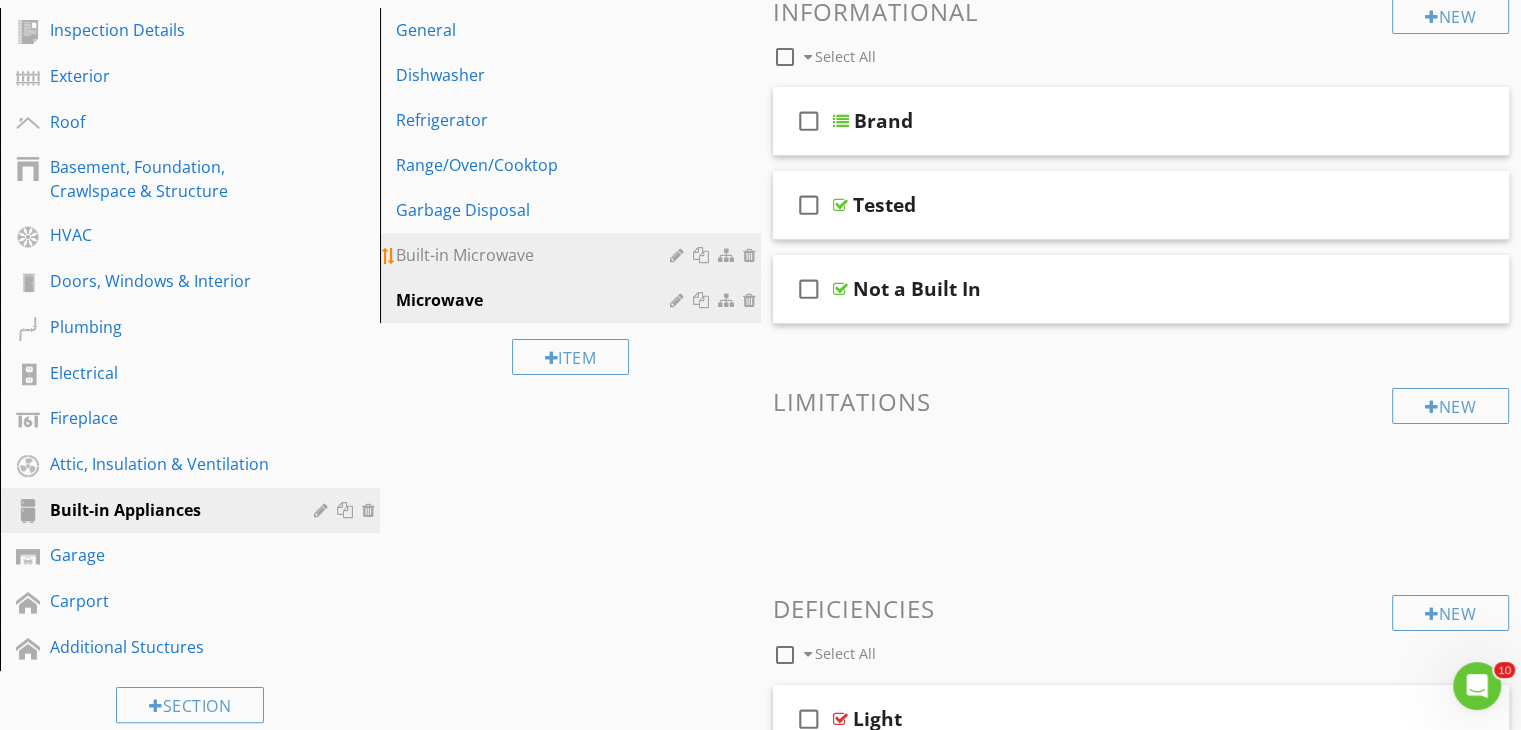 click at bounding box center [752, 255] 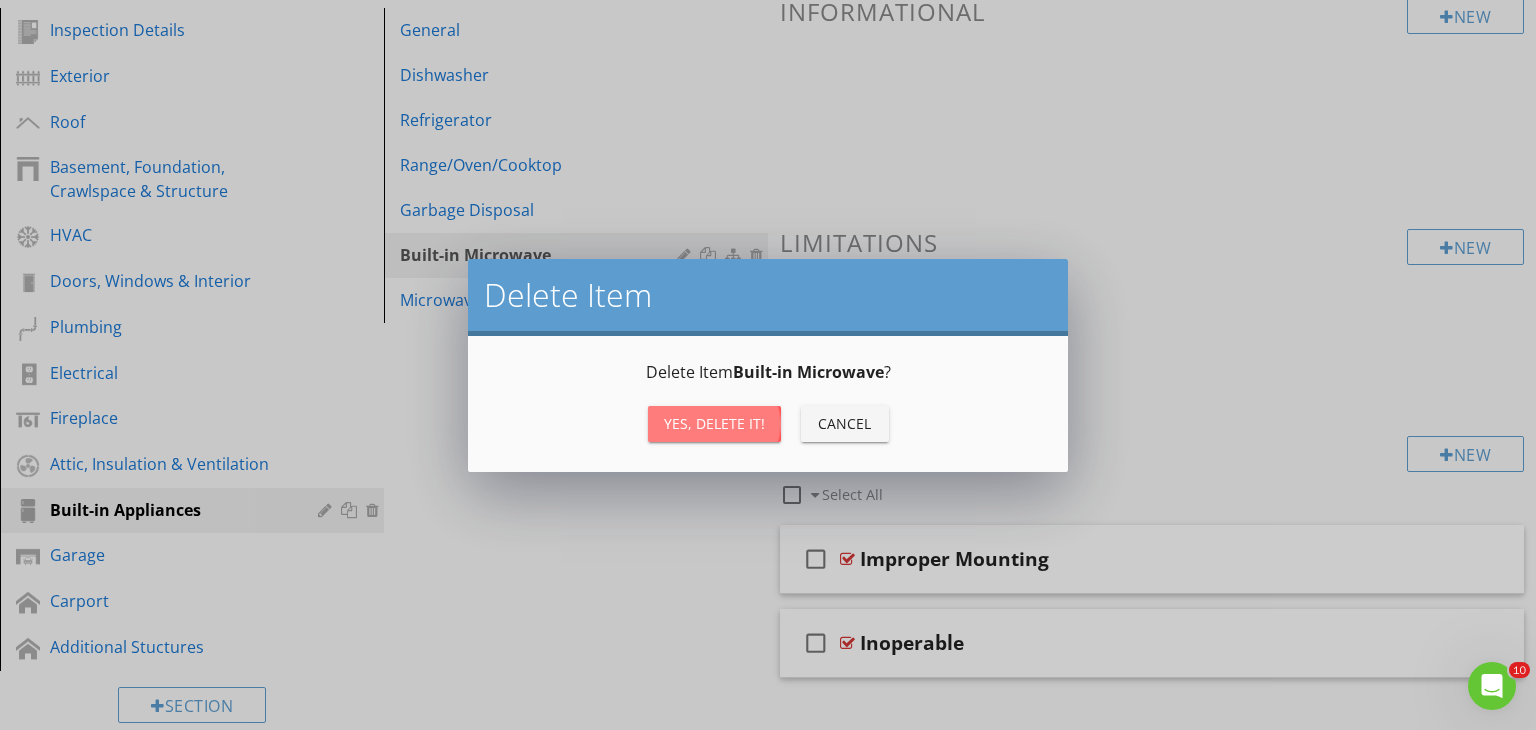 click on "Yes, Delete it!" at bounding box center [714, 423] 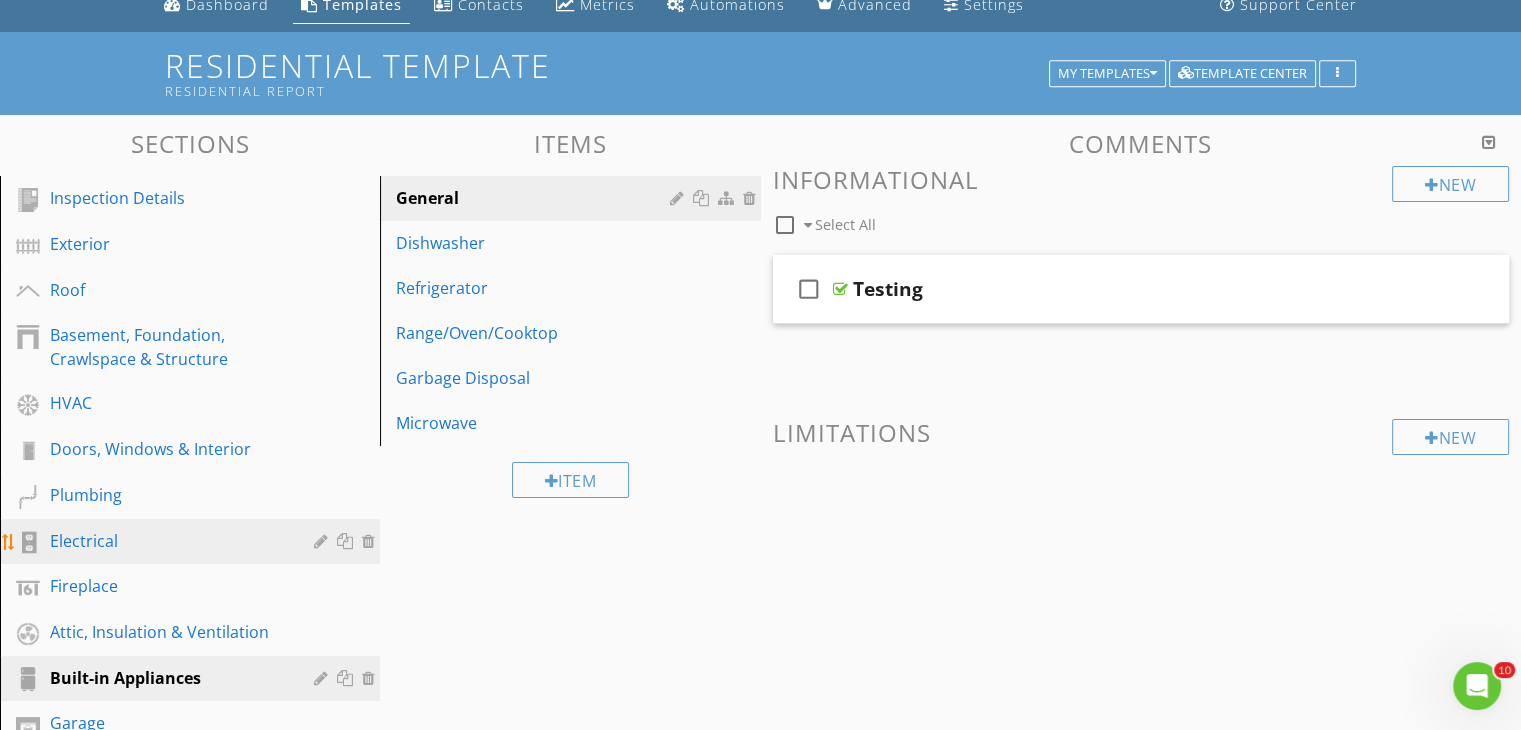 scroll, scrollTop: 53, scrollLeft: 0, axis: vertical 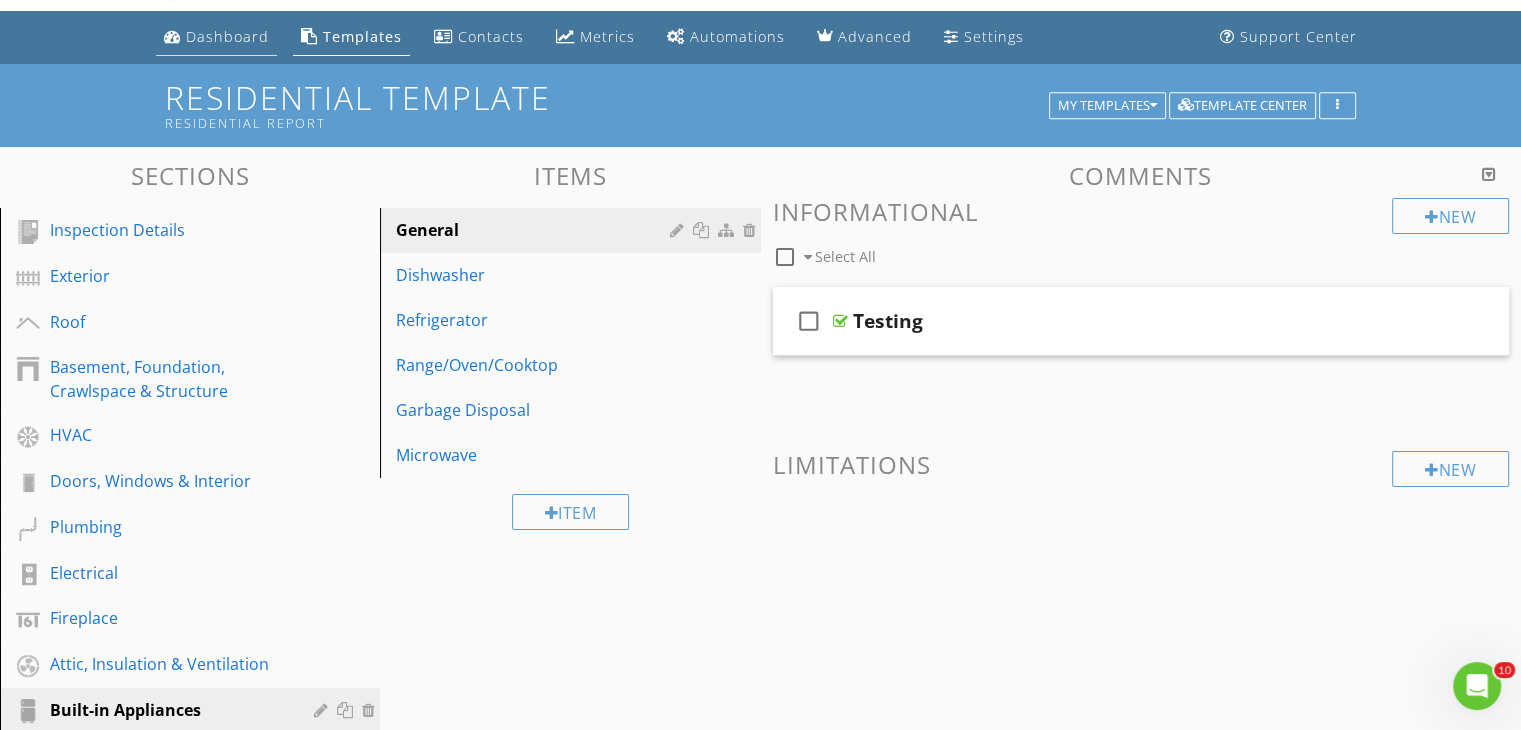 click on "Dashboard" at bounding box center [216, 37] 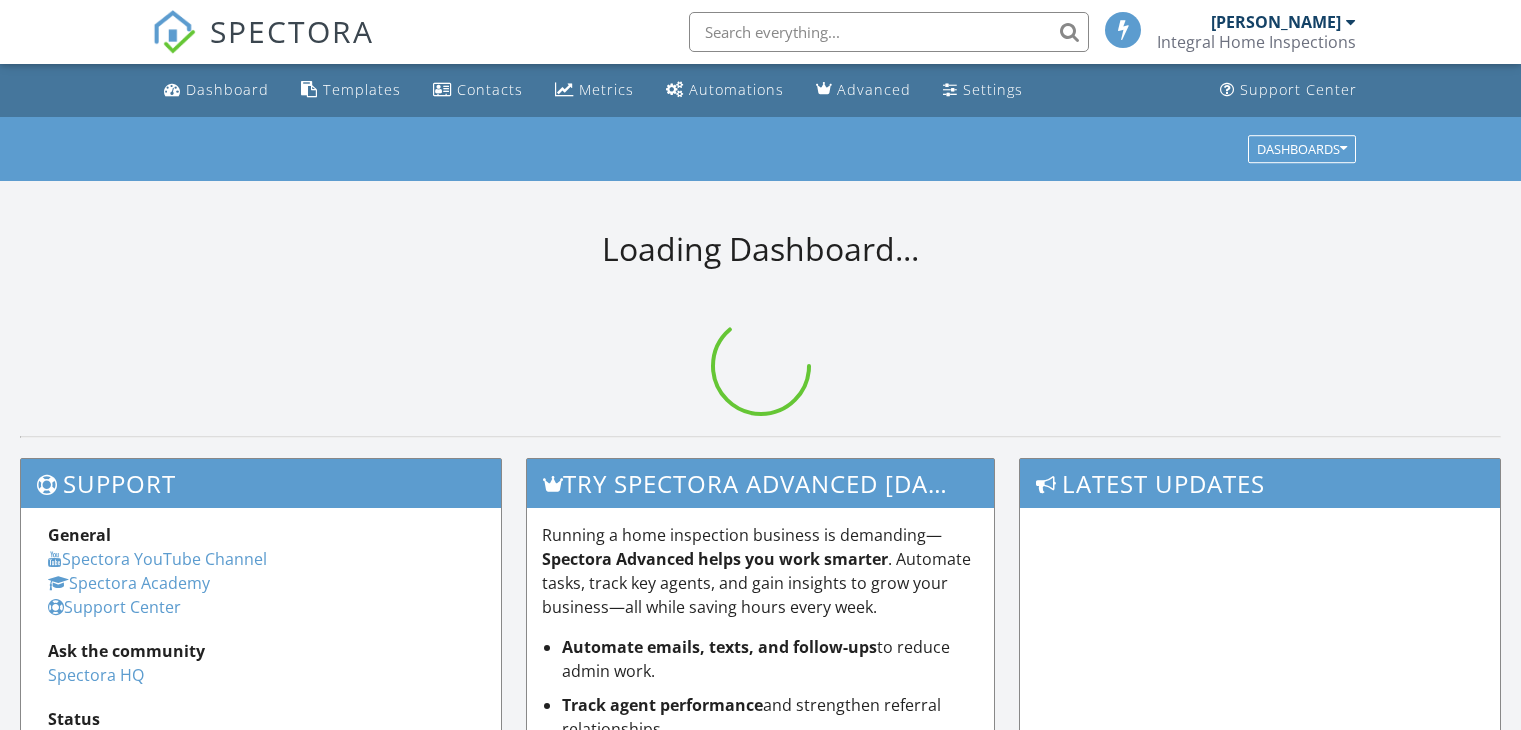 scroll, scrollTop: 0, scrollLeft: 0, axis: both 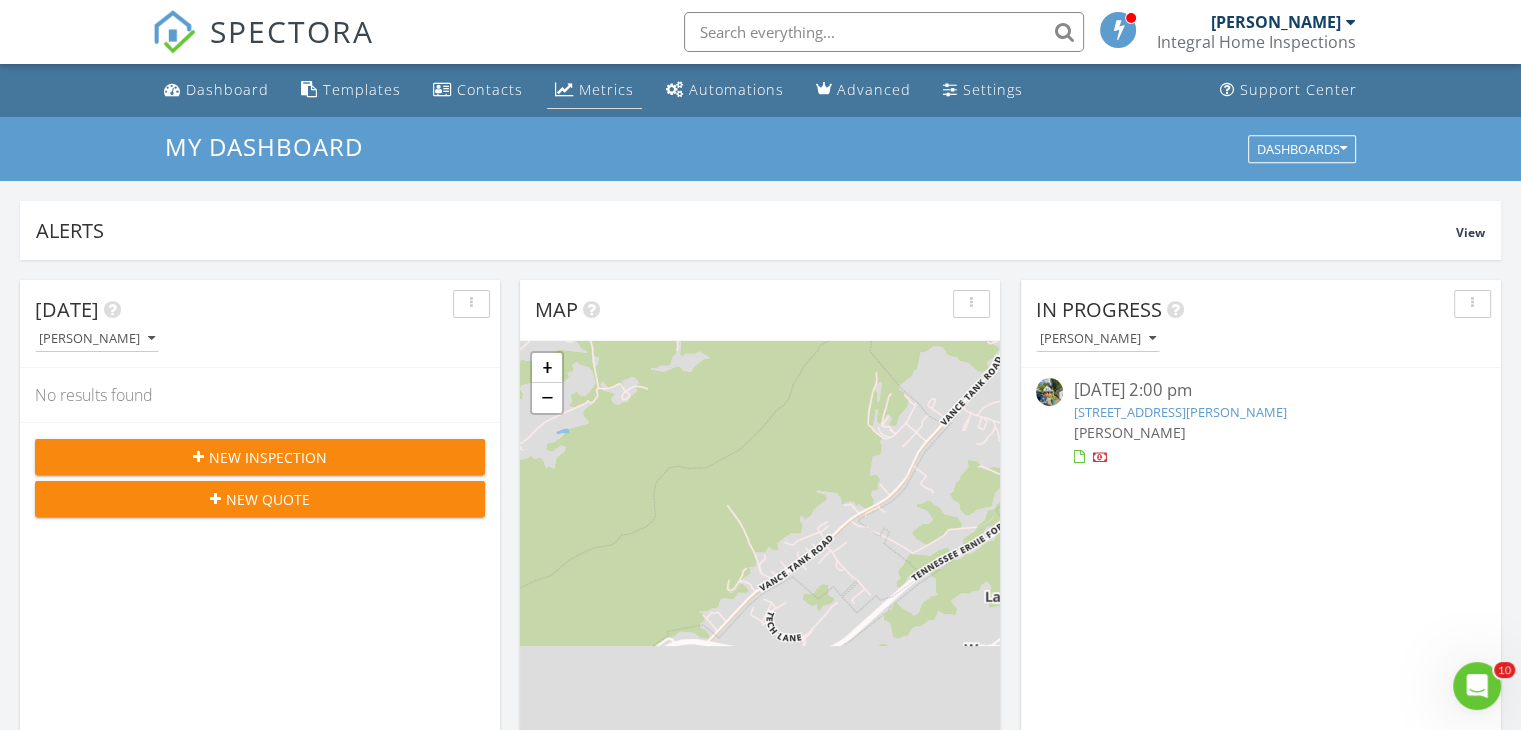click on "Metrics" at bounding box center (606, 89) 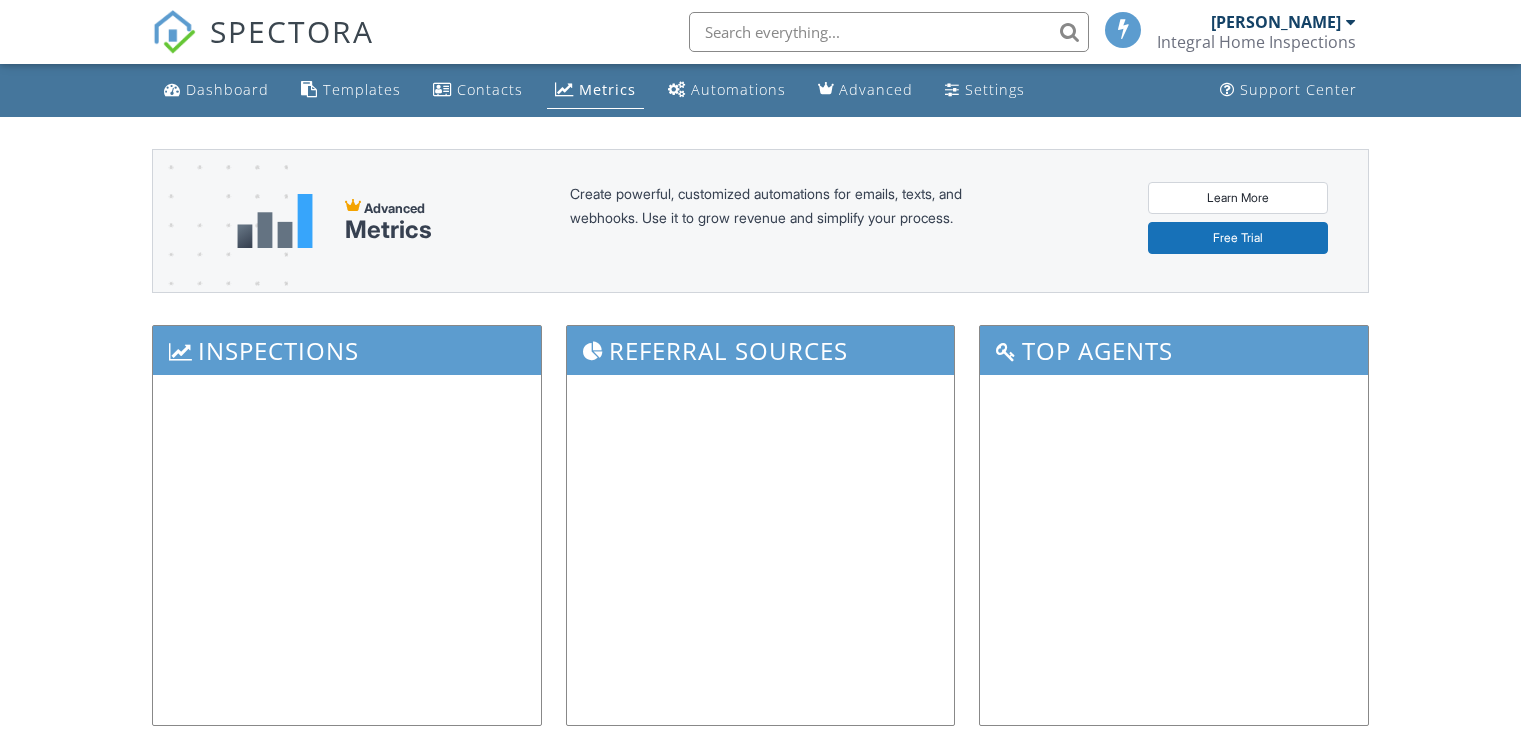 scroll, scrollTop: 0, scrollLeft: 0, axis: both 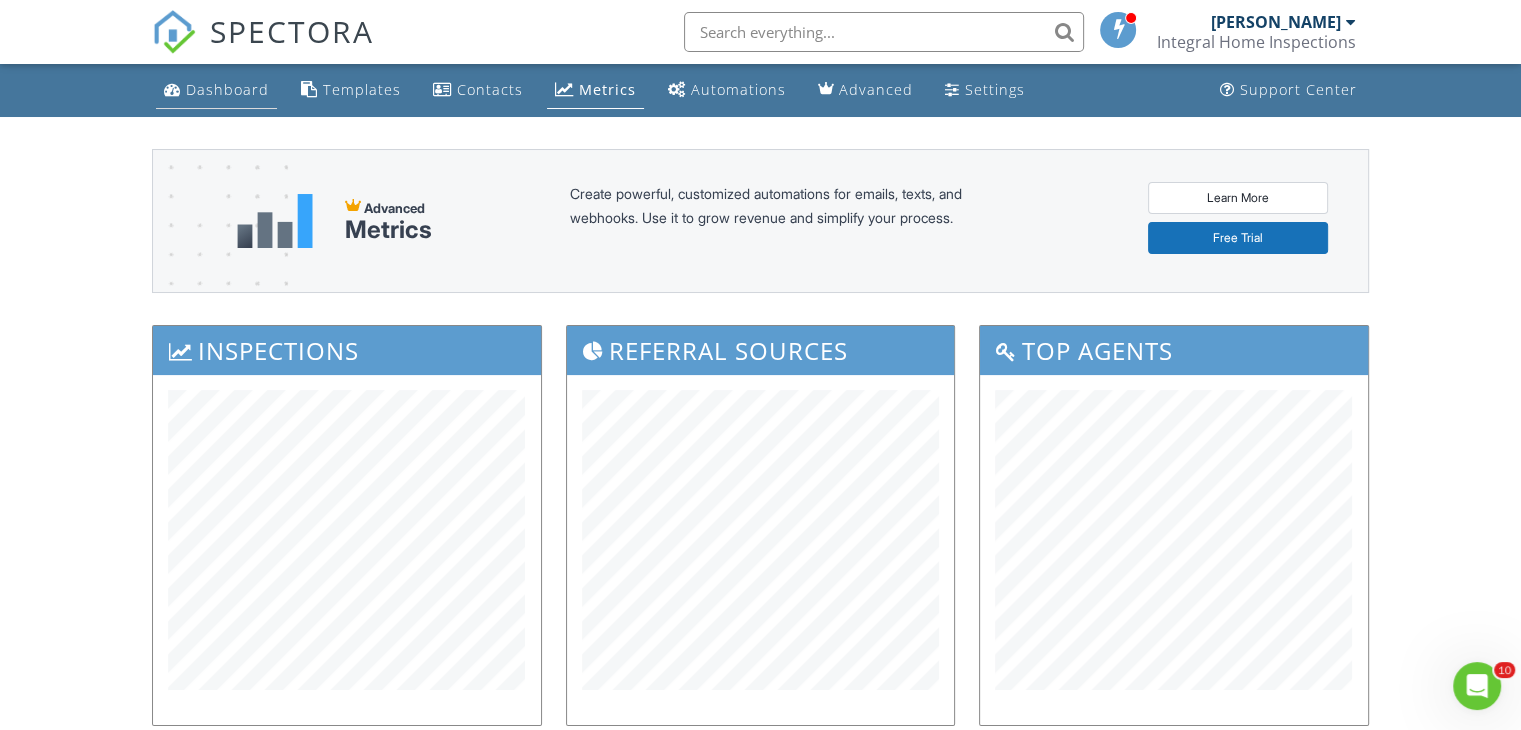 click on "Dashboard" at bounding box center [227, 89] 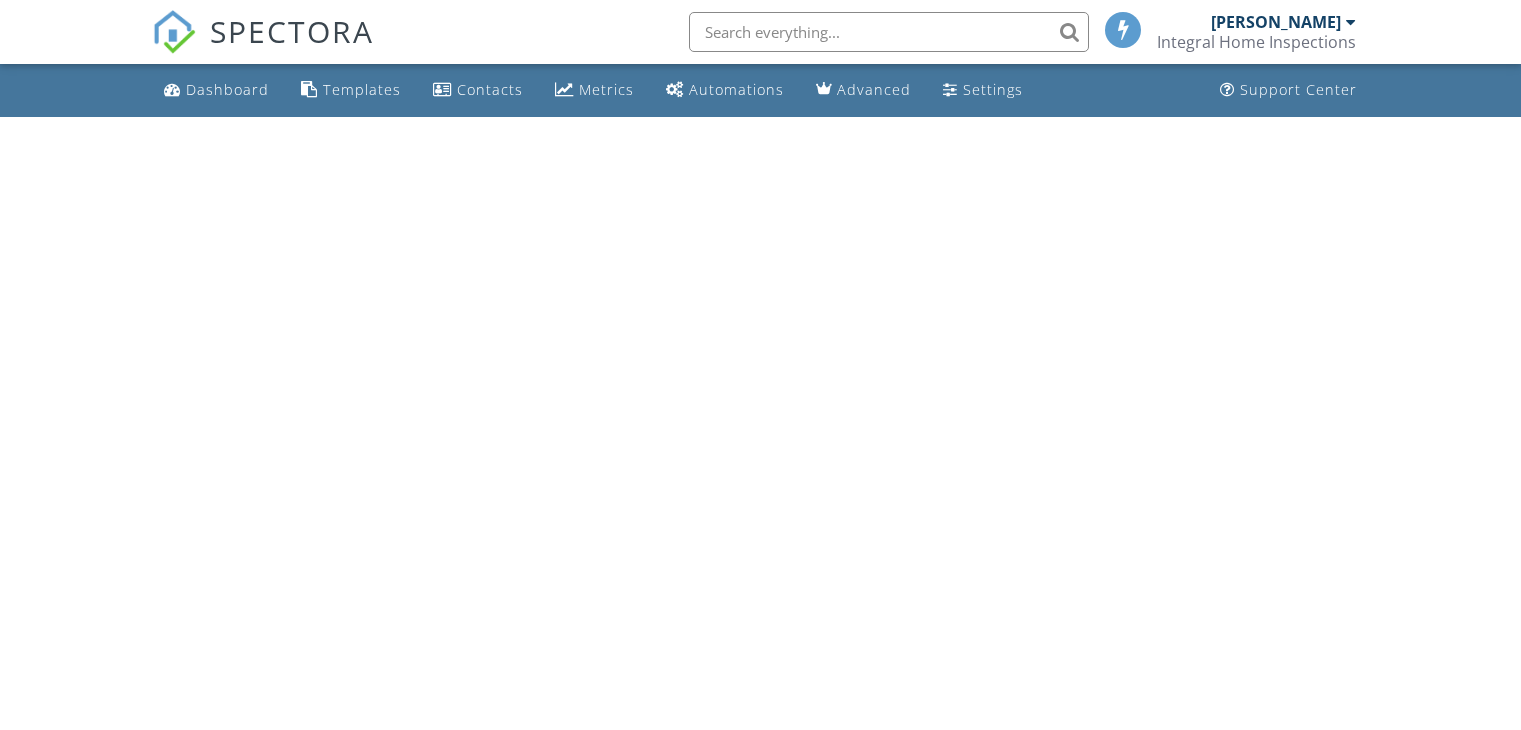 scroll, scrollTop: 0, scrollLeft: 0, axis: both 